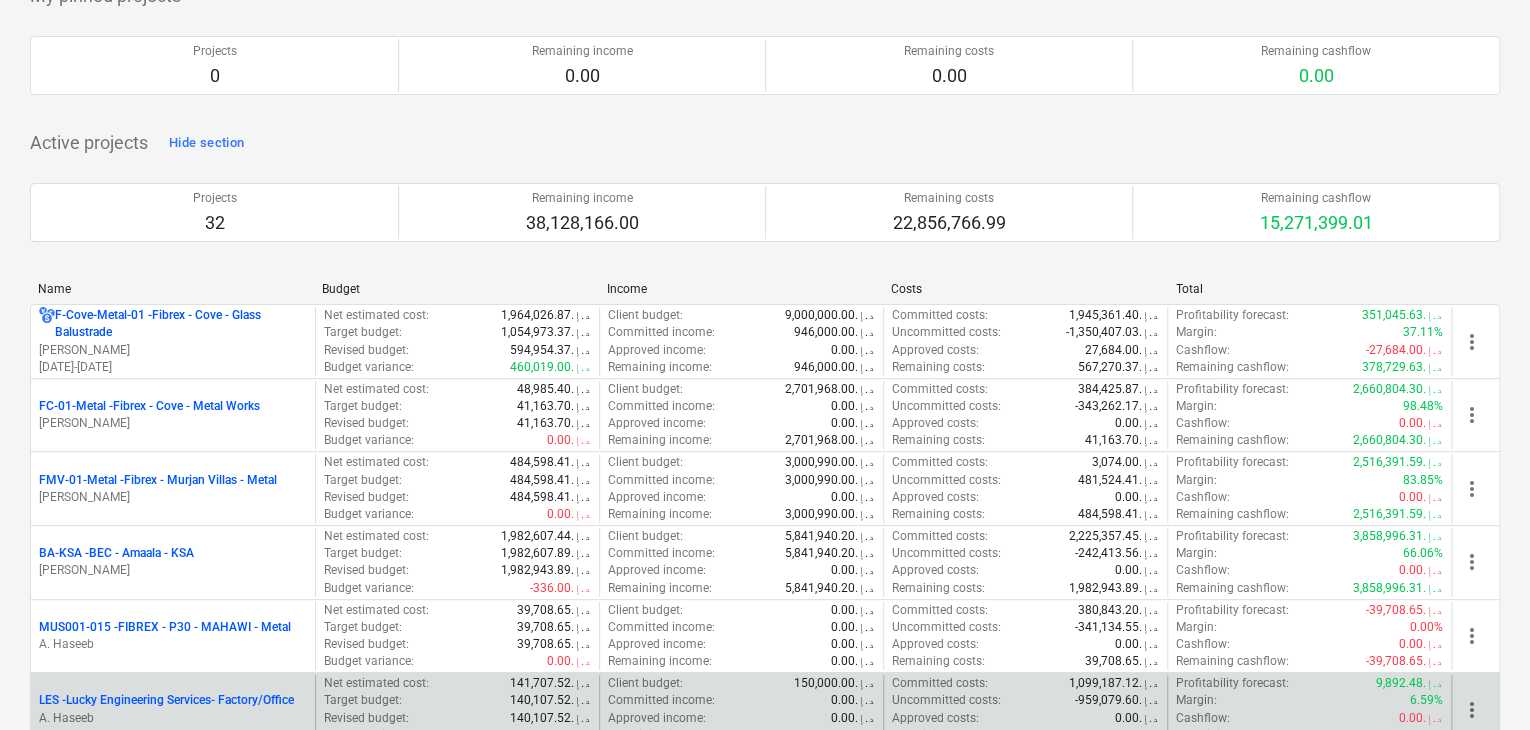scroll, scrollTop: 300, scrollLeft: 0, axis: vertical 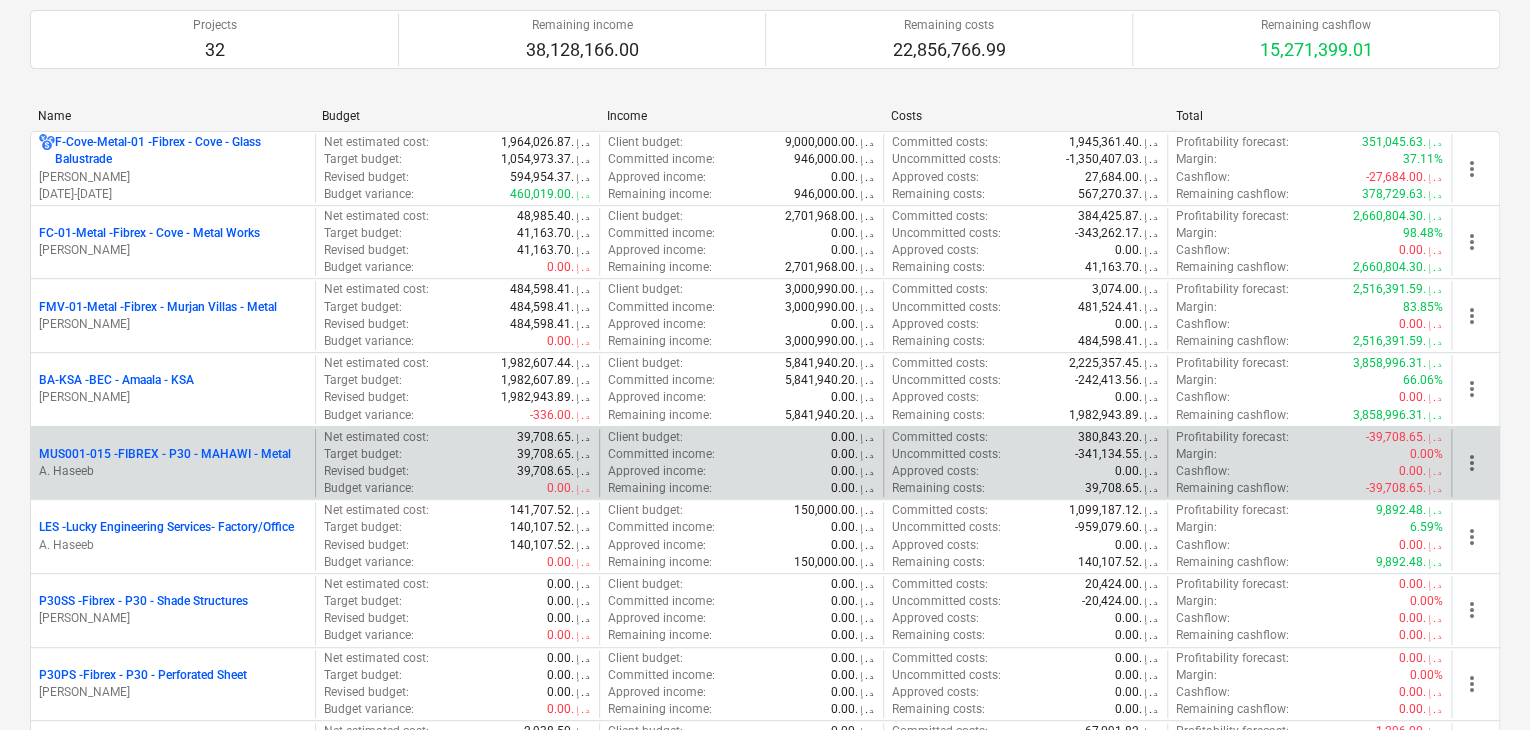 click on "A. Haseeb" at bounding box center [173, 471] 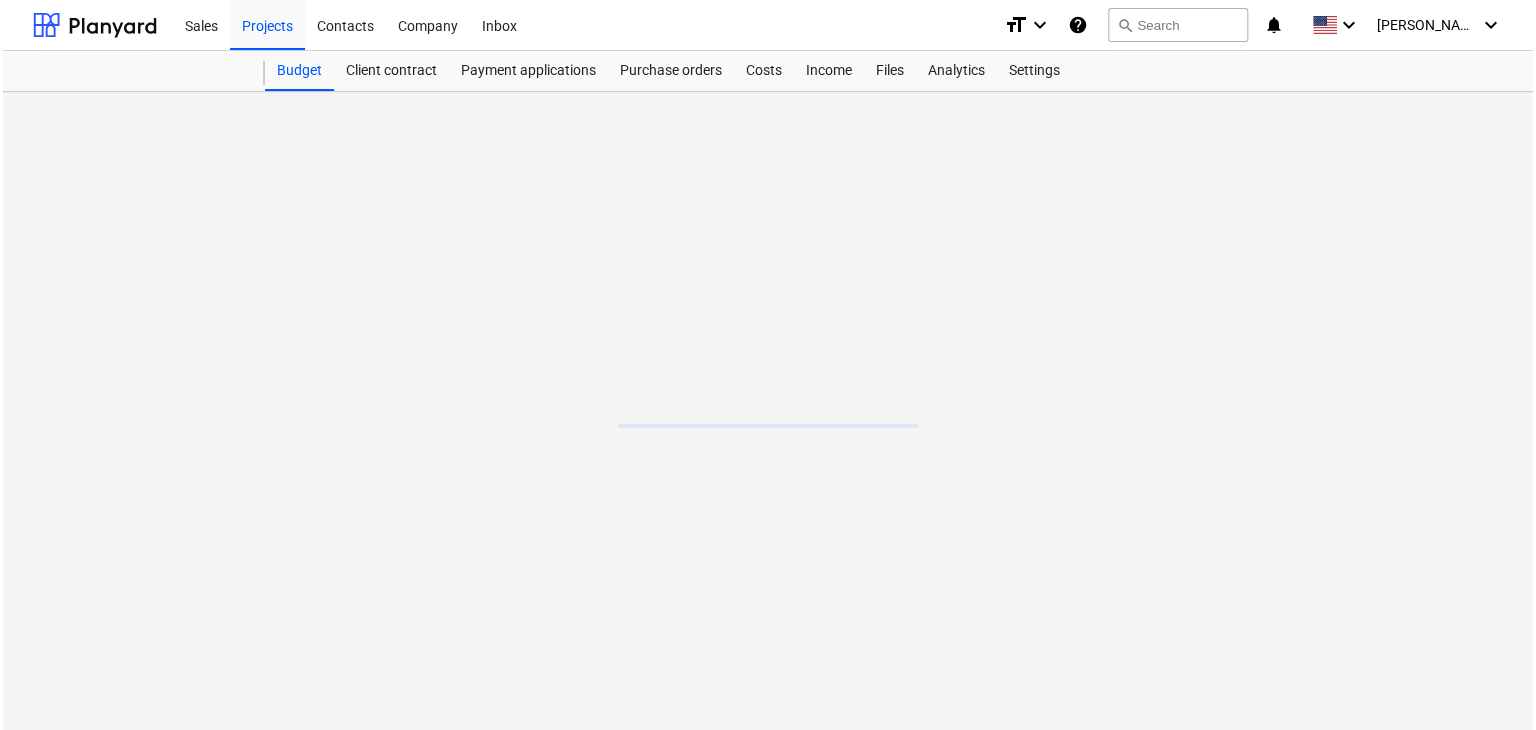 scroll, scrollTop: 0, scrollLeft: 0, axis: both 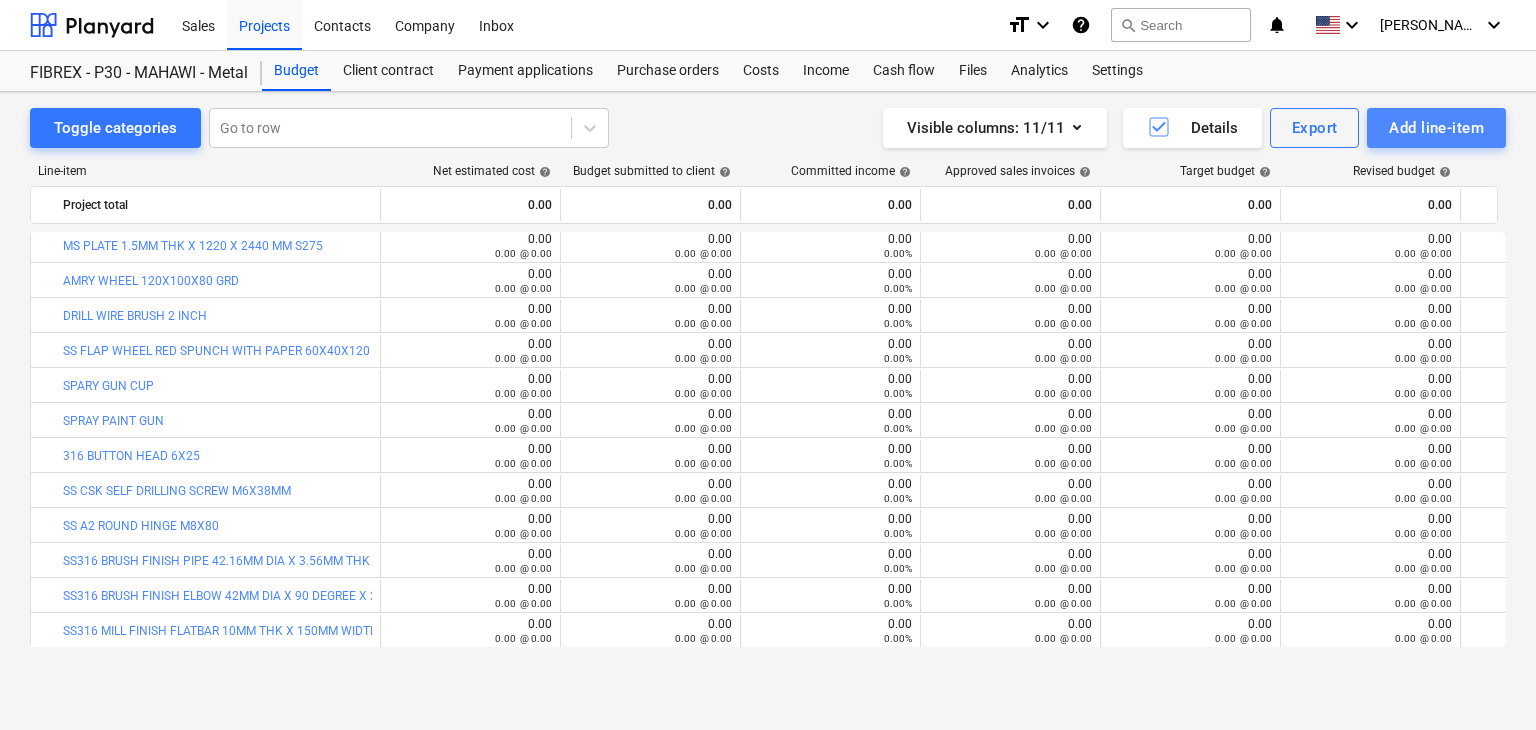 click on "Add line-item" at bounding box center [1436, 128] 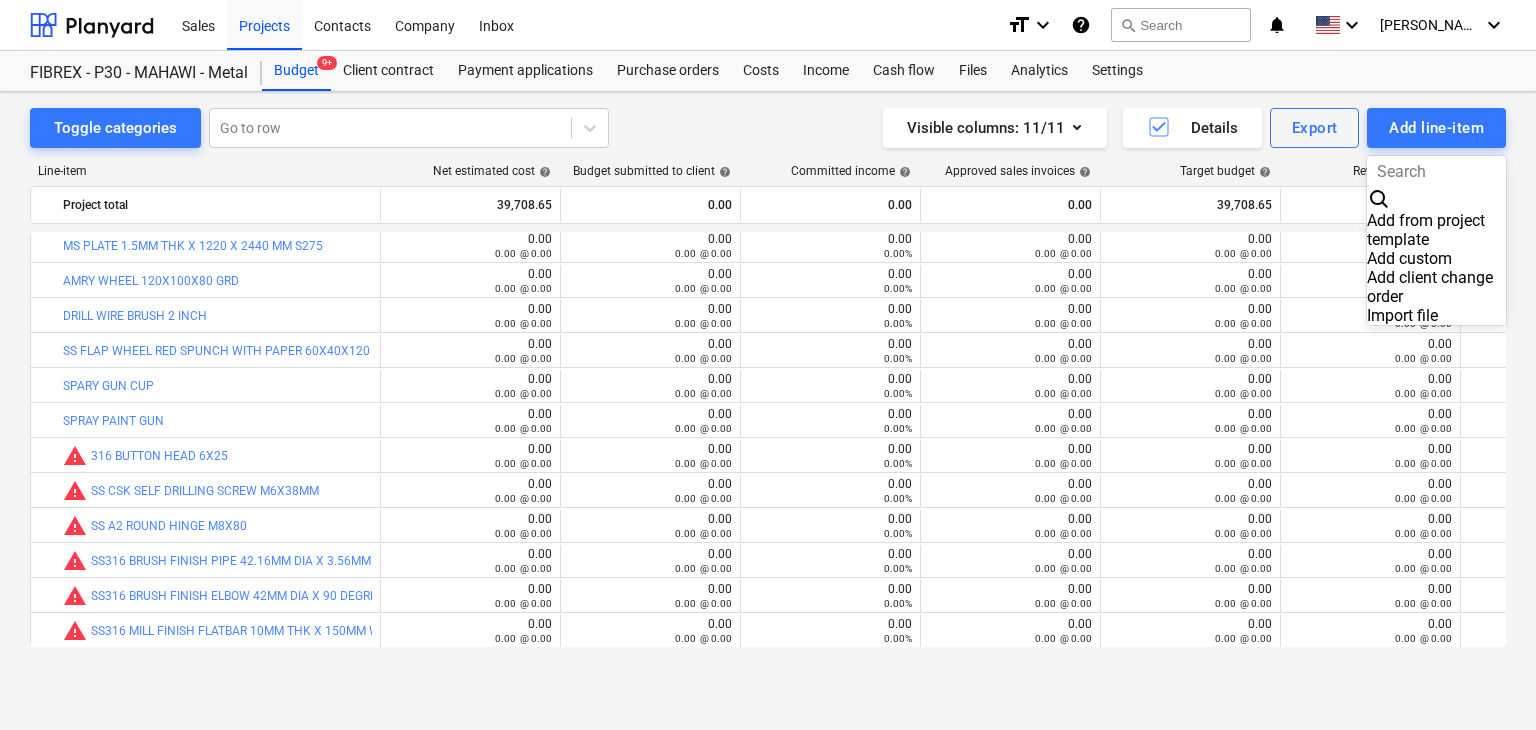 click on "Add custom" at bounding box center (1436, 258) 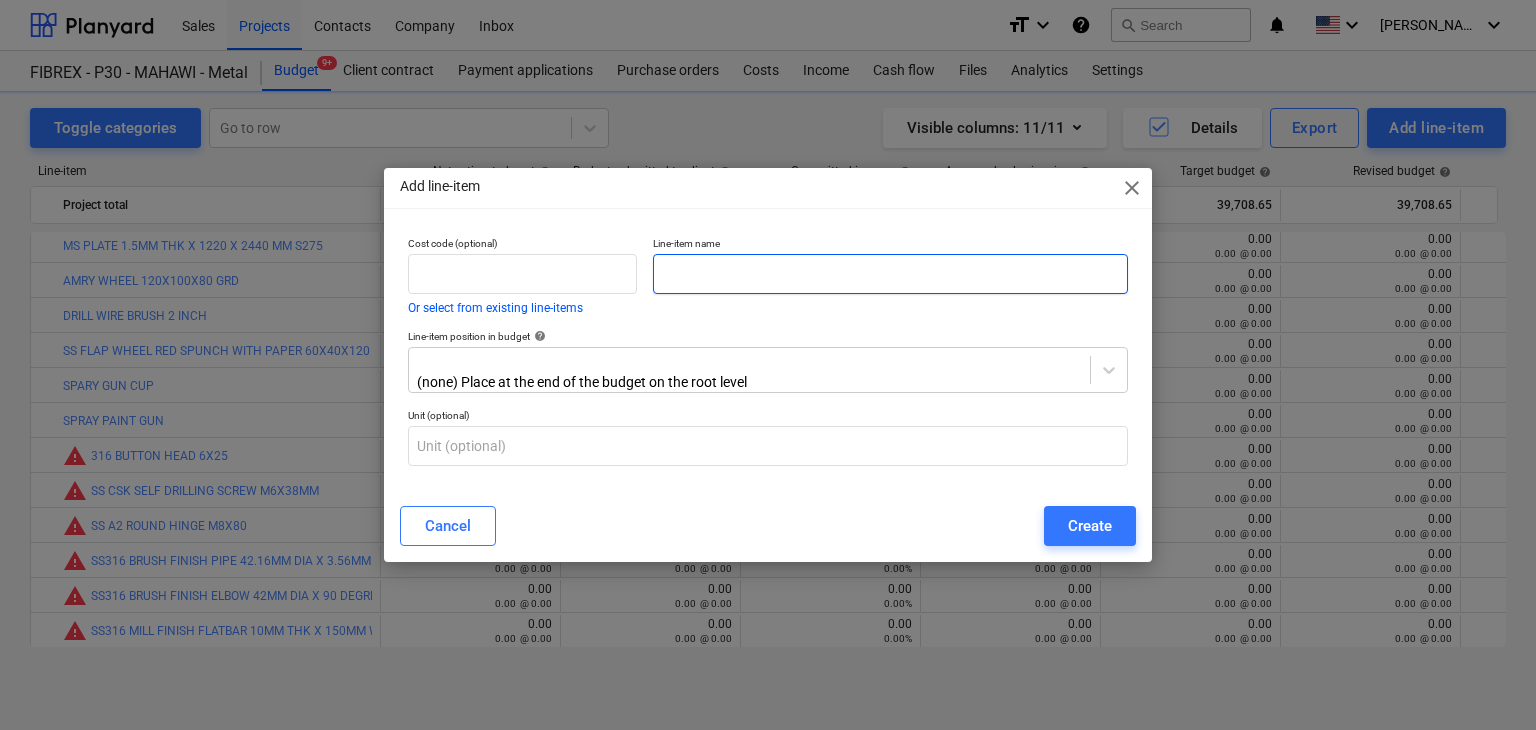 click at bounding box center (890, 274) 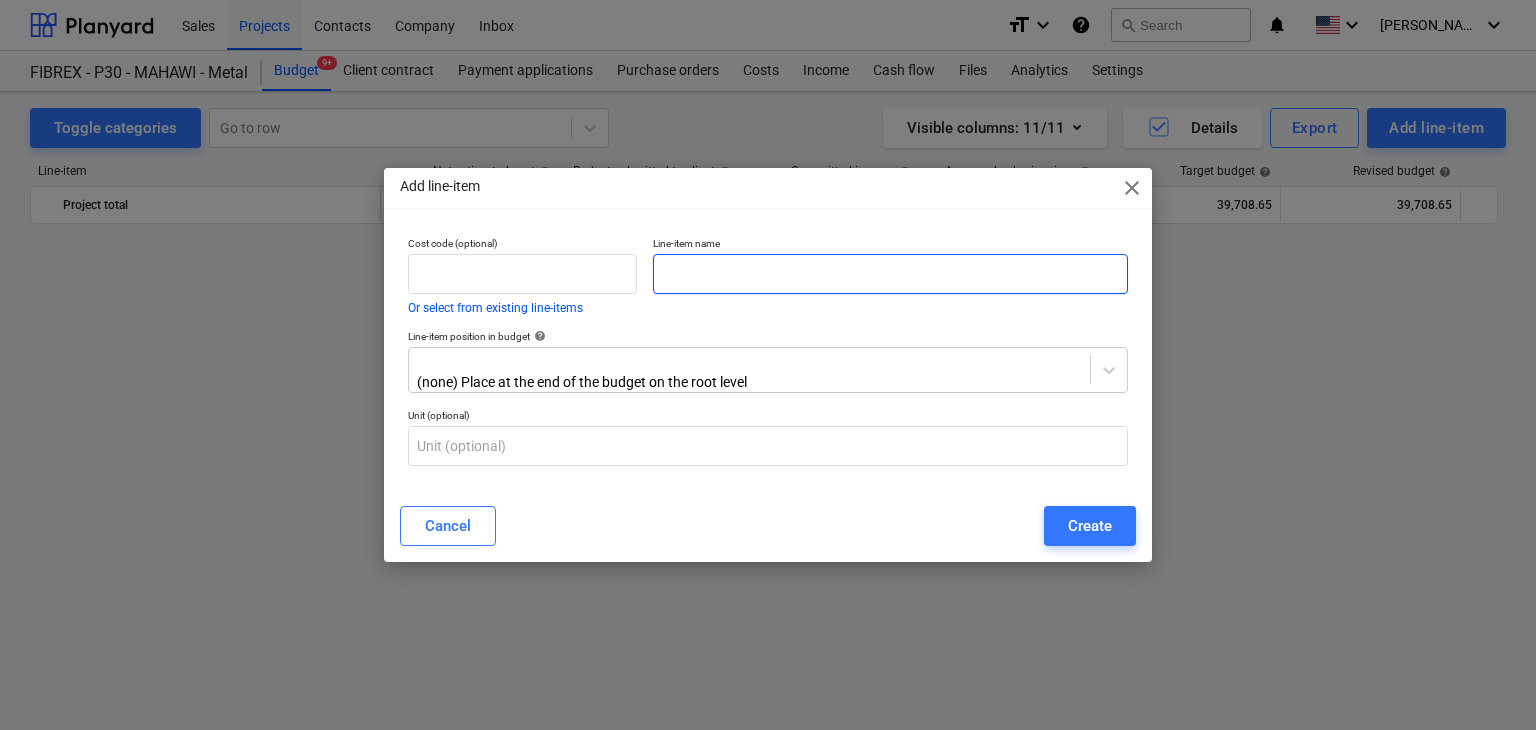 scroll, scrollTop: 10715, scrollLeft: 0, axis: vertical 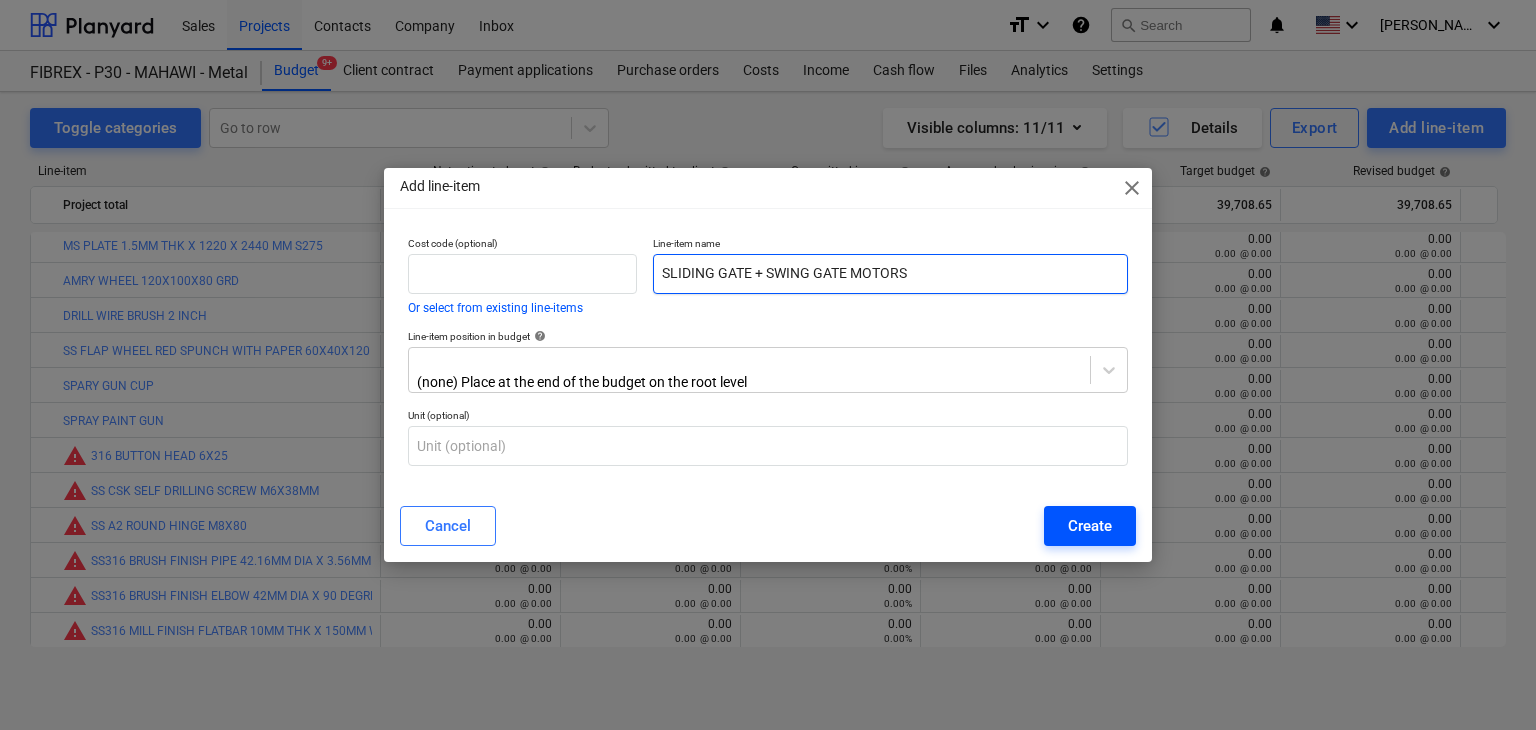 type on "SLIDING GATE + SWING GATE MOTORS" 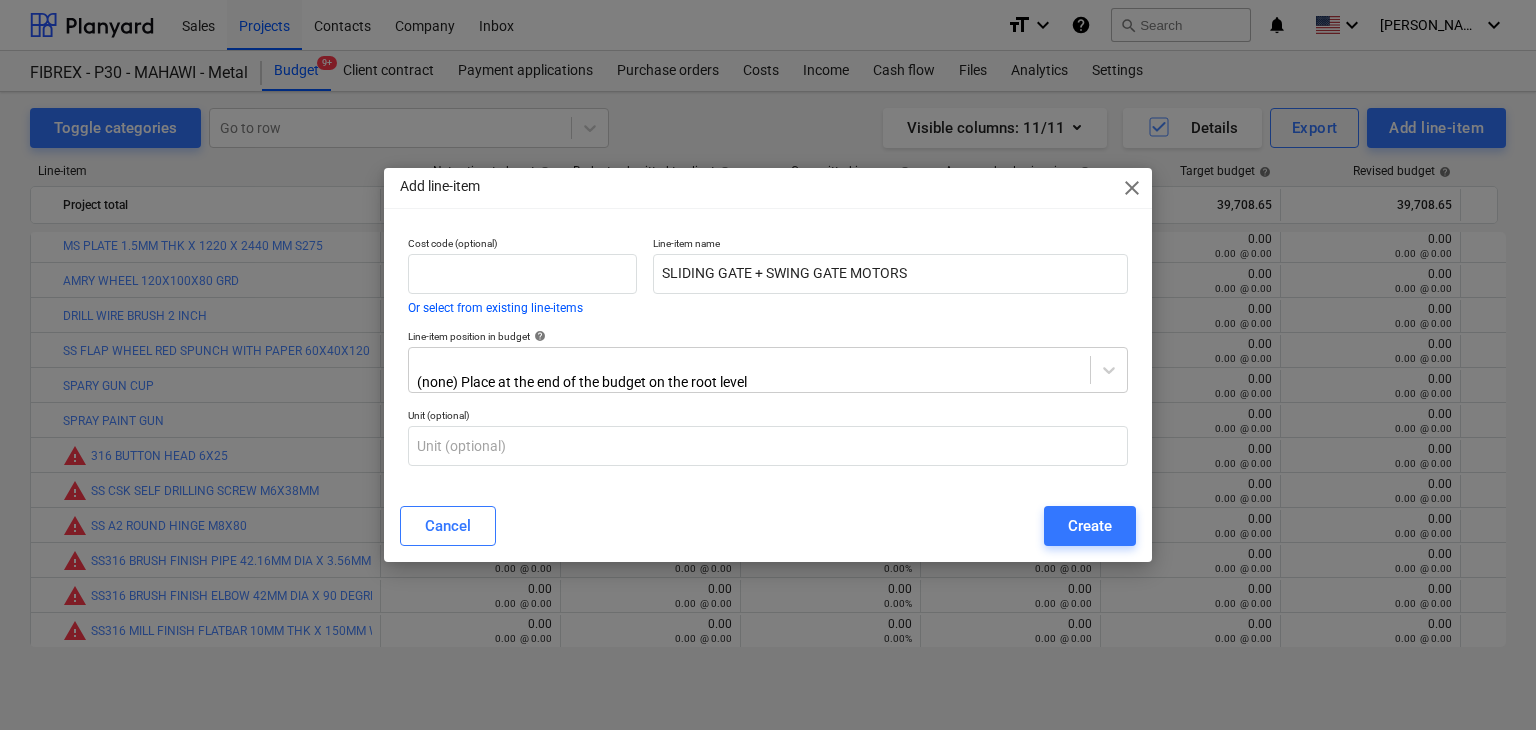 click on "Create" at bounding box center [1090, 526] 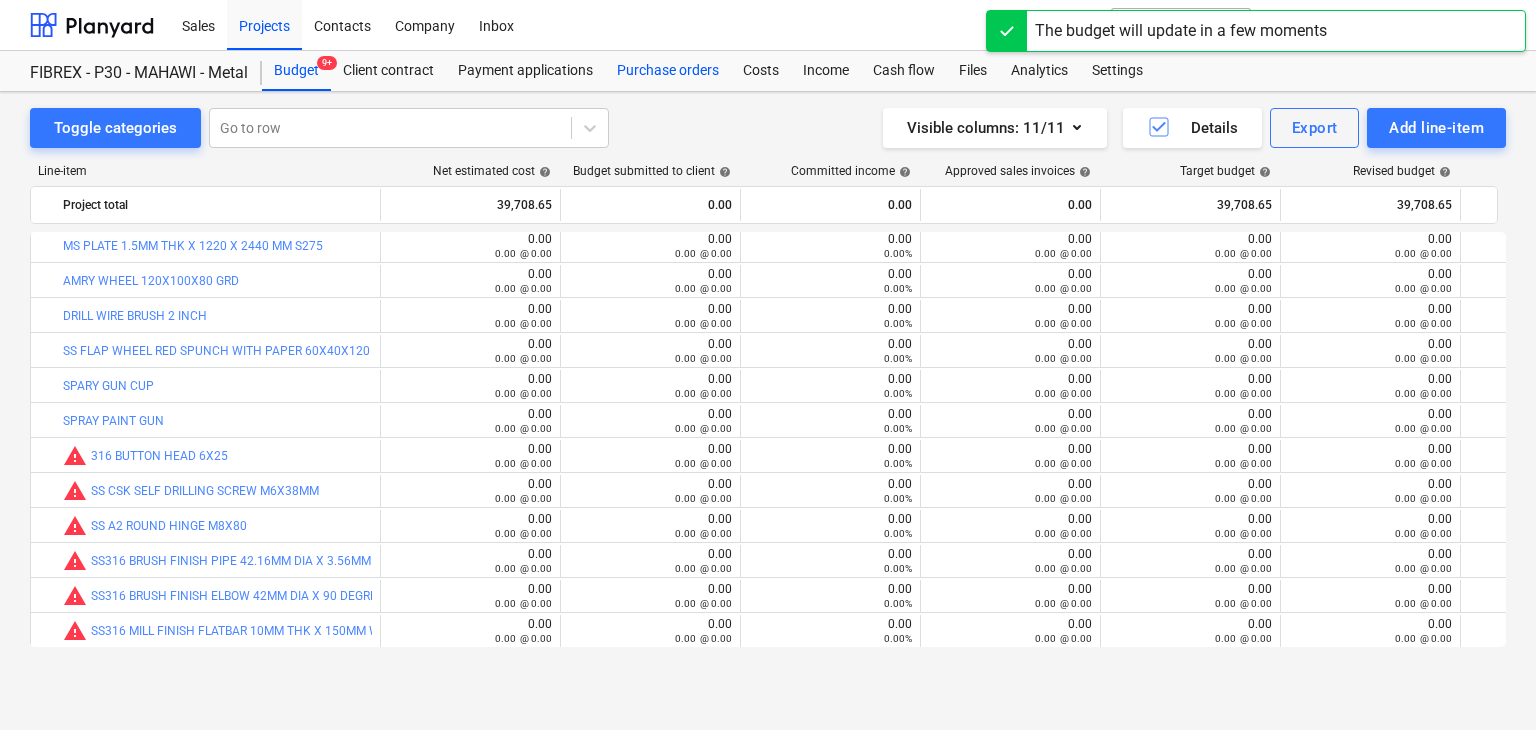 click on "Purchase orders" at bounding box center (668, 71) 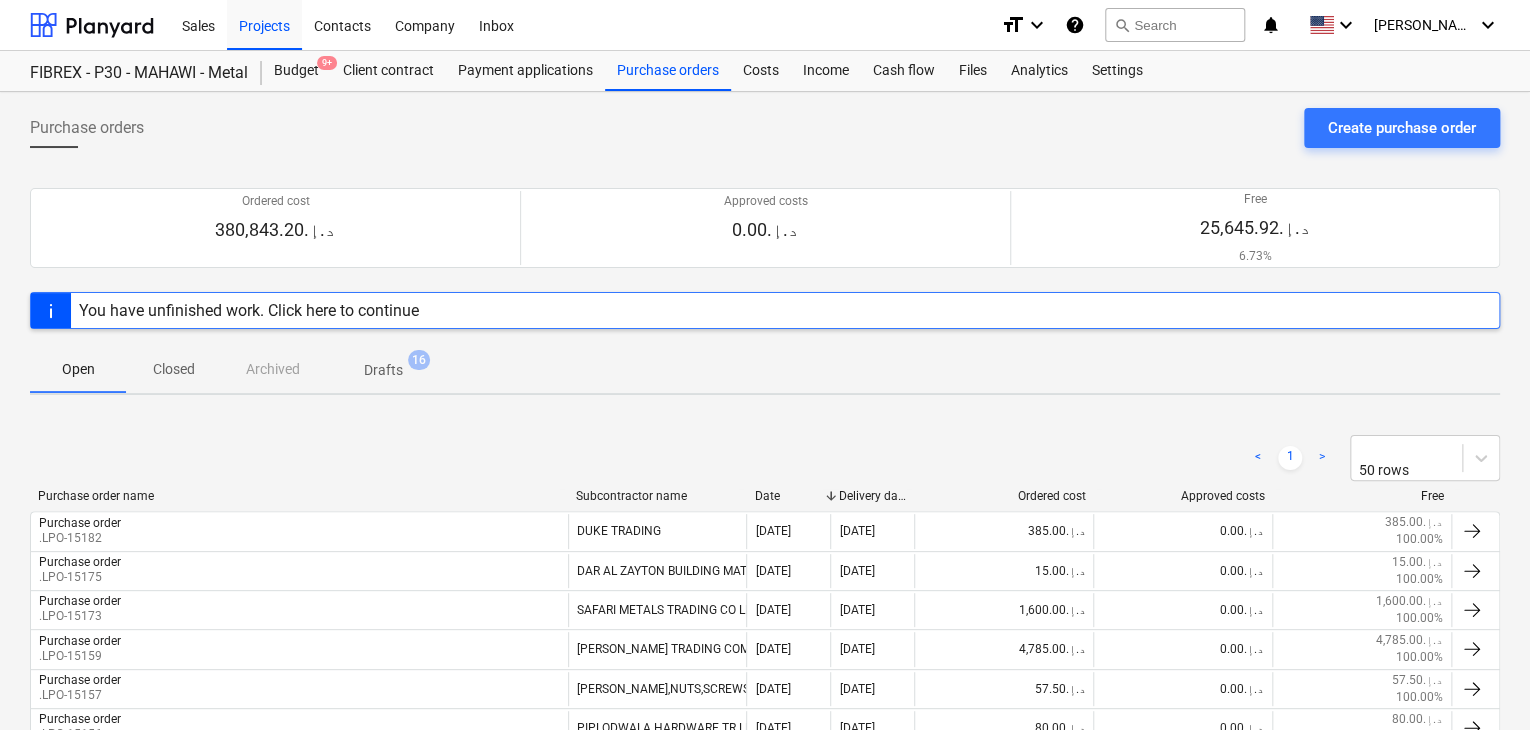 click on "Create purchase order" at bounding box center [1402, 128] 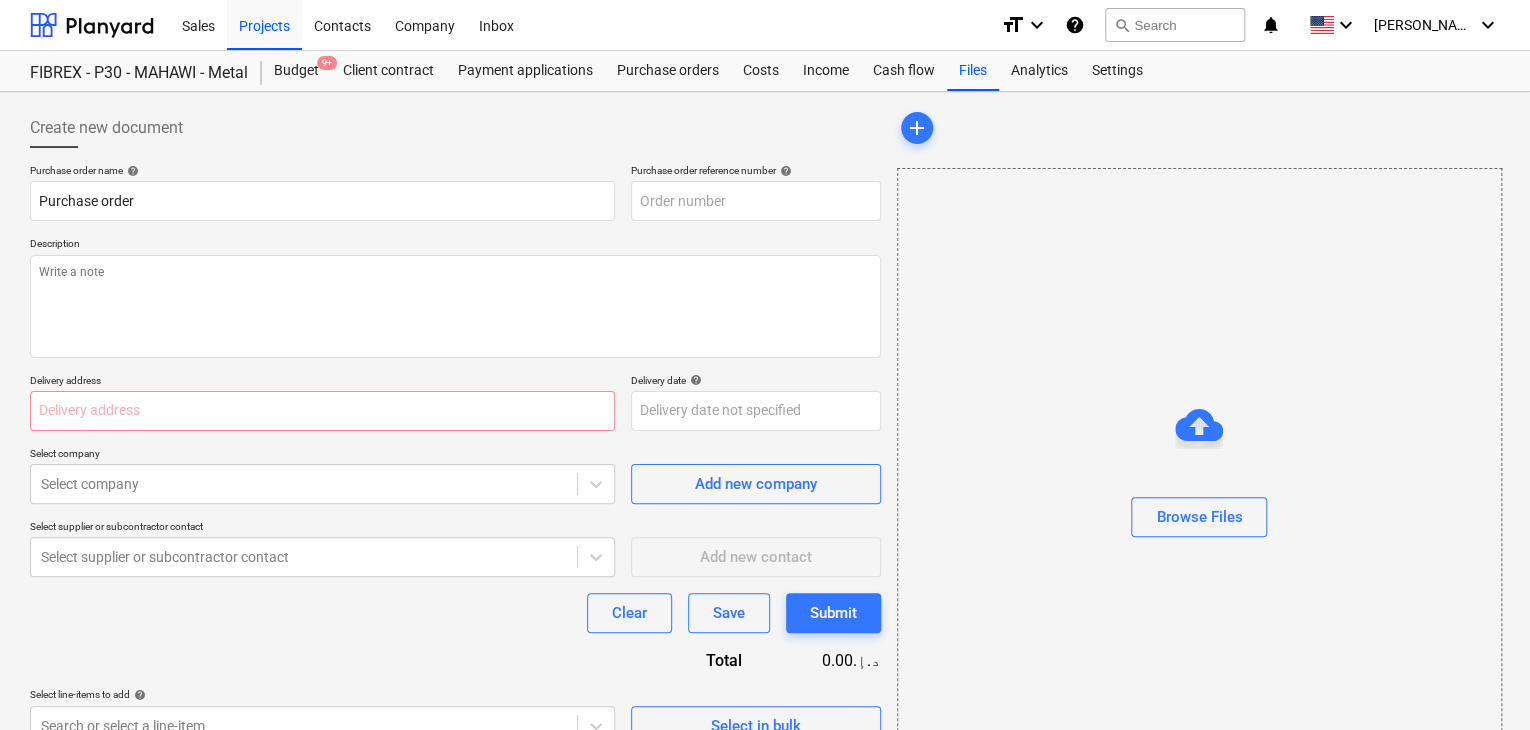 click on "Description" at bounding box center (455, 245) 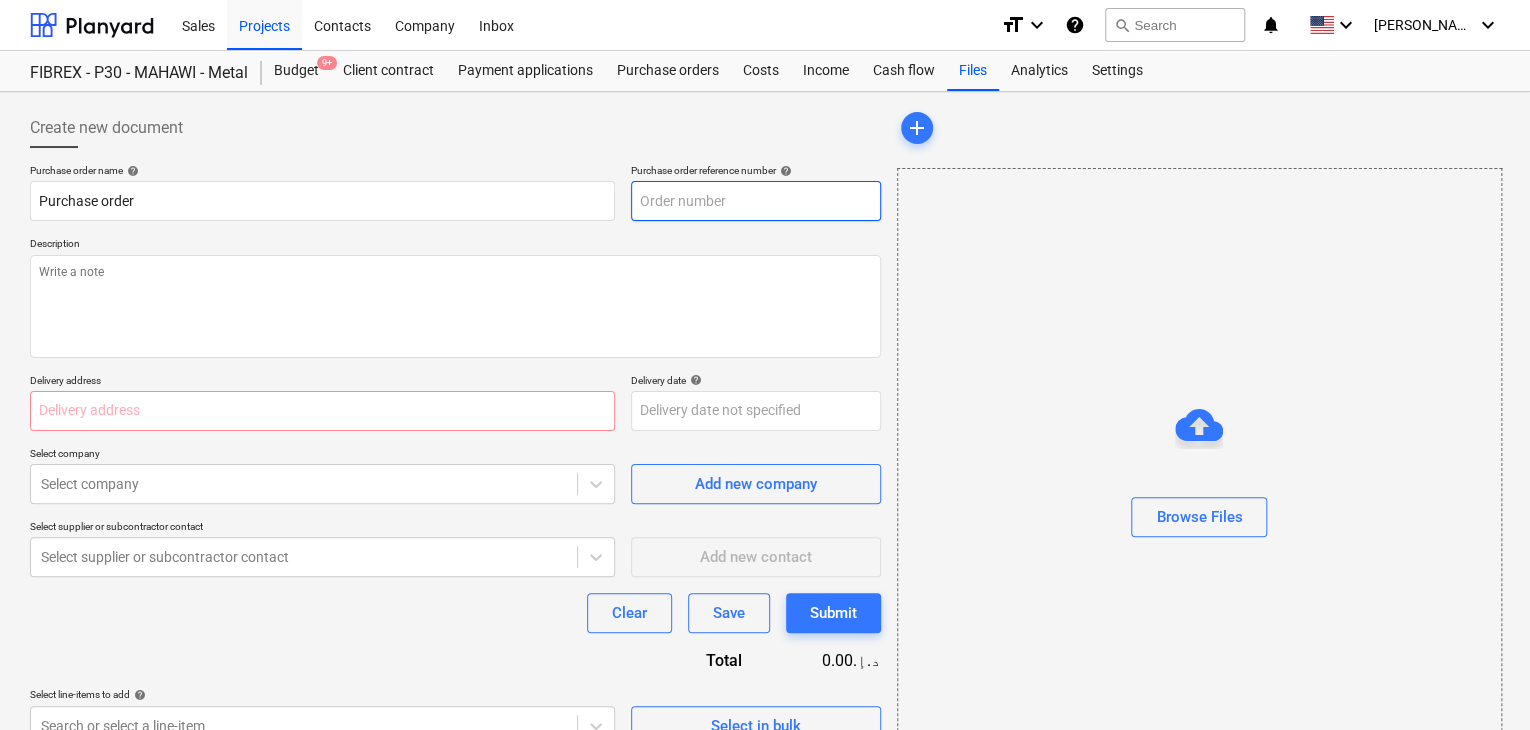 type on "x" 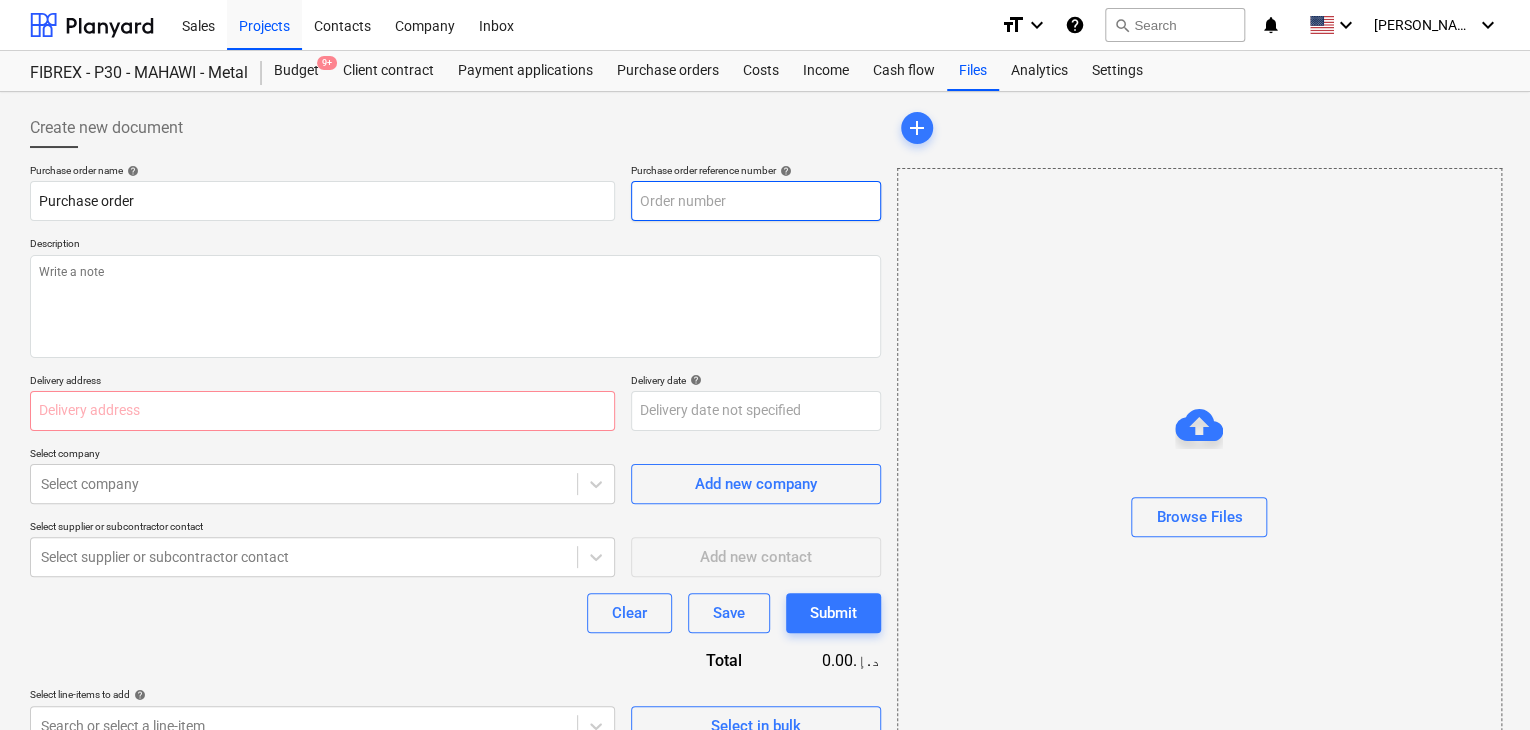 type on "MUS001-015-PO-245" 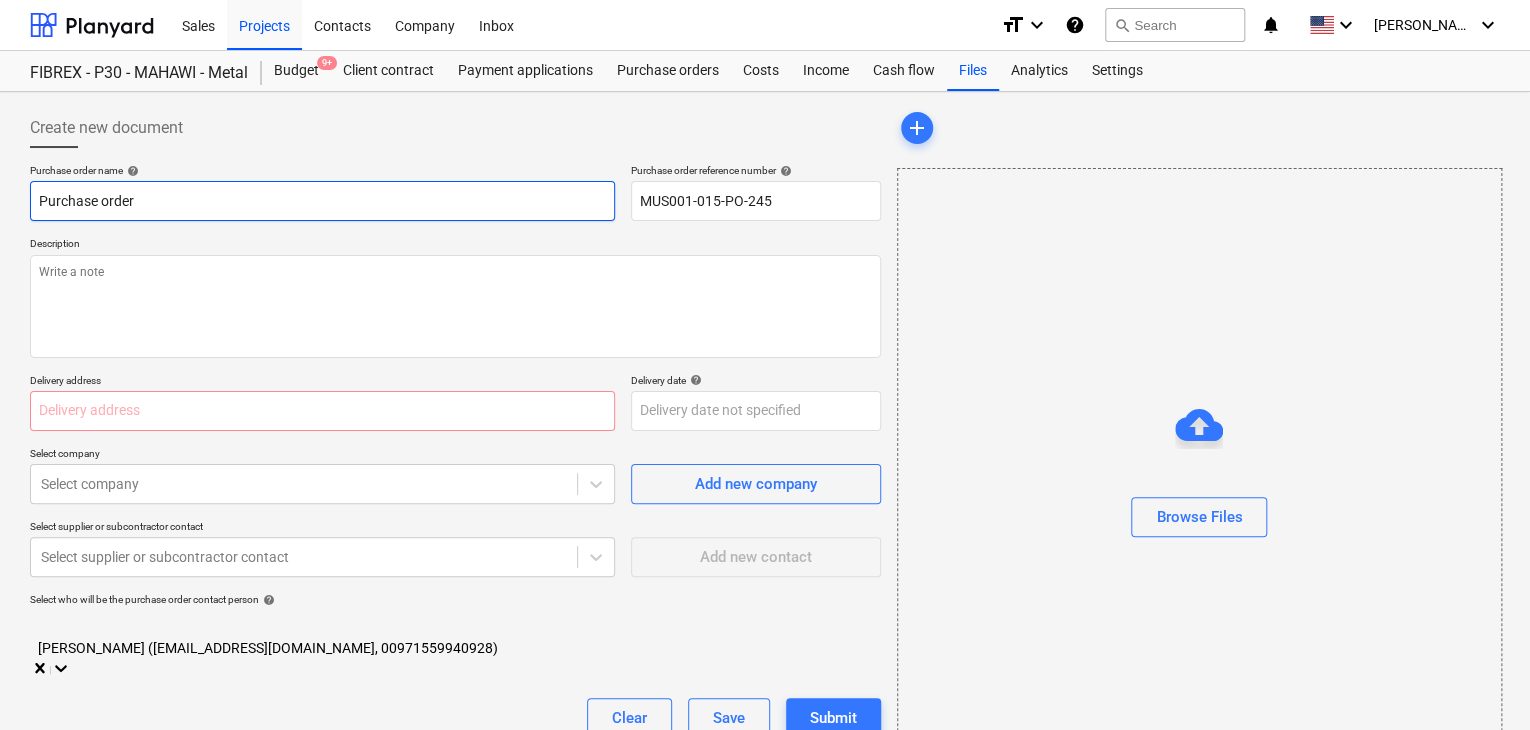 drag, startPoint x: 807, startPoint y: 203, endPoint x: 600, endPoint y: 197, distance: 207.08694 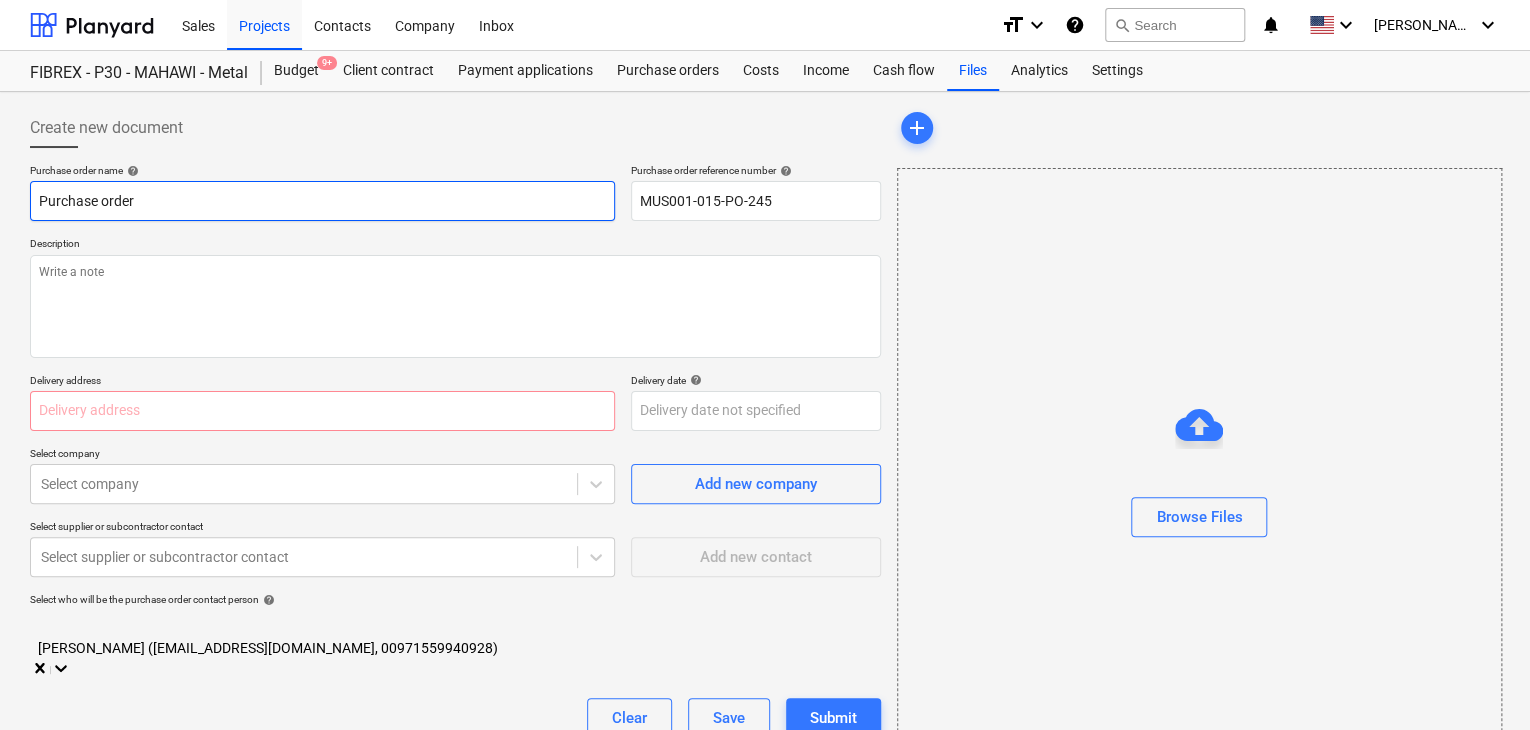 click on "Purchase order name help Purchase order Purchase order reference number help MUS001-015-PO-245" at bounding box center (455, 192) 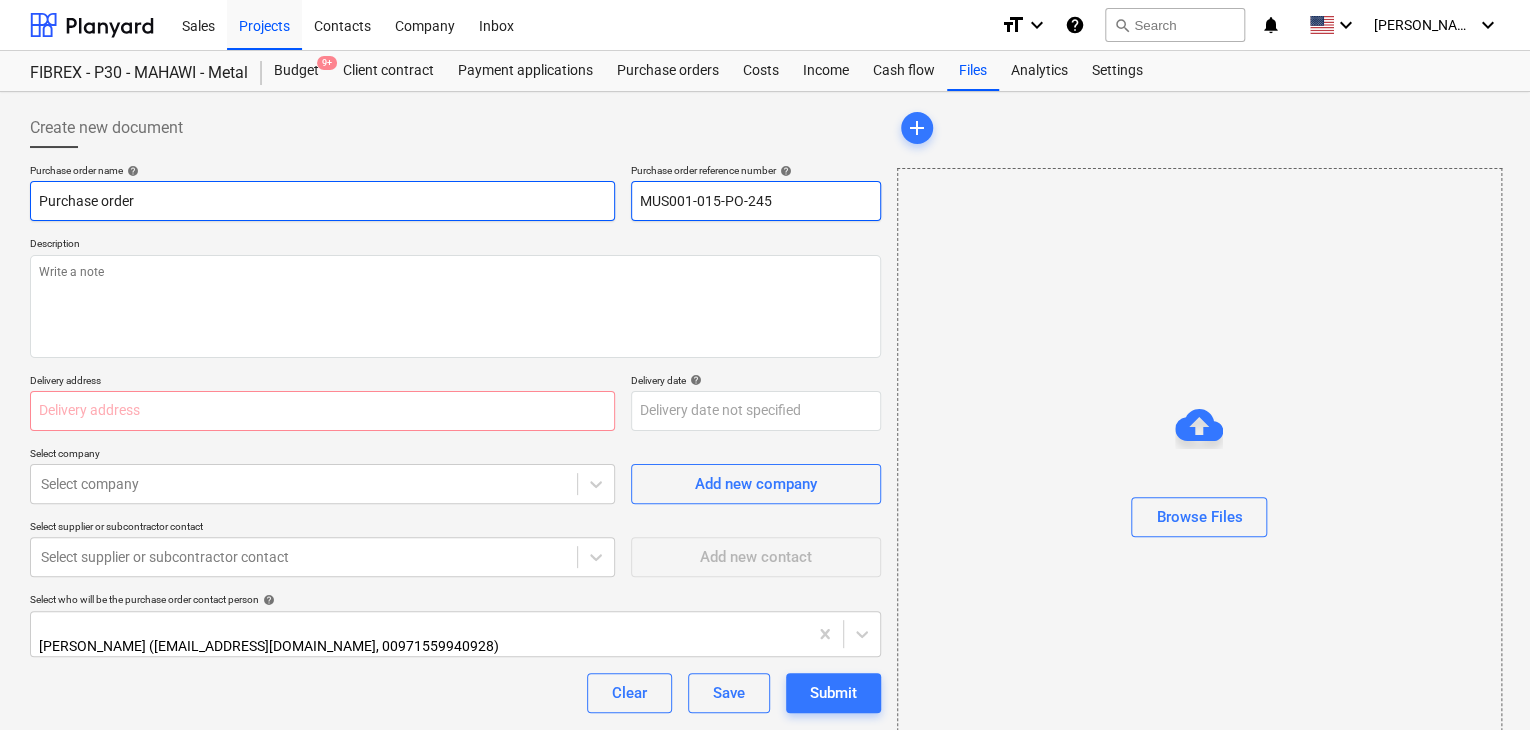 drag, startPoint x: 790, startPoint y: 197, endPoint x: 611, endPoint y: 189, distance: 179.17868 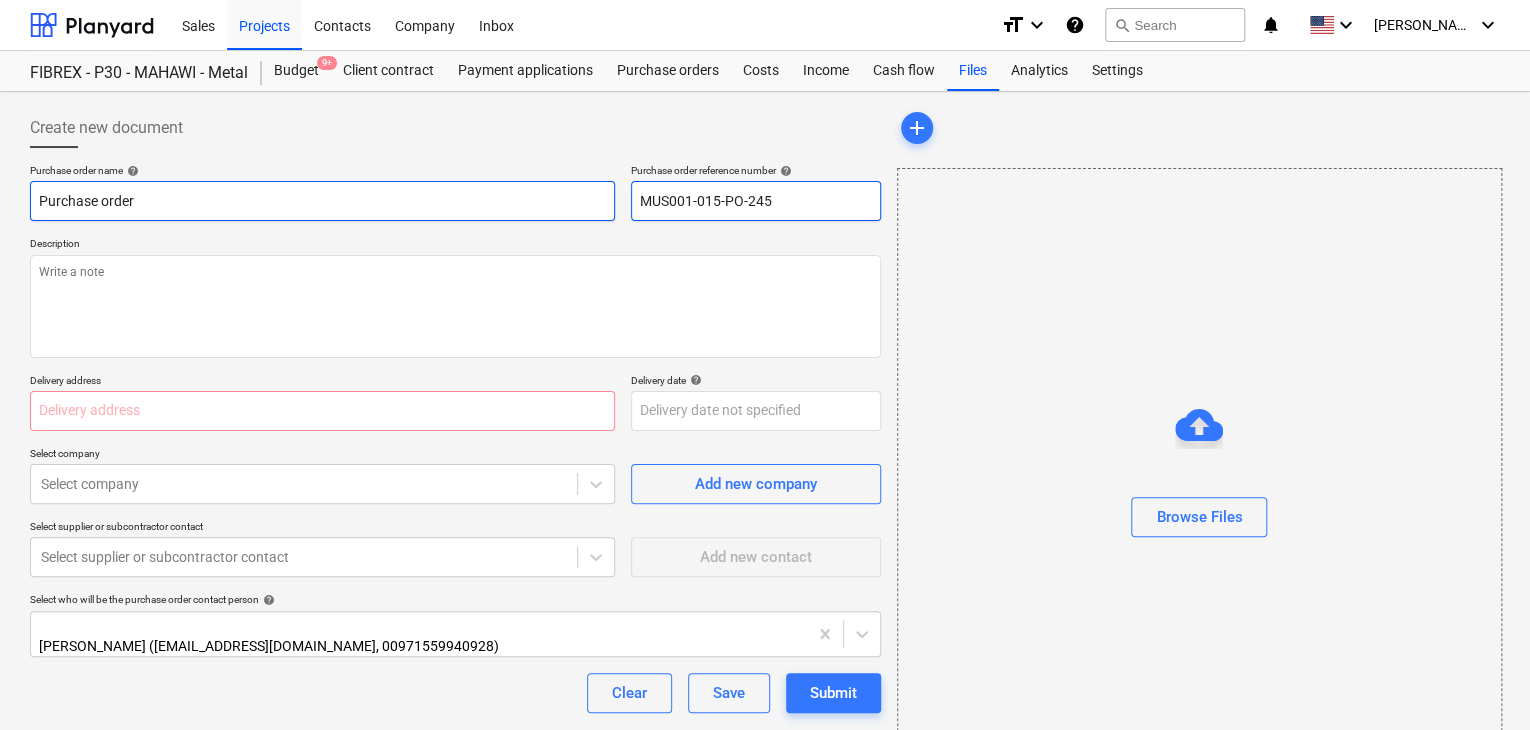 click on "Purchase order name help Purchase order Purchase order reference number help MUS001-015-PO-245" at bounding box center (455, 192) 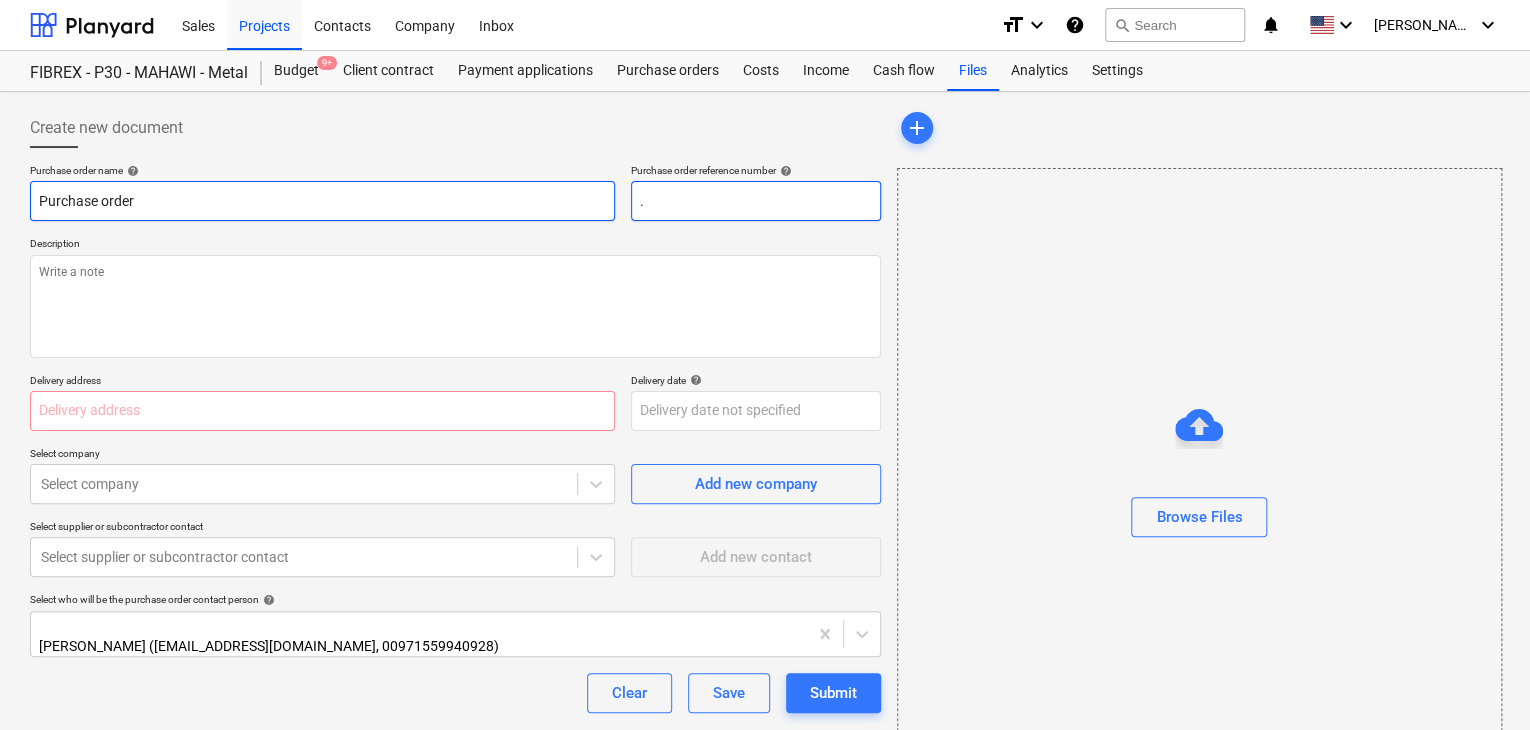 type on "x" 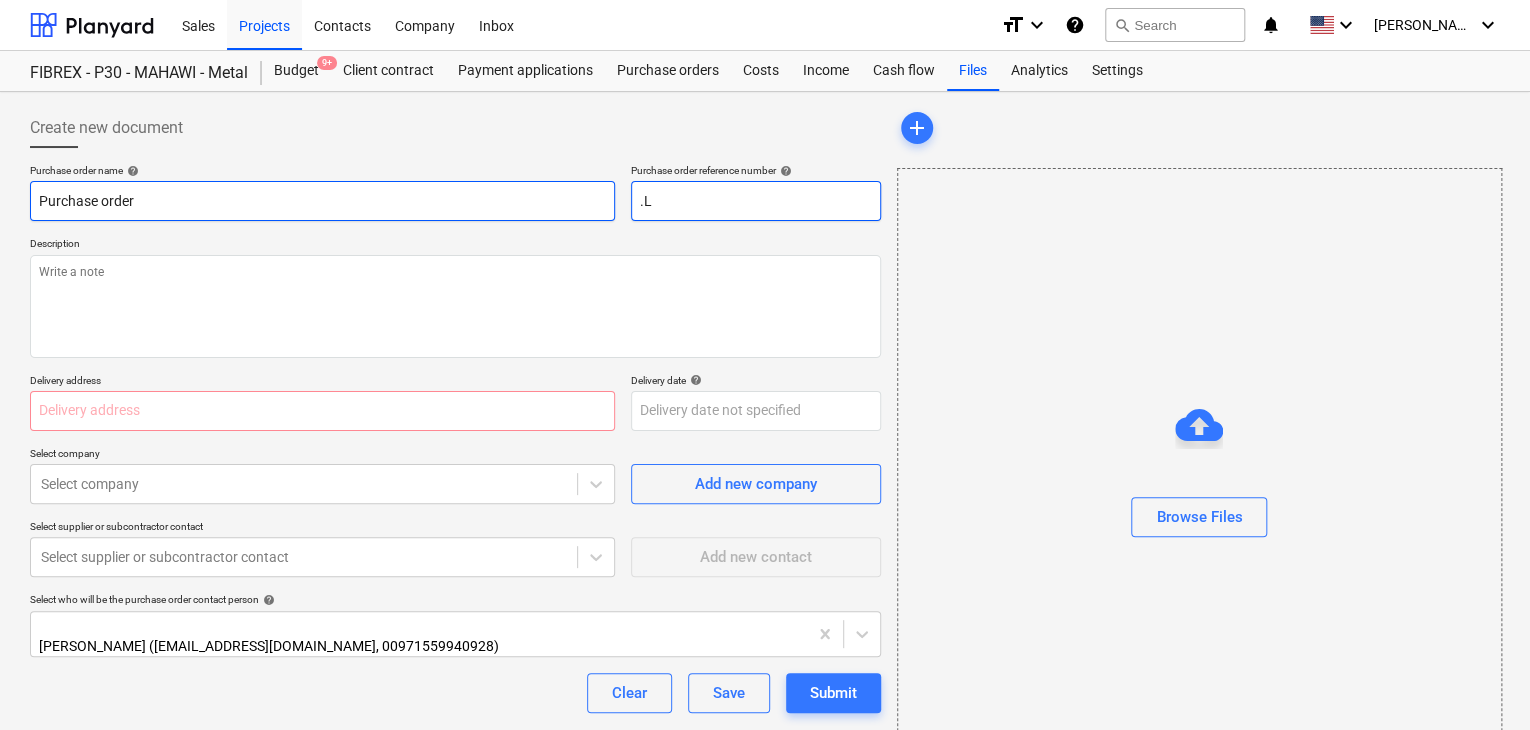 type on "x" 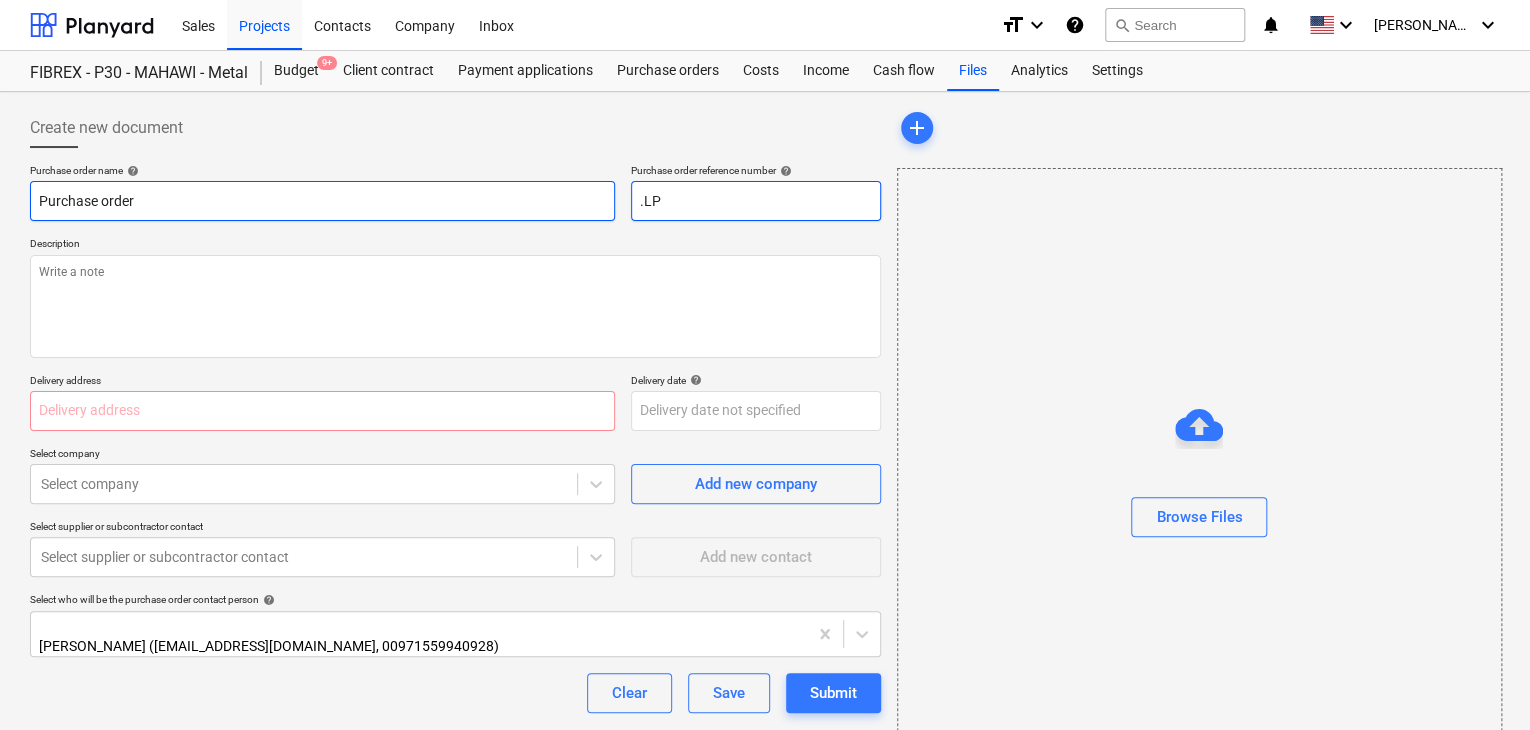 type on "x" 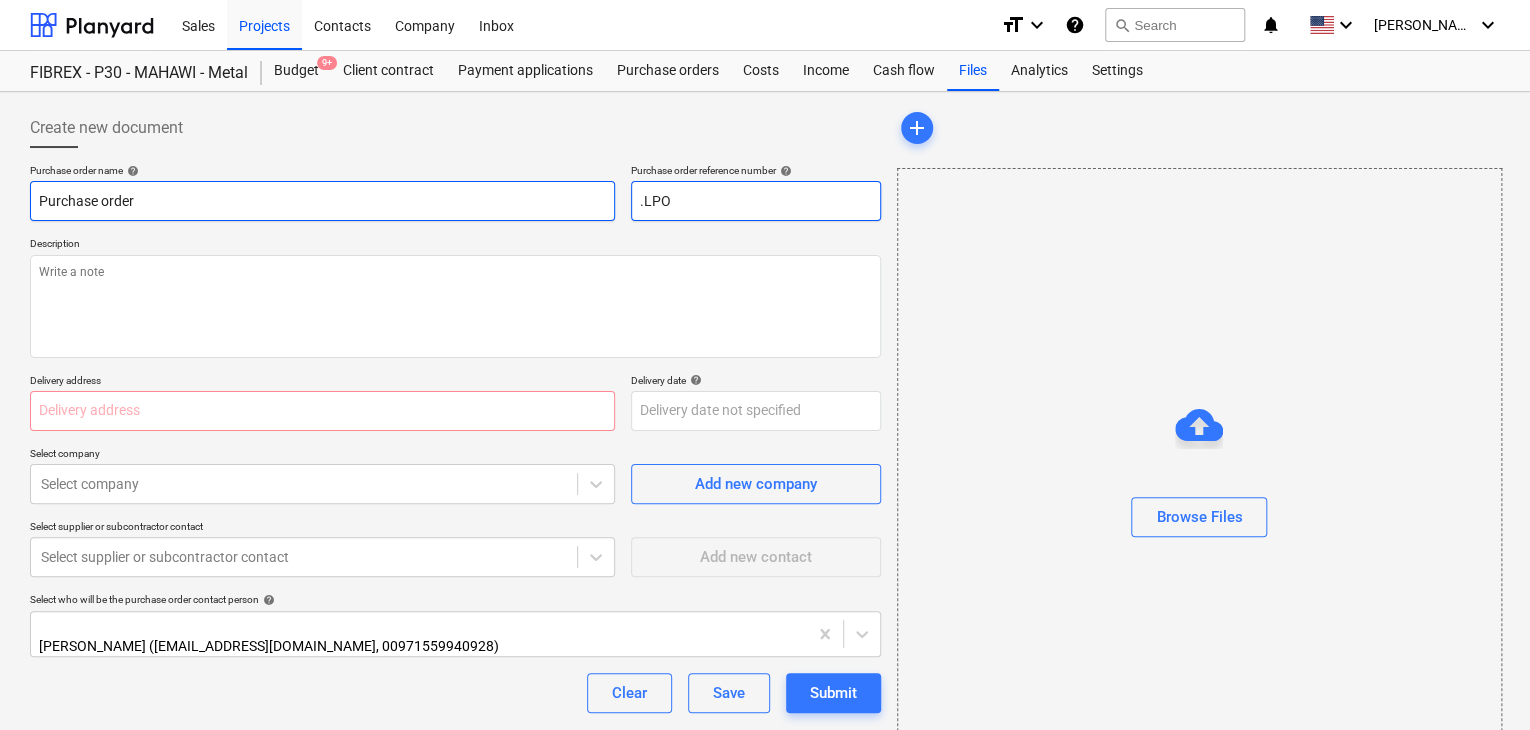 type on "x" 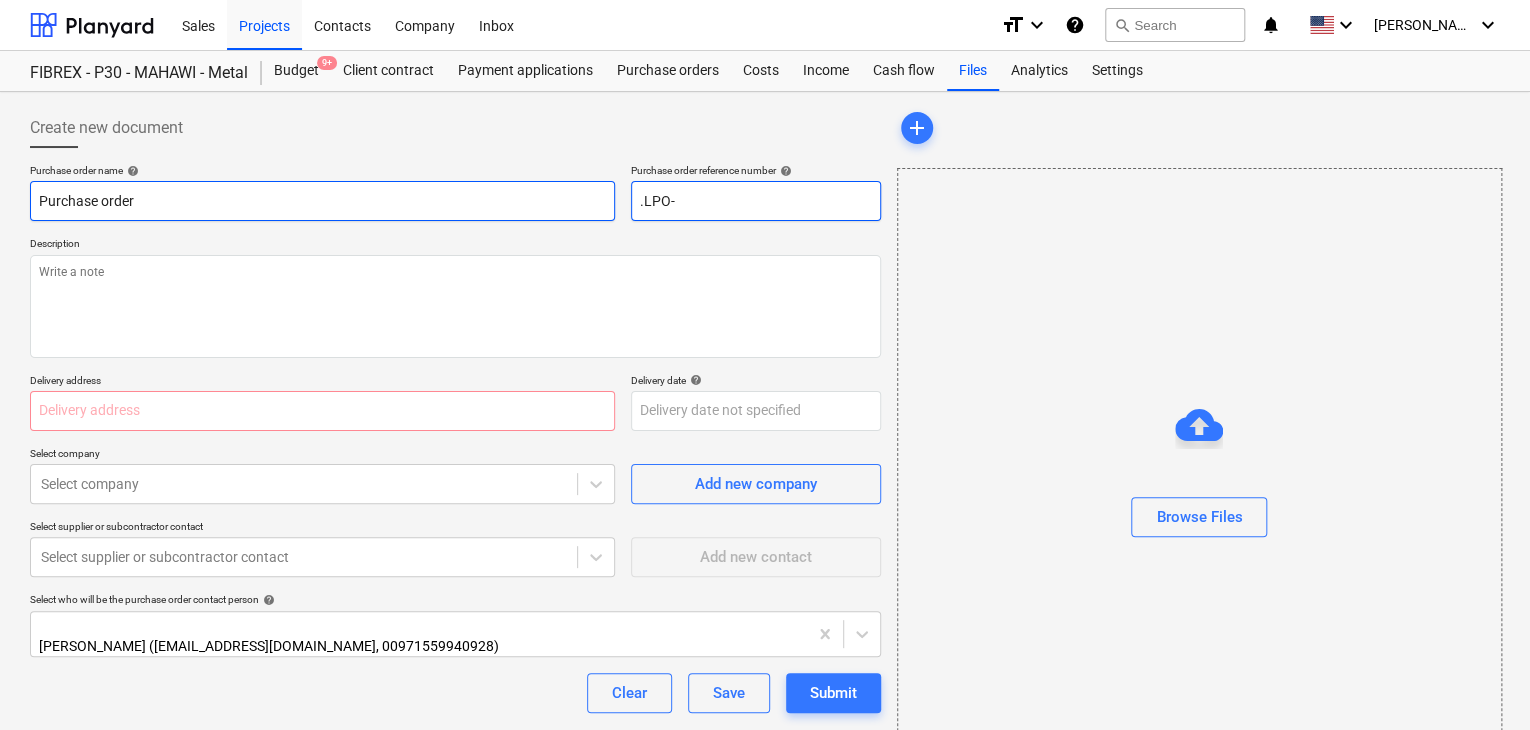 type on "x" 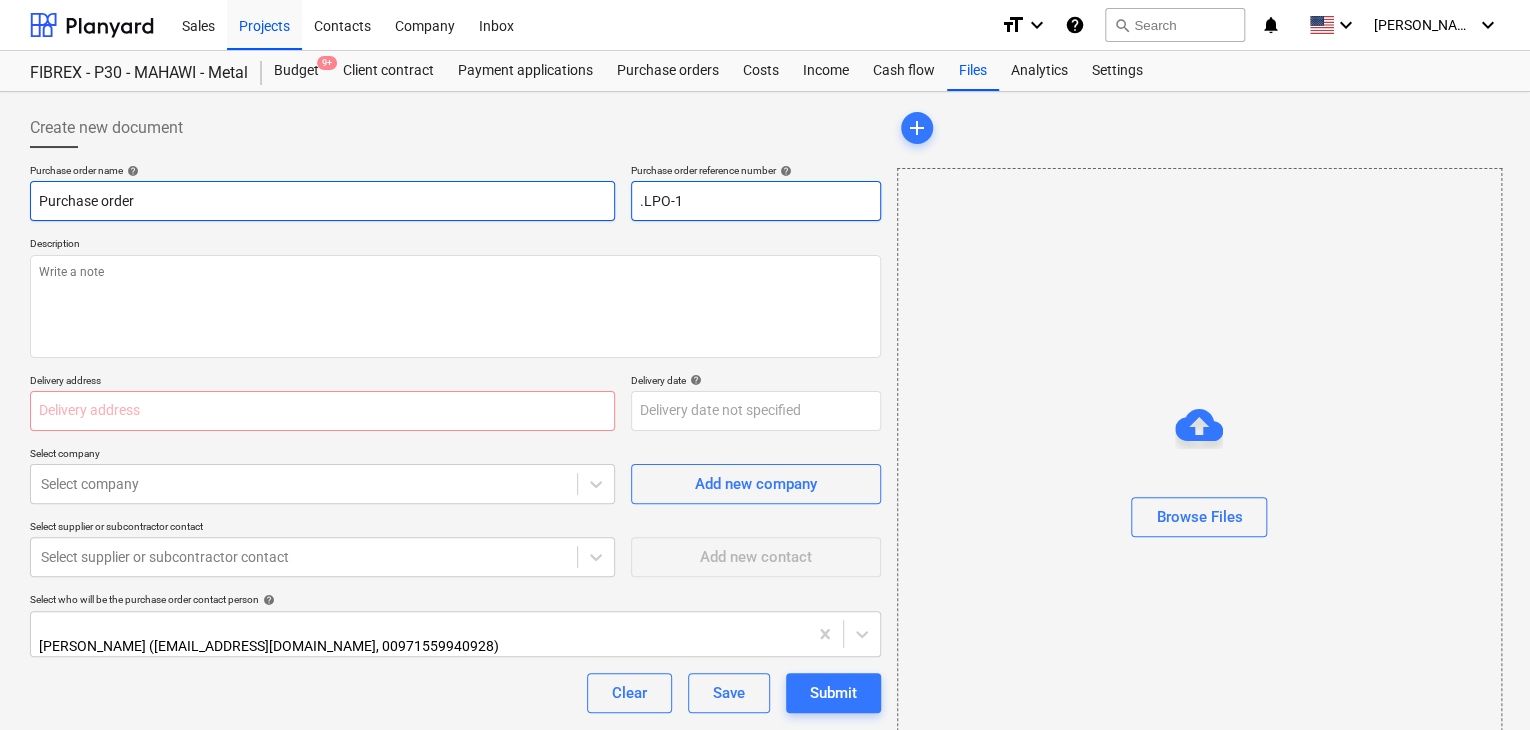type on "x" 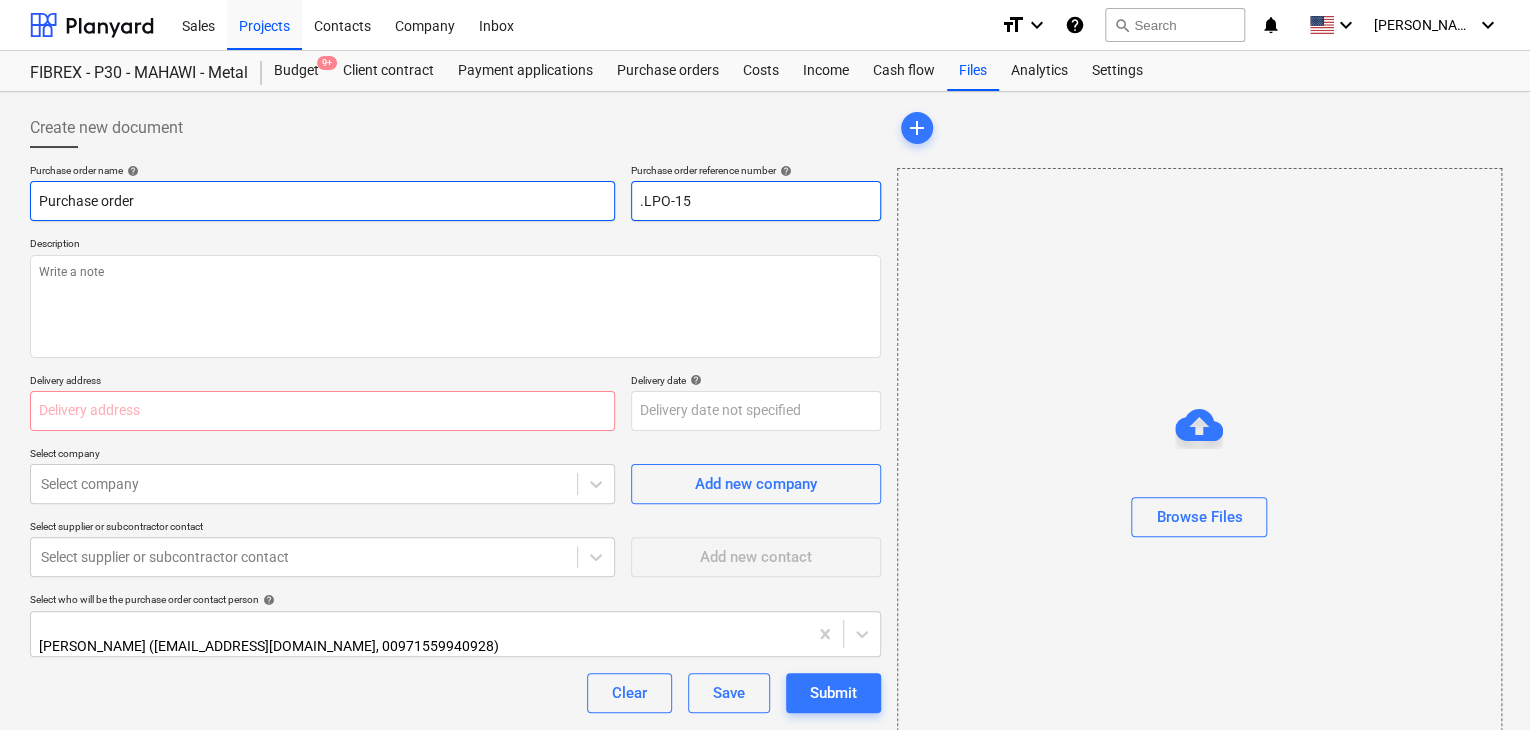 type on "x" 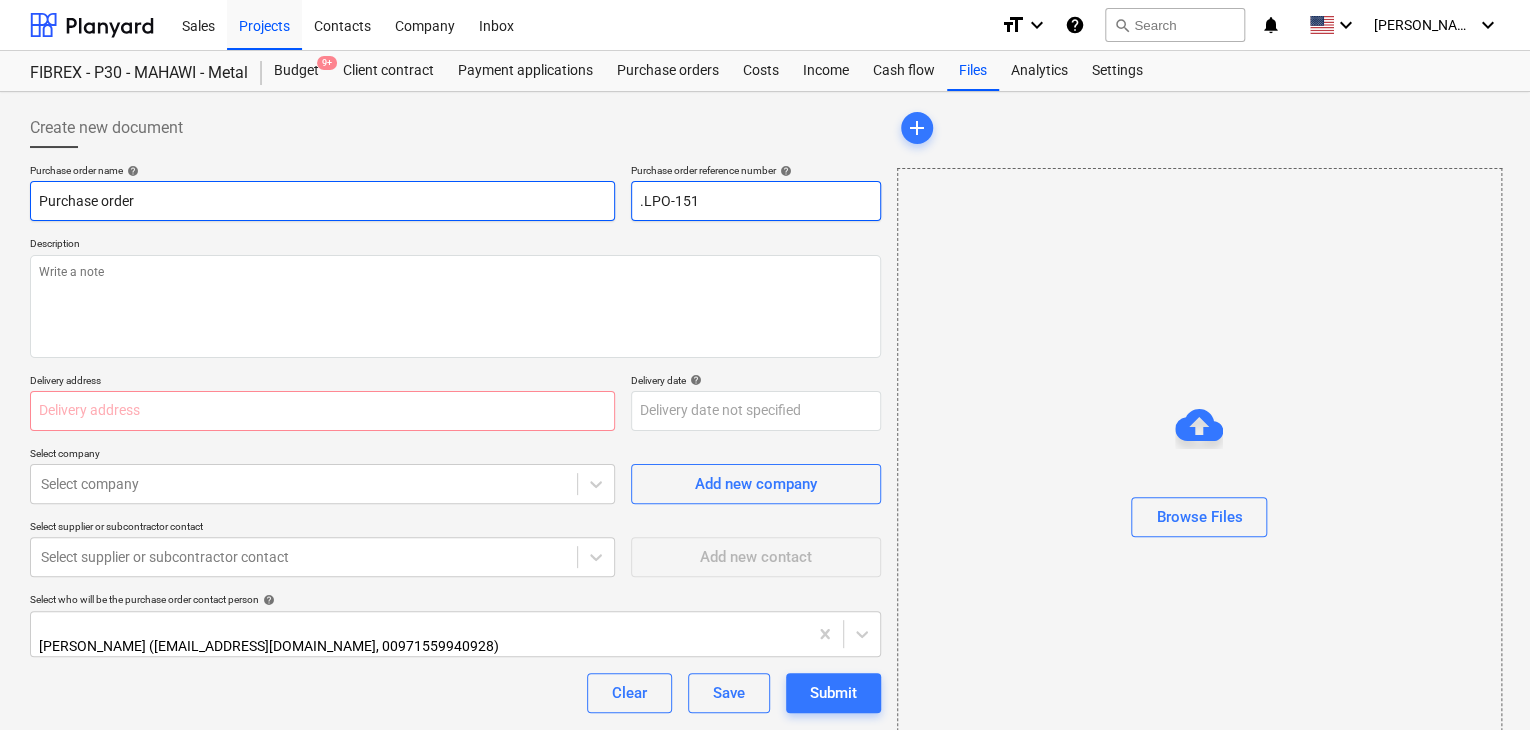 type on "x" 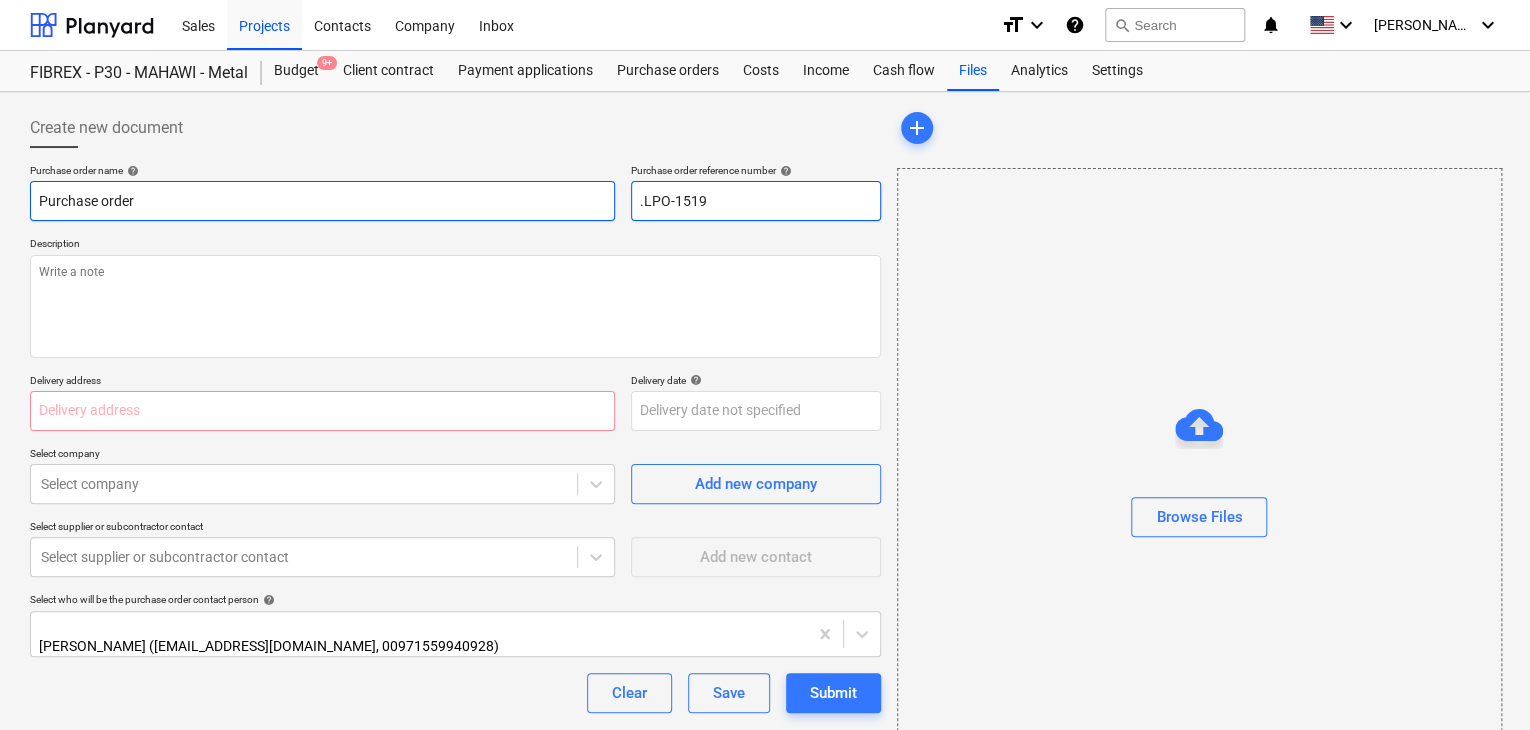 type on "x" 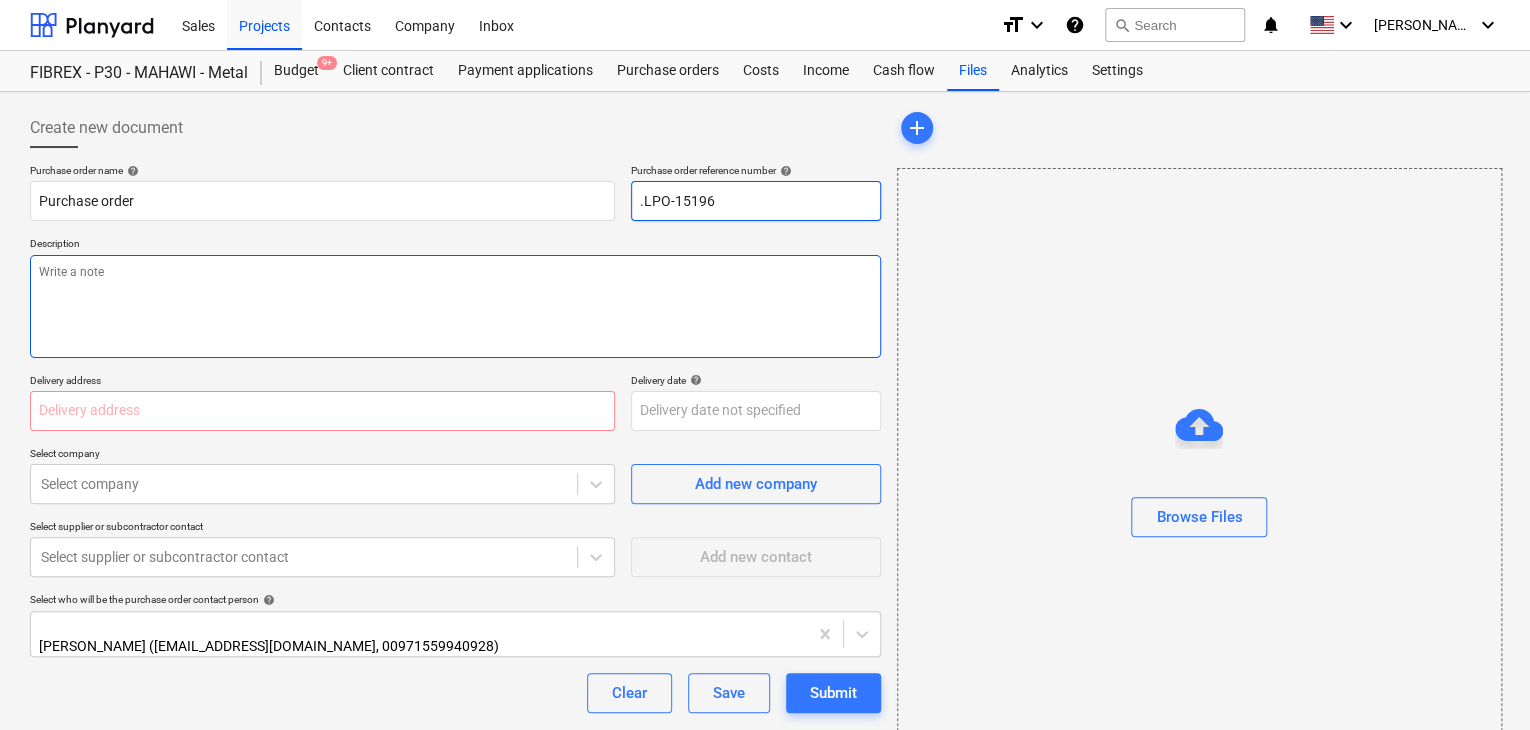 type on ".LPO-15196" 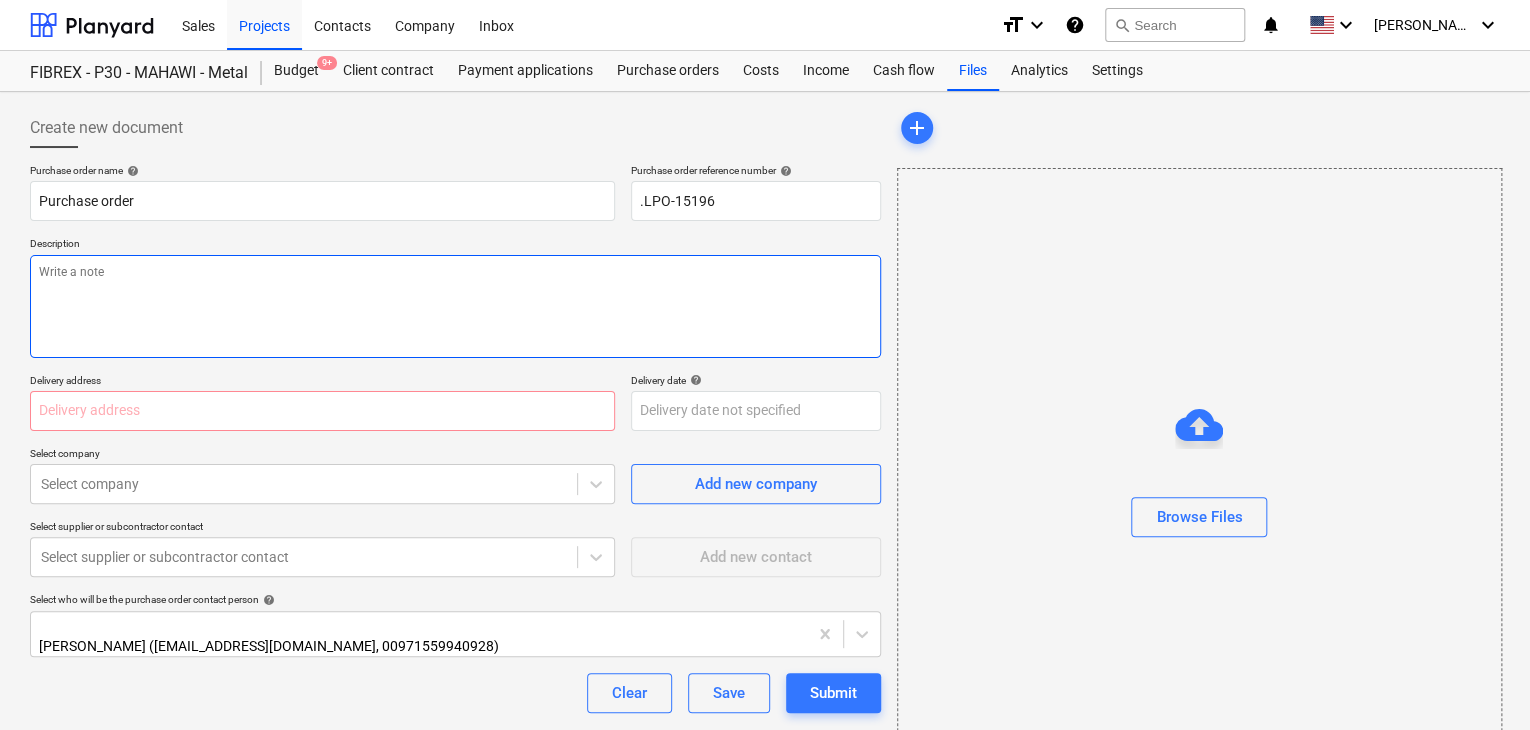 click at bounding box center (455, 306) 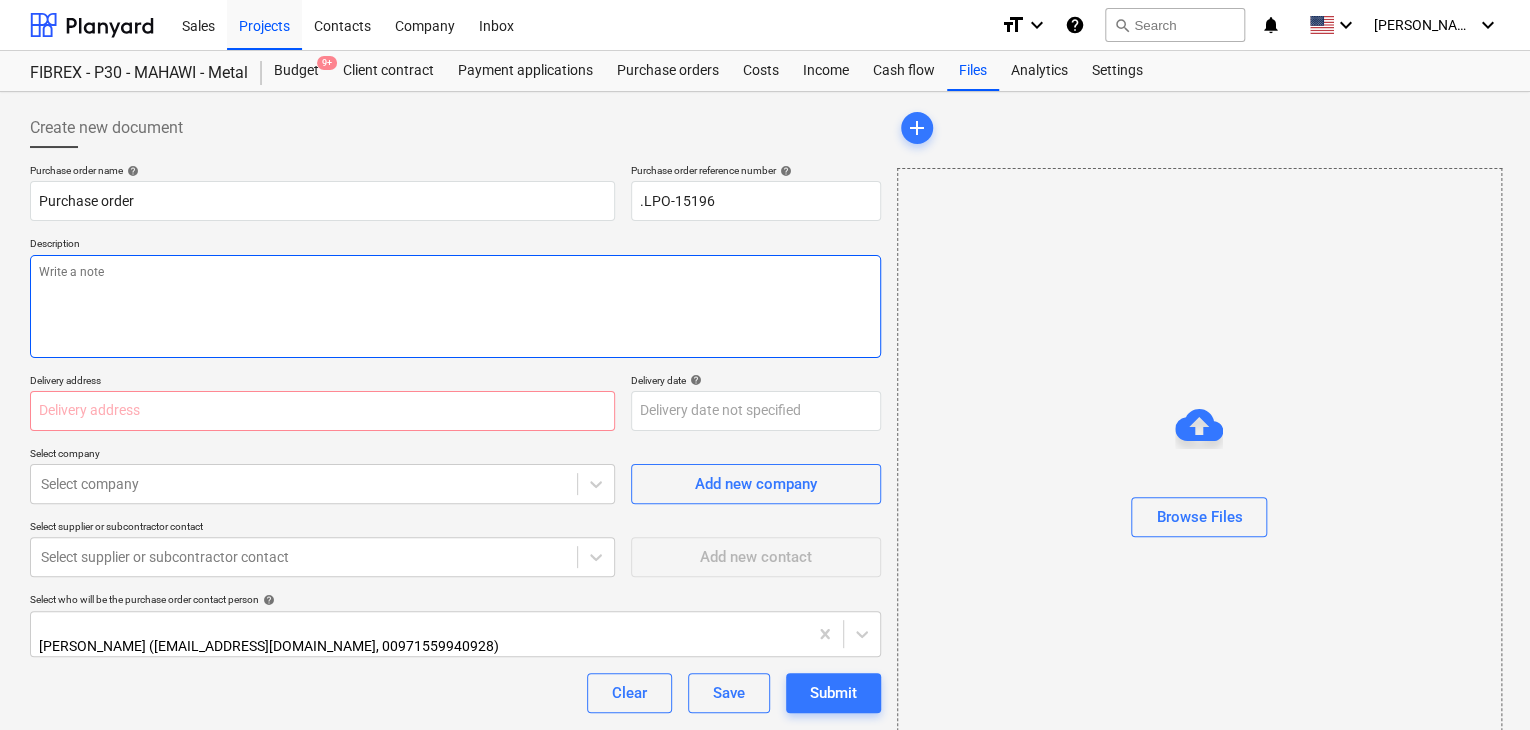 type on "x" 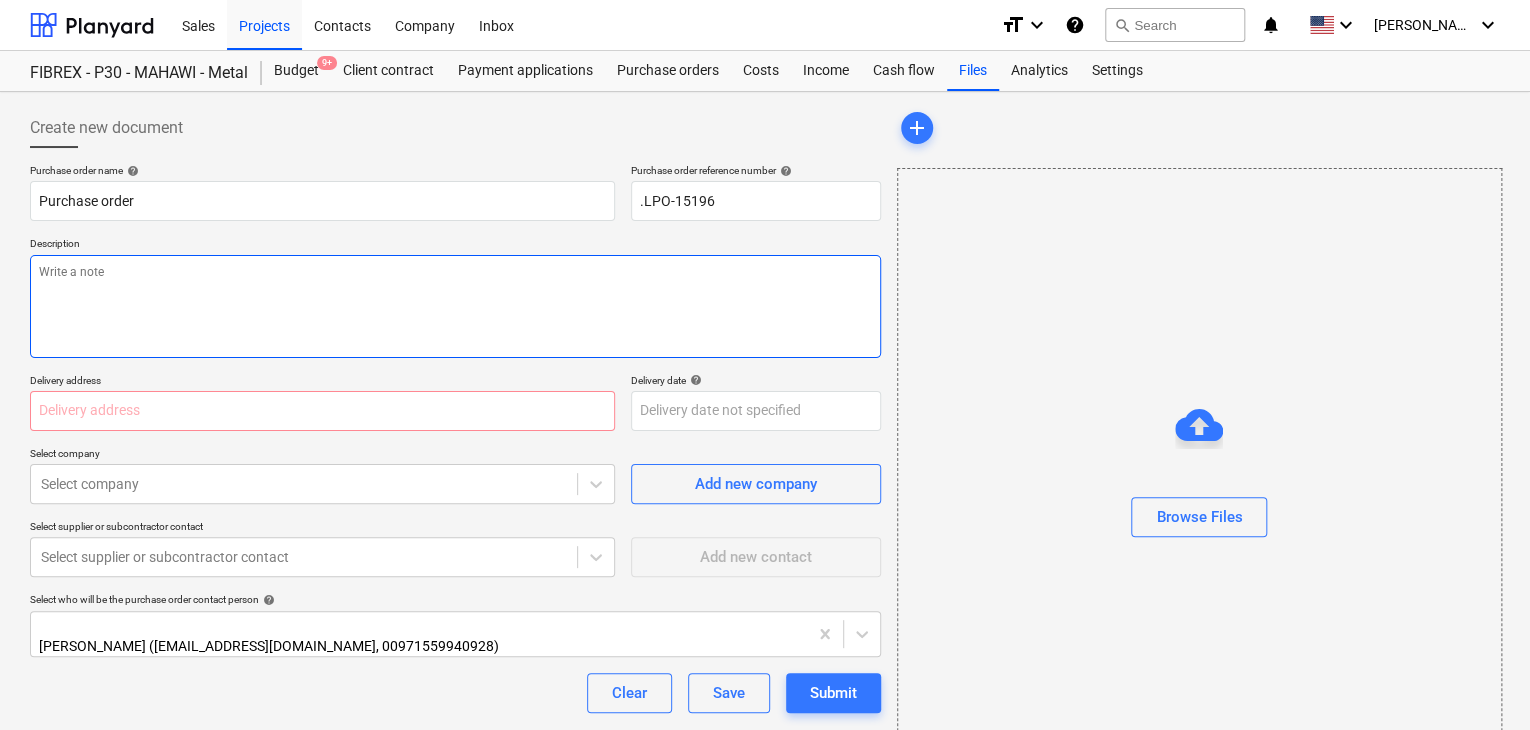 type on "2" 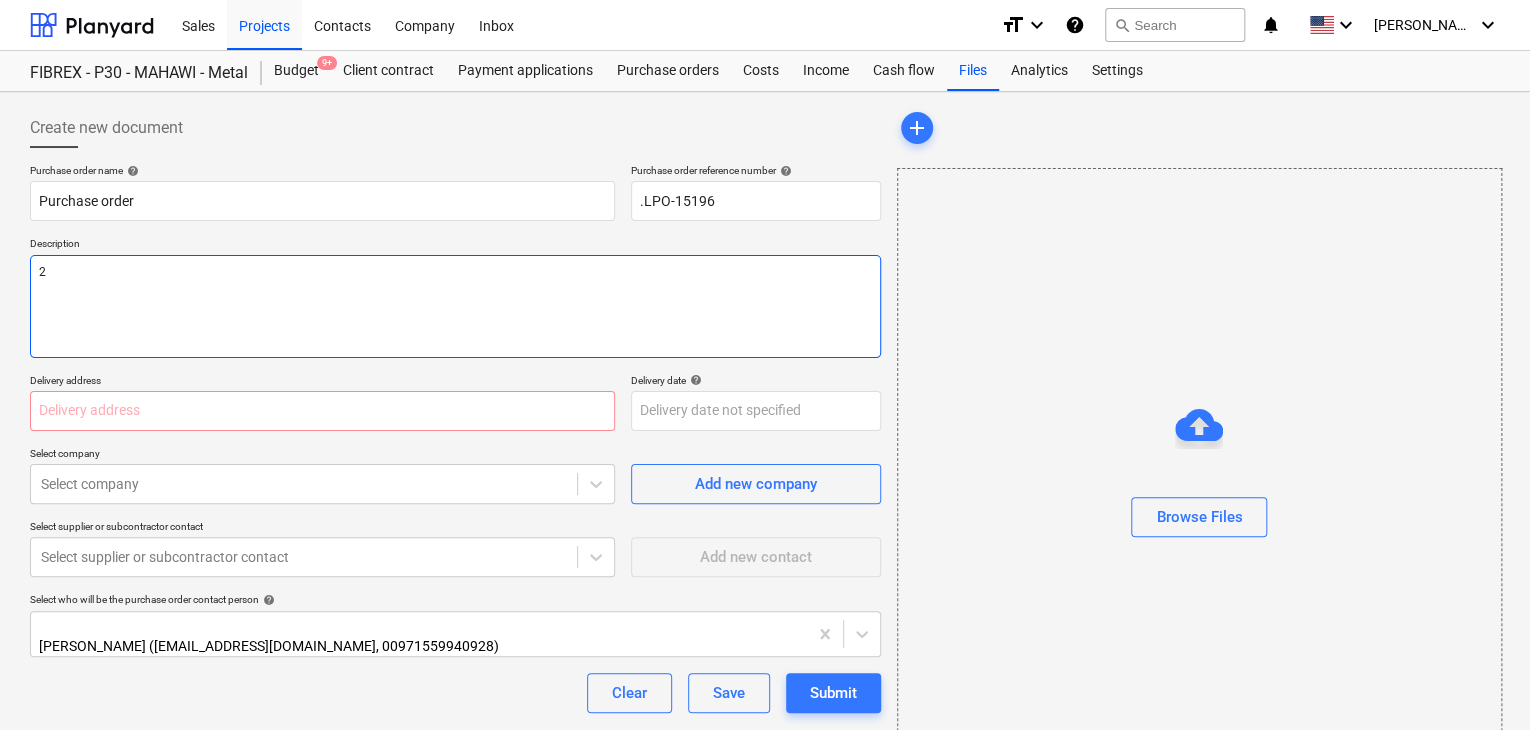 type on "x" 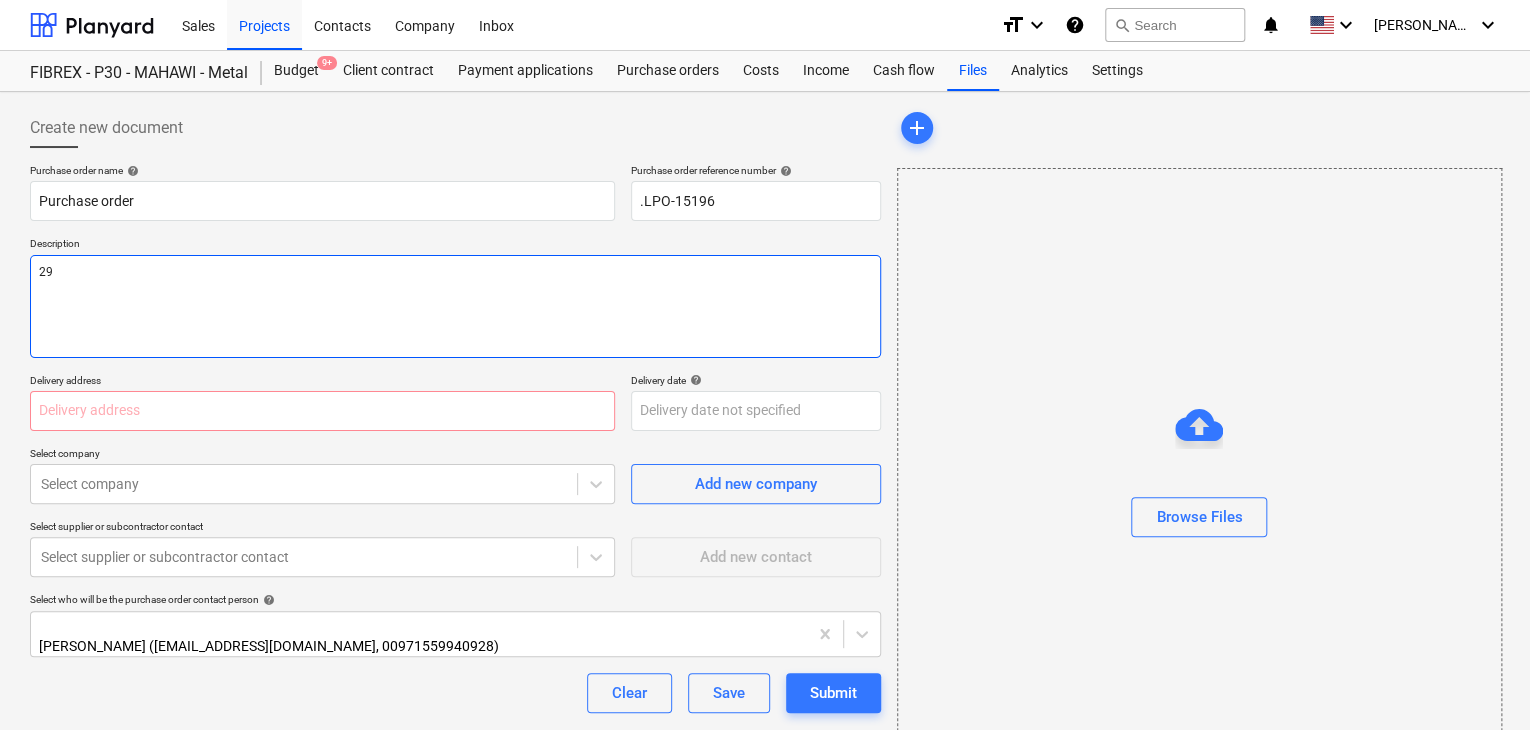 type on "x" 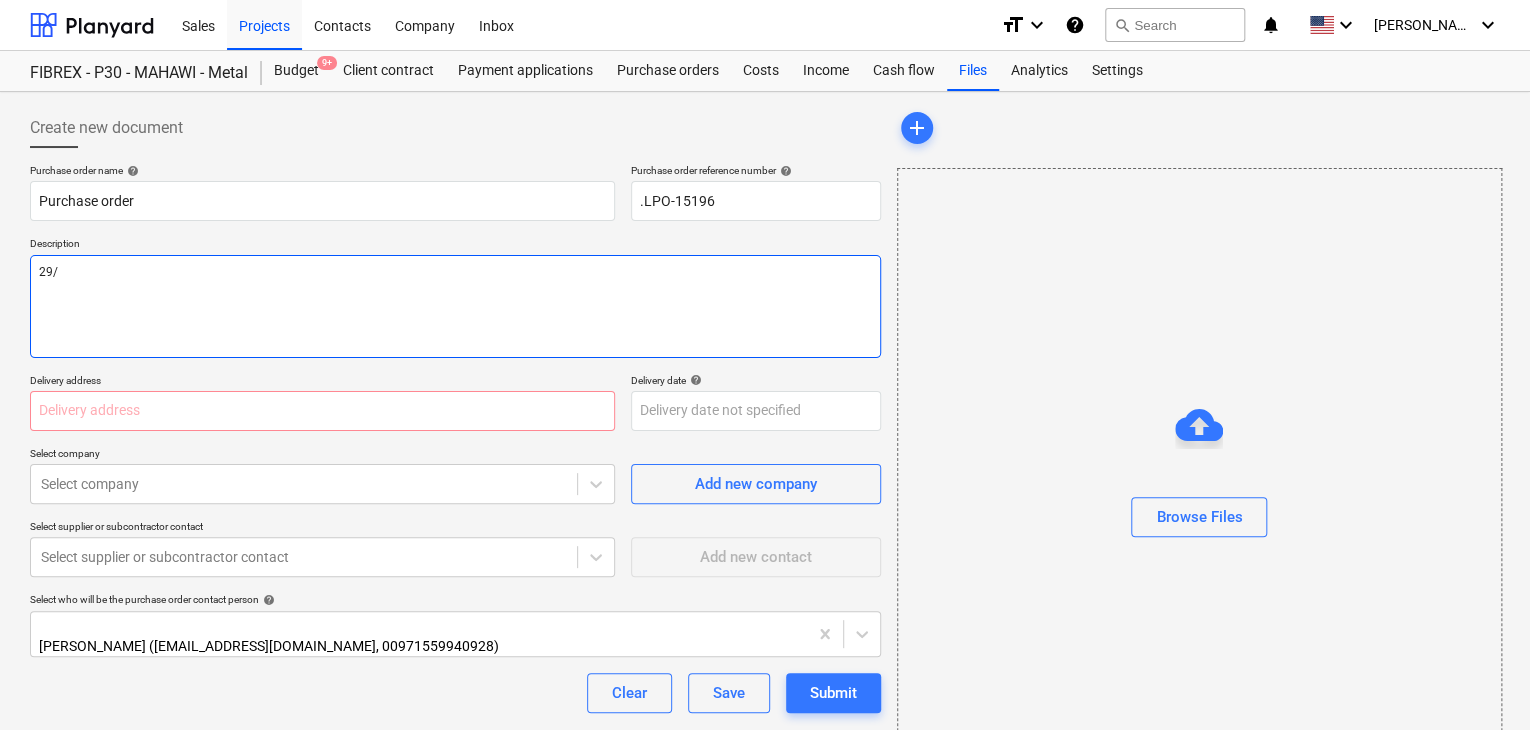 type on "x" 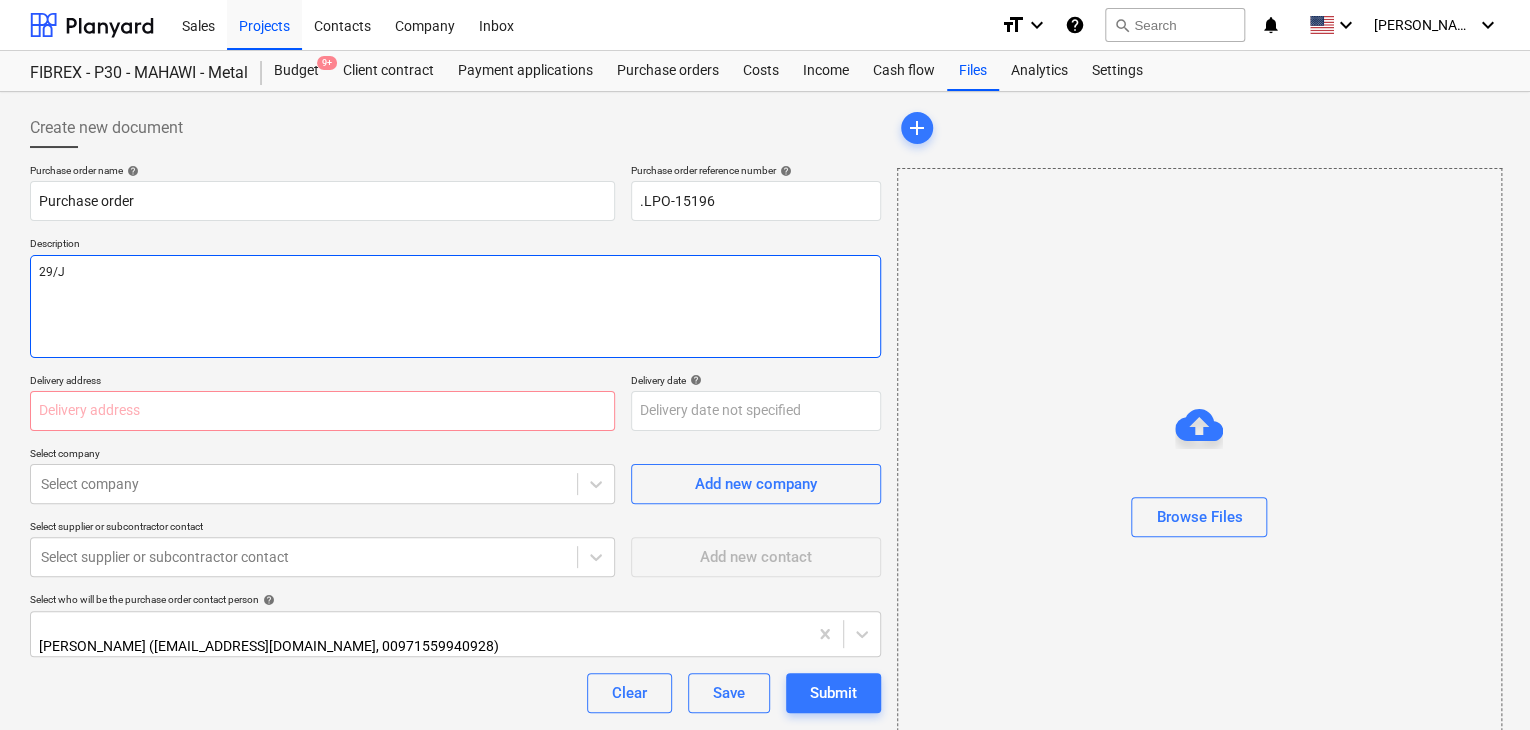 type on "x" 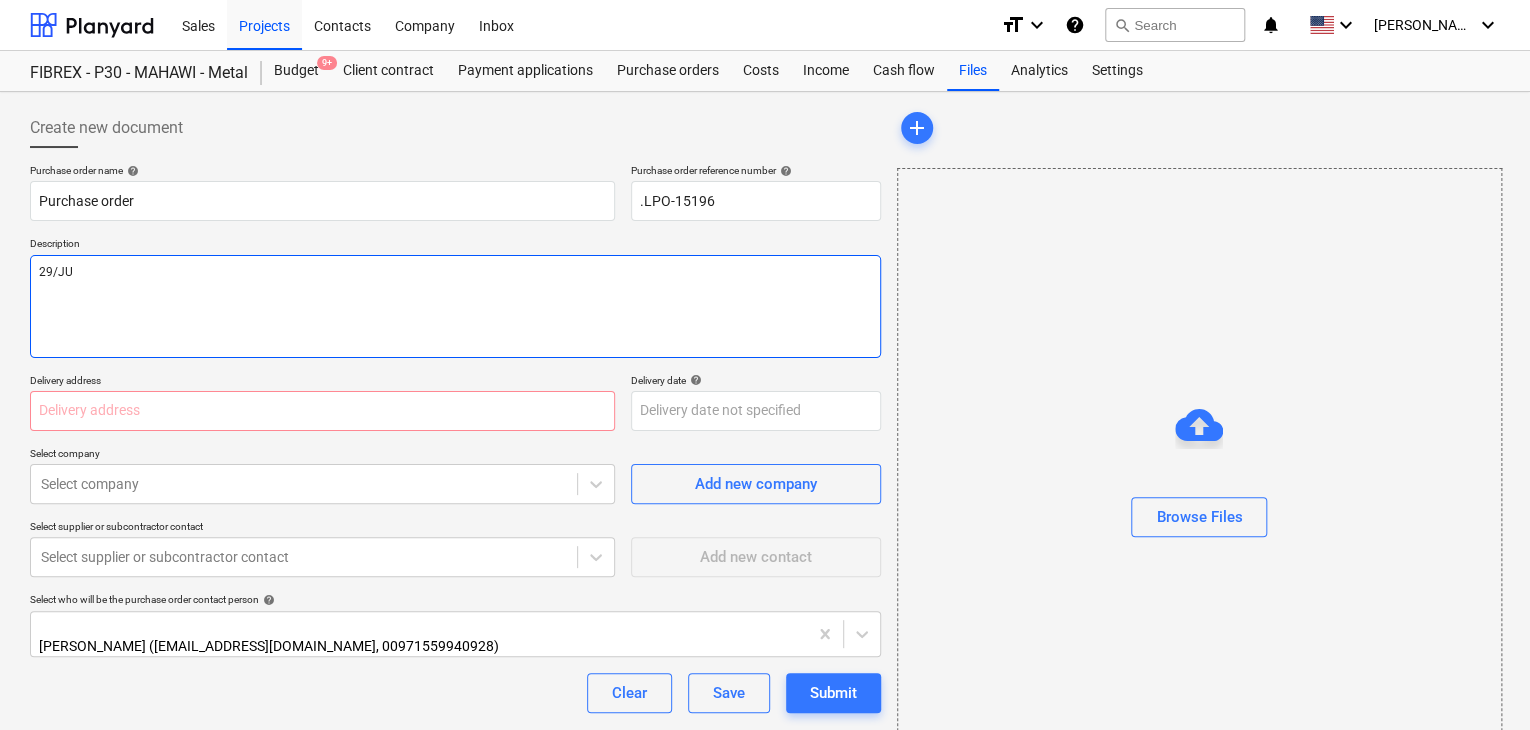 type on "x" 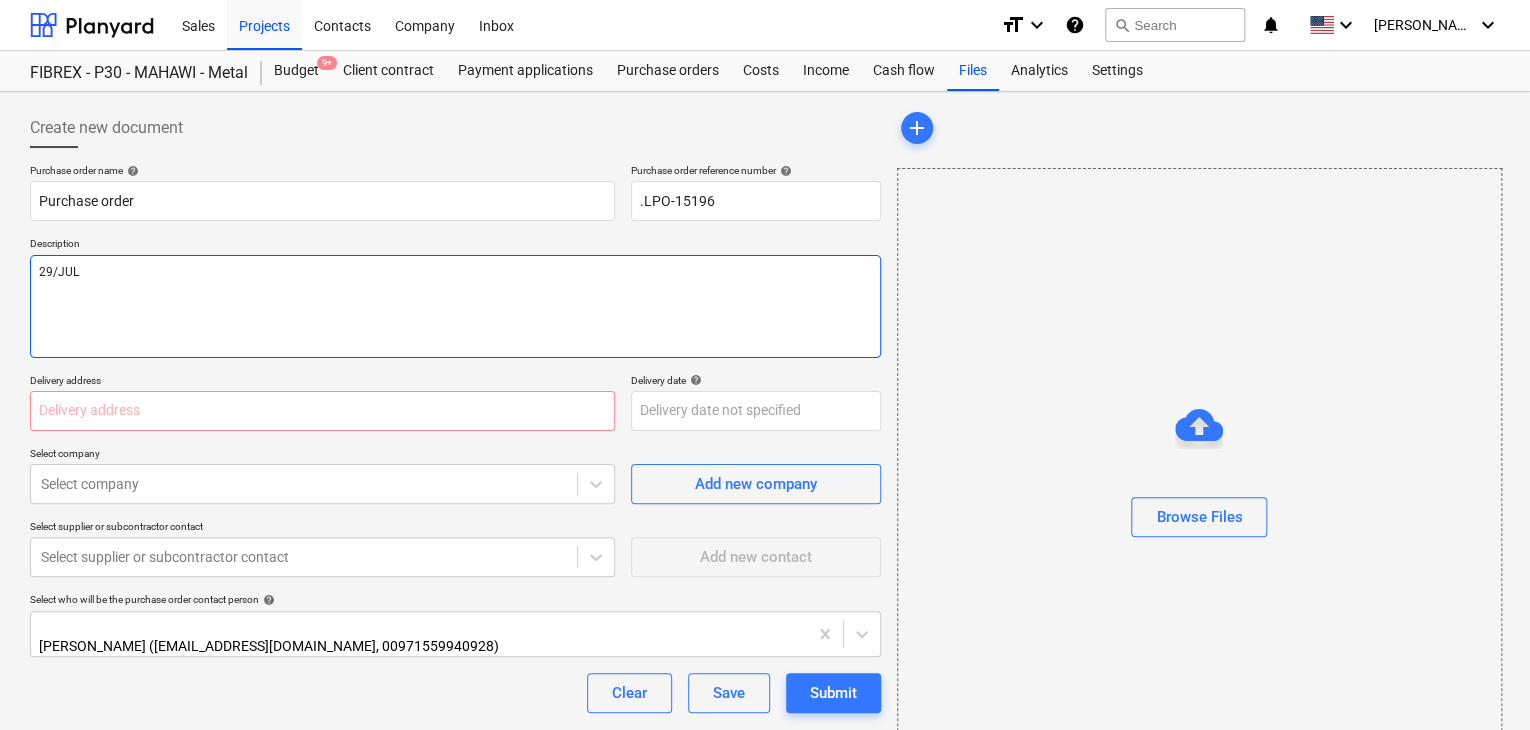 type on "x" 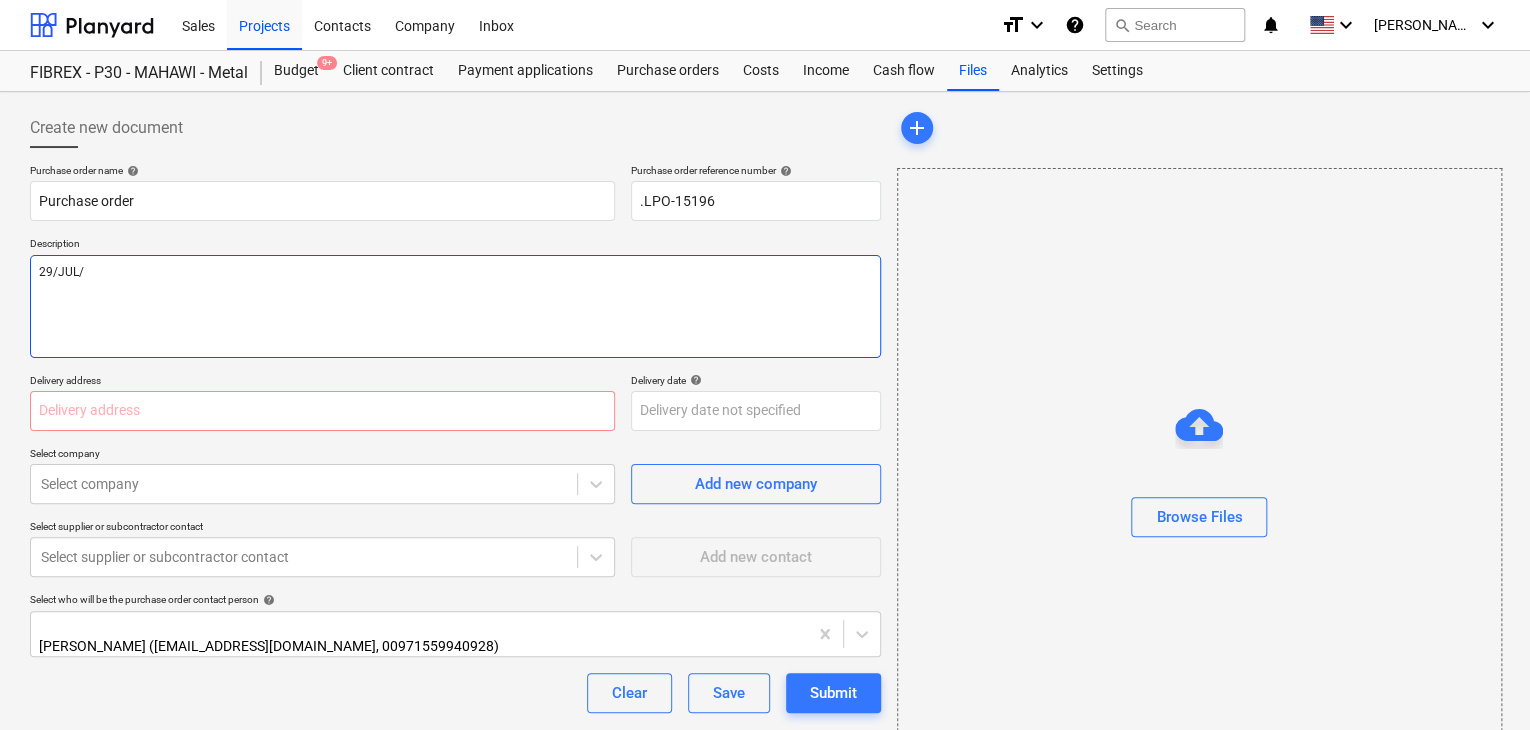 type on "x" 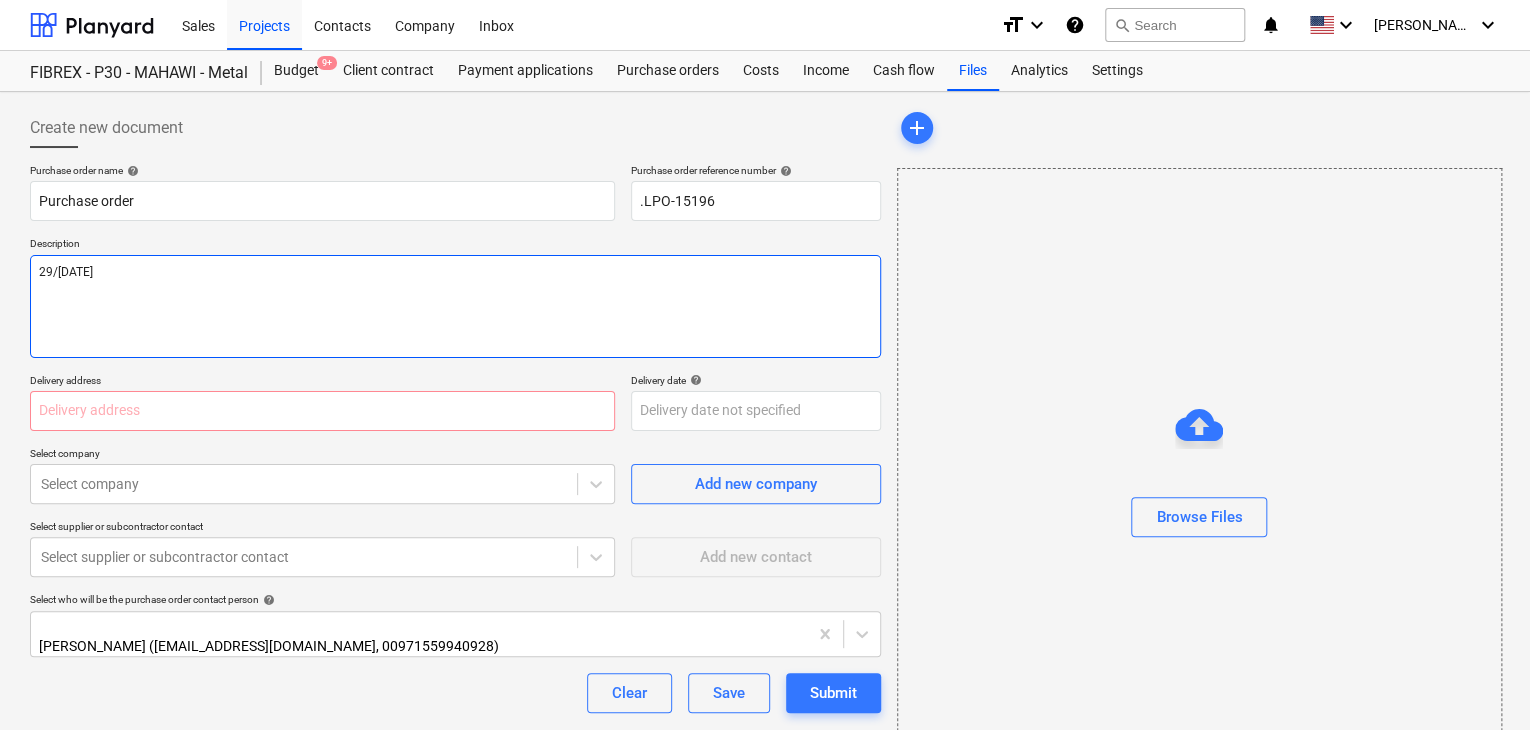type on "x" 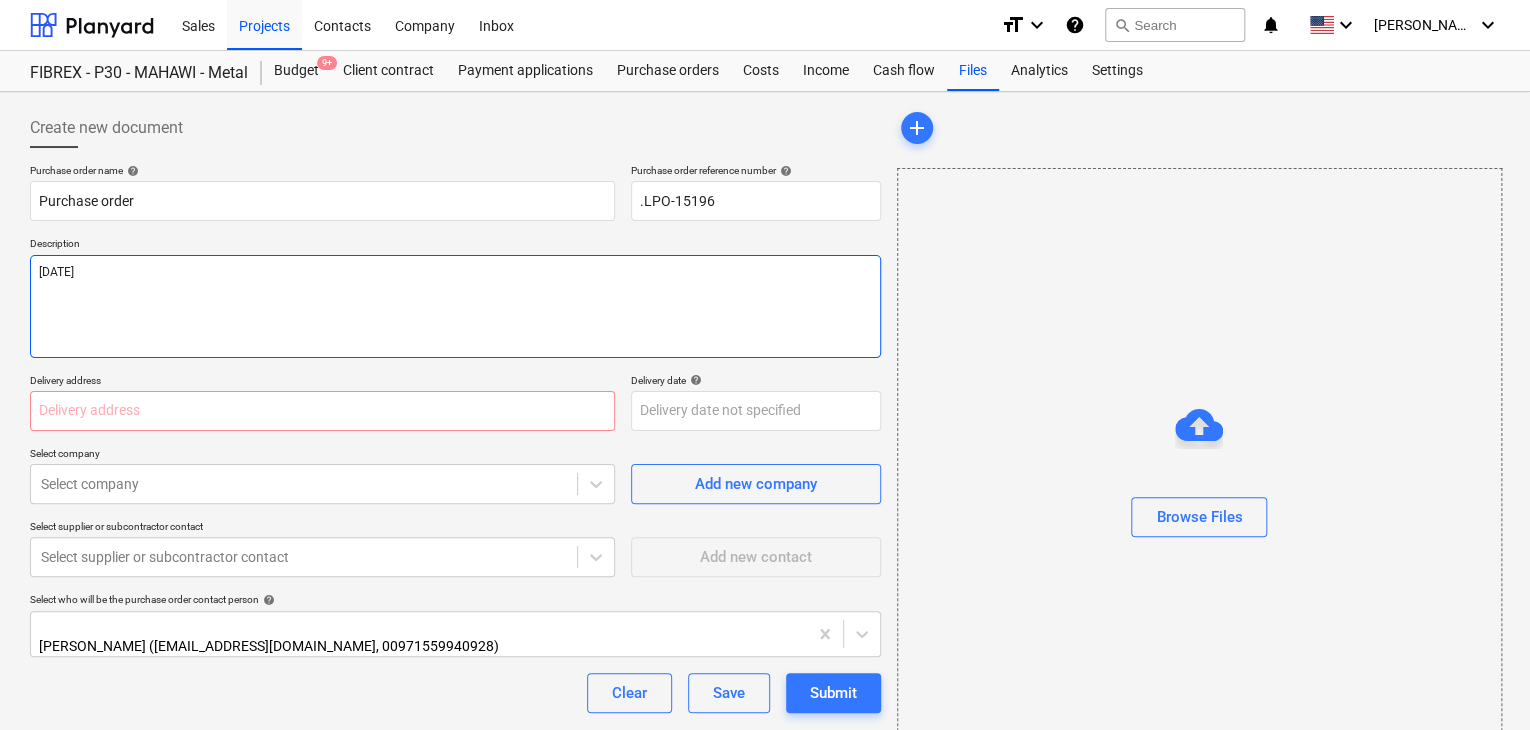 type on "x" 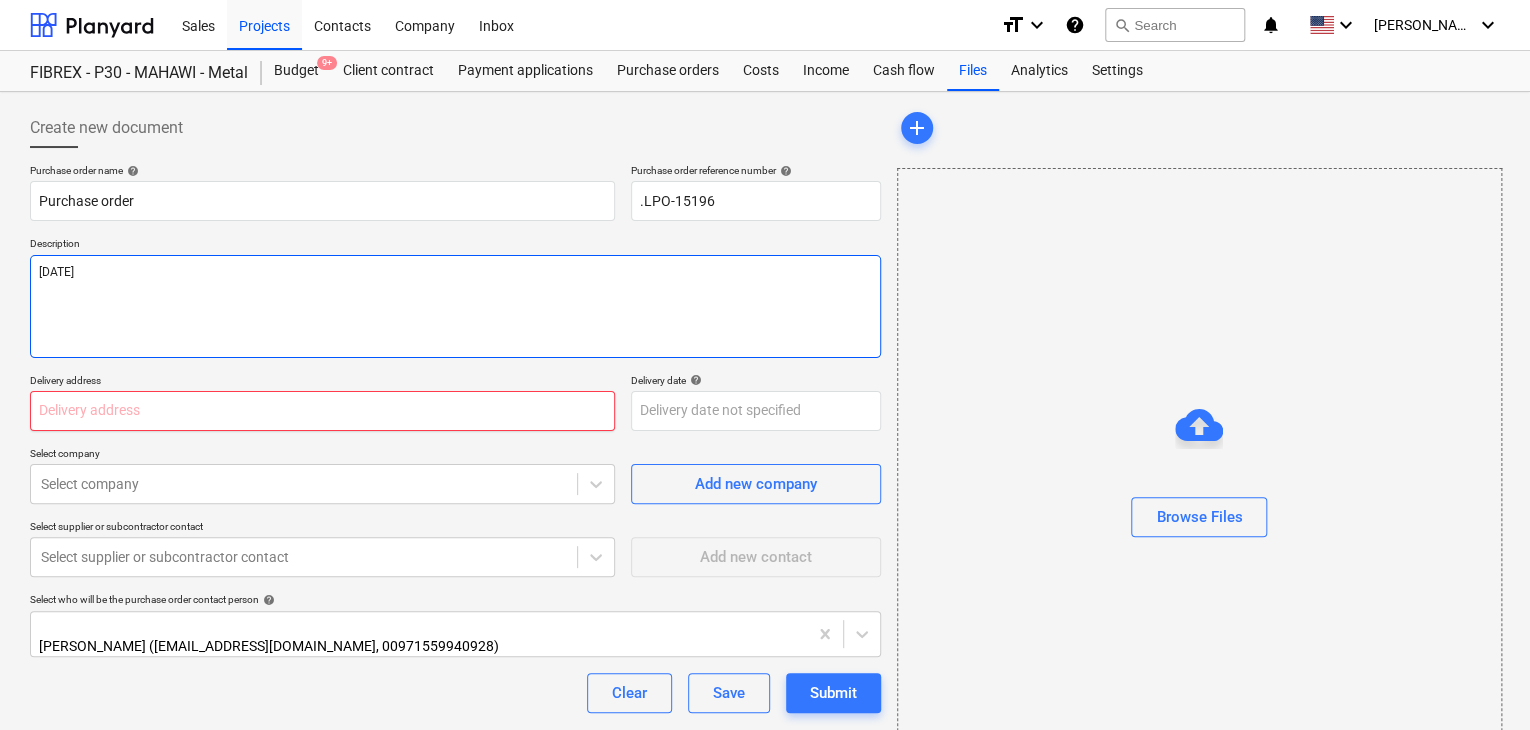 type on "[DATE]" 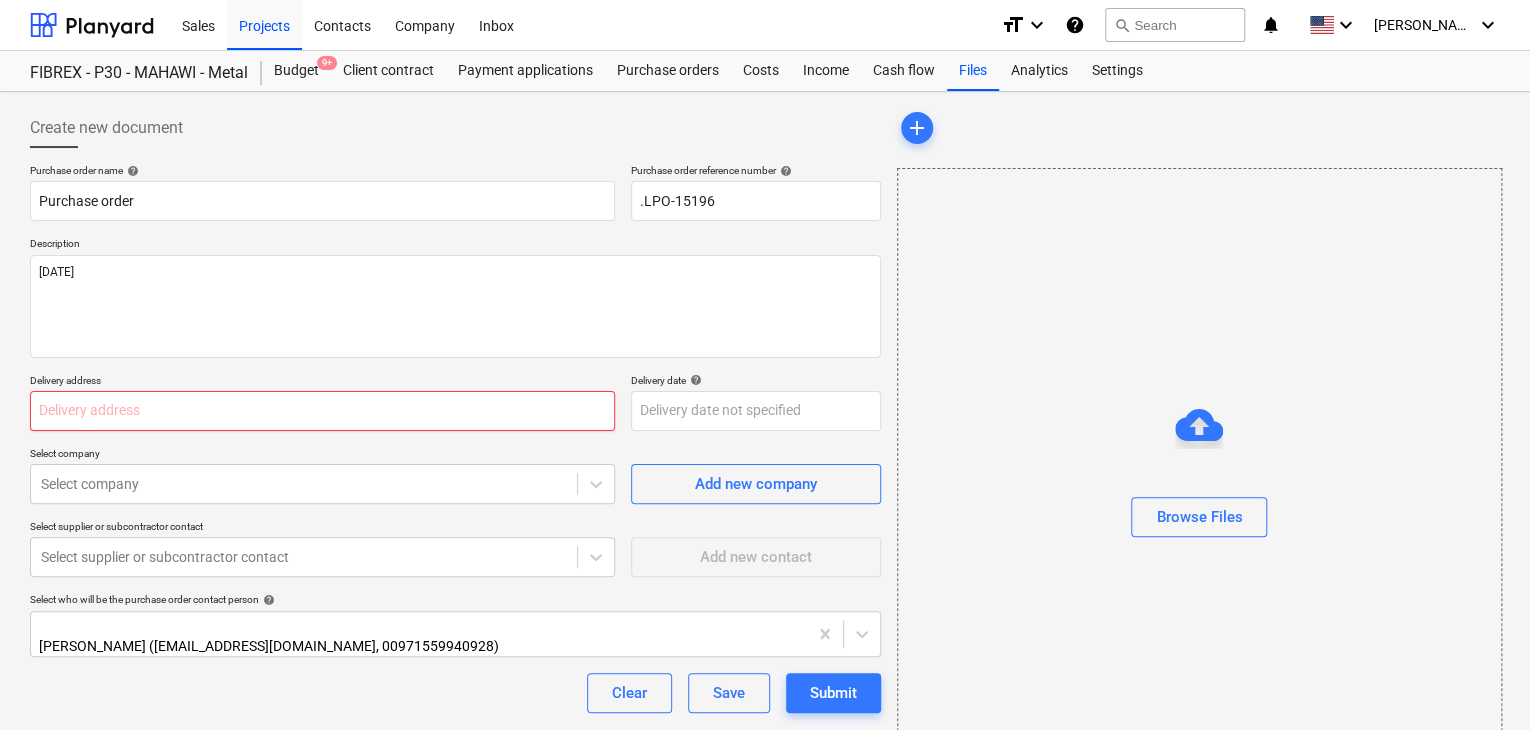 click at bounding box center [322, 411] 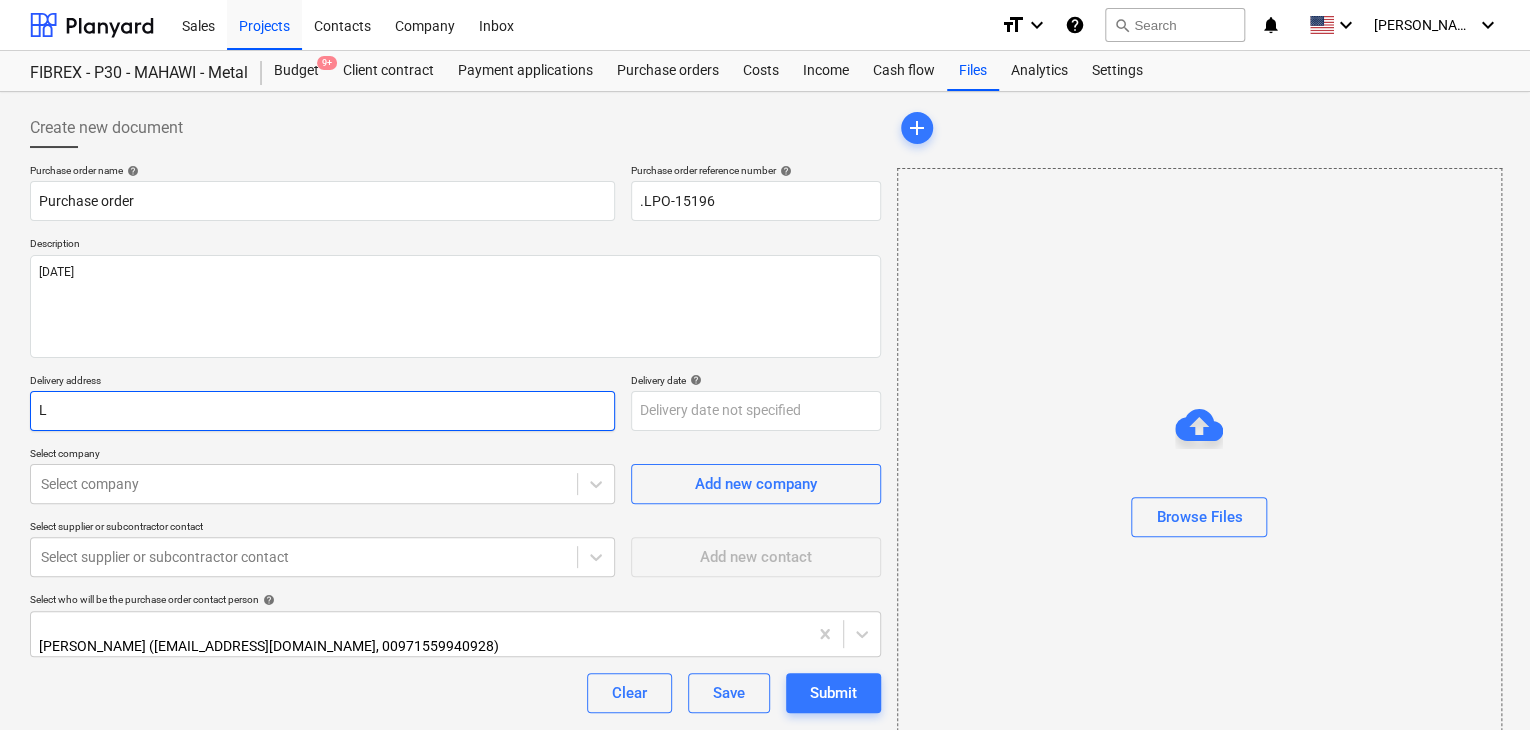 type on "x" 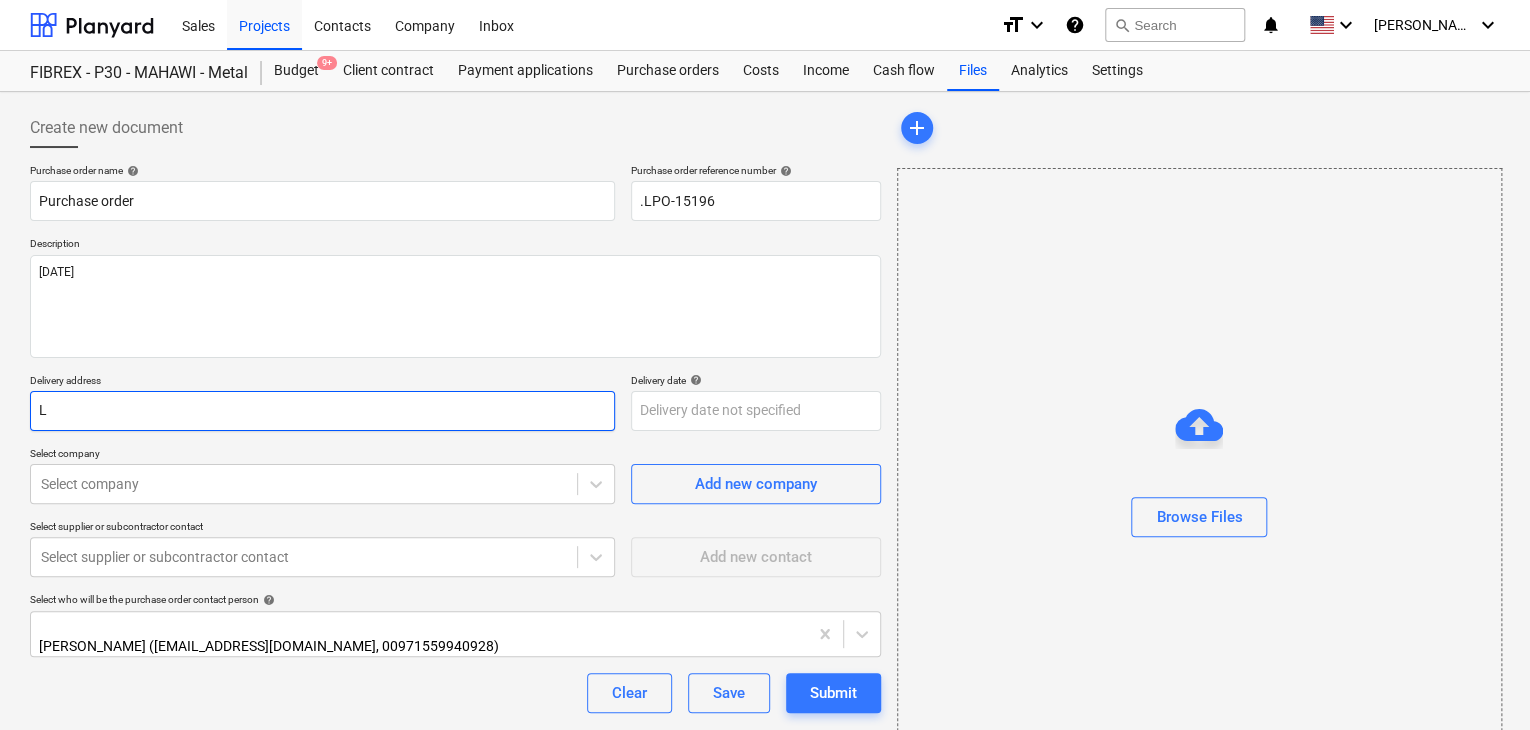 type on "LU" 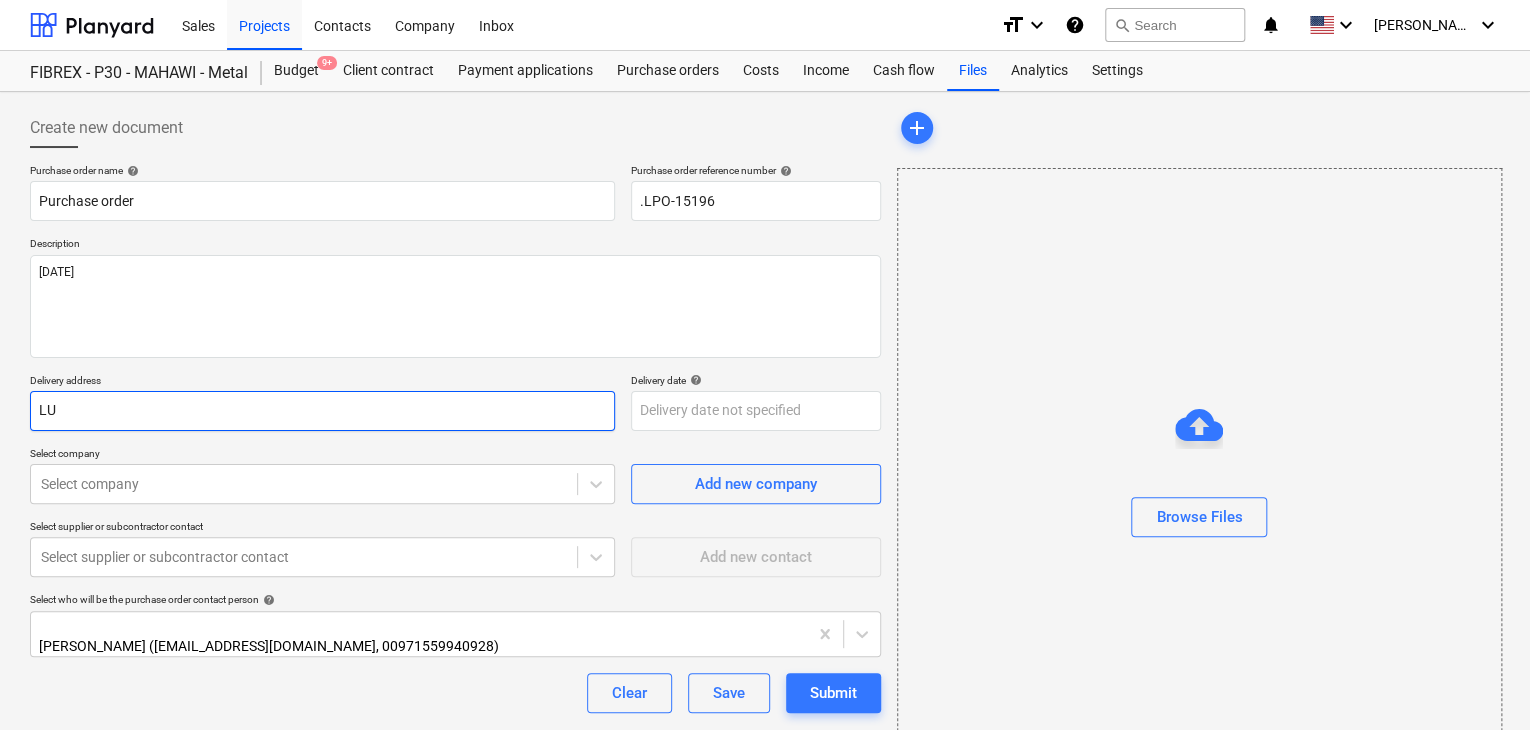 type on "x" 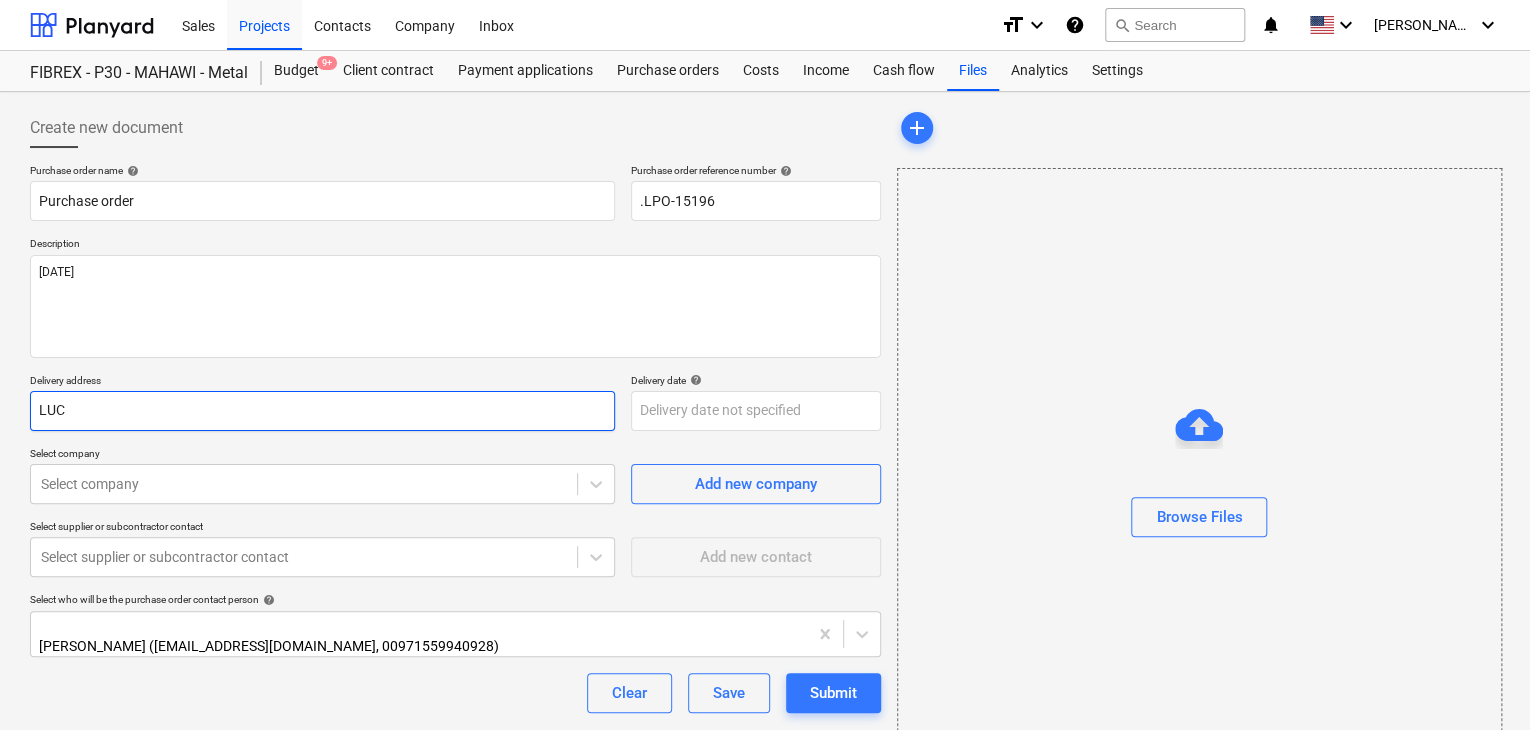 type on "x" 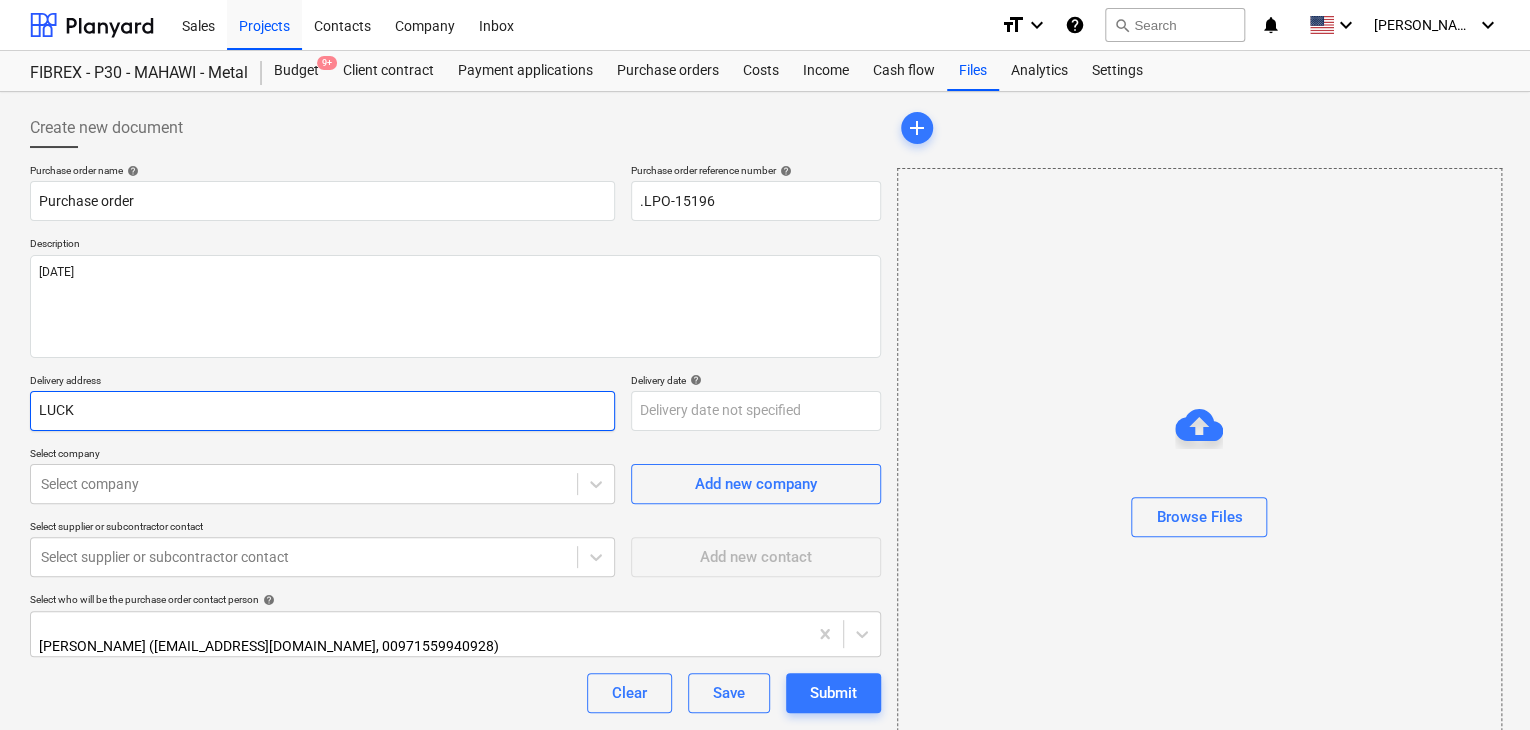 type on "x" 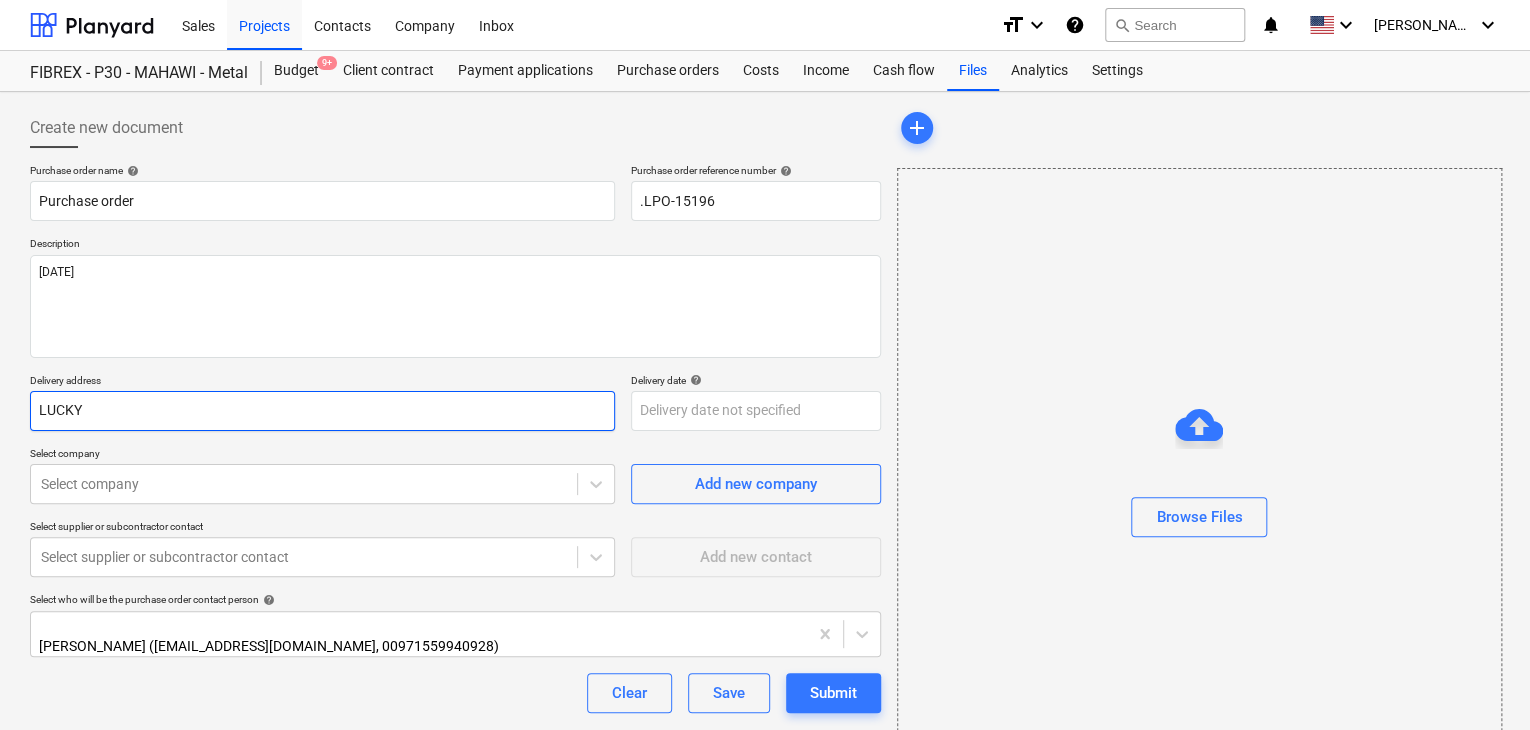 type on "x" 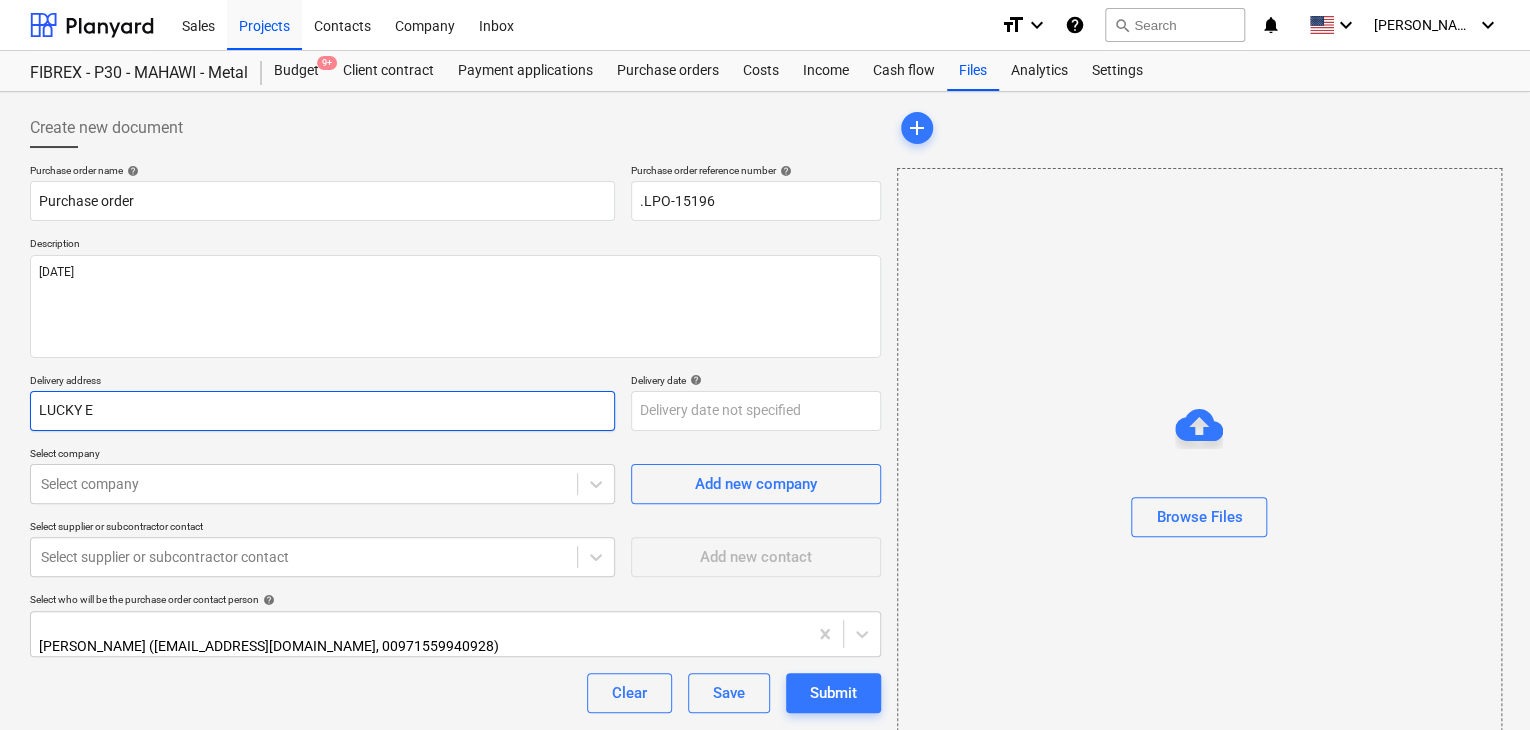 type on "x" 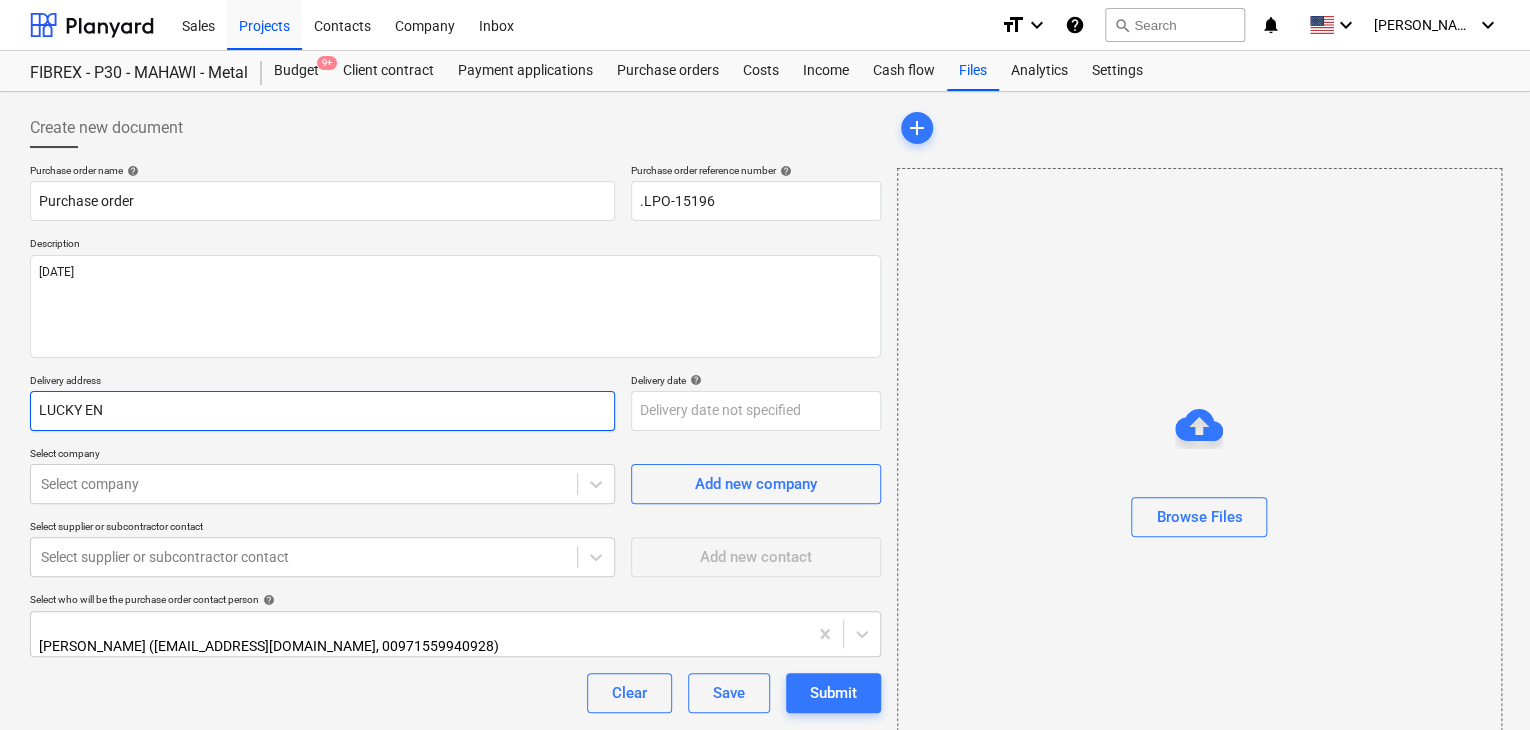type on "x" 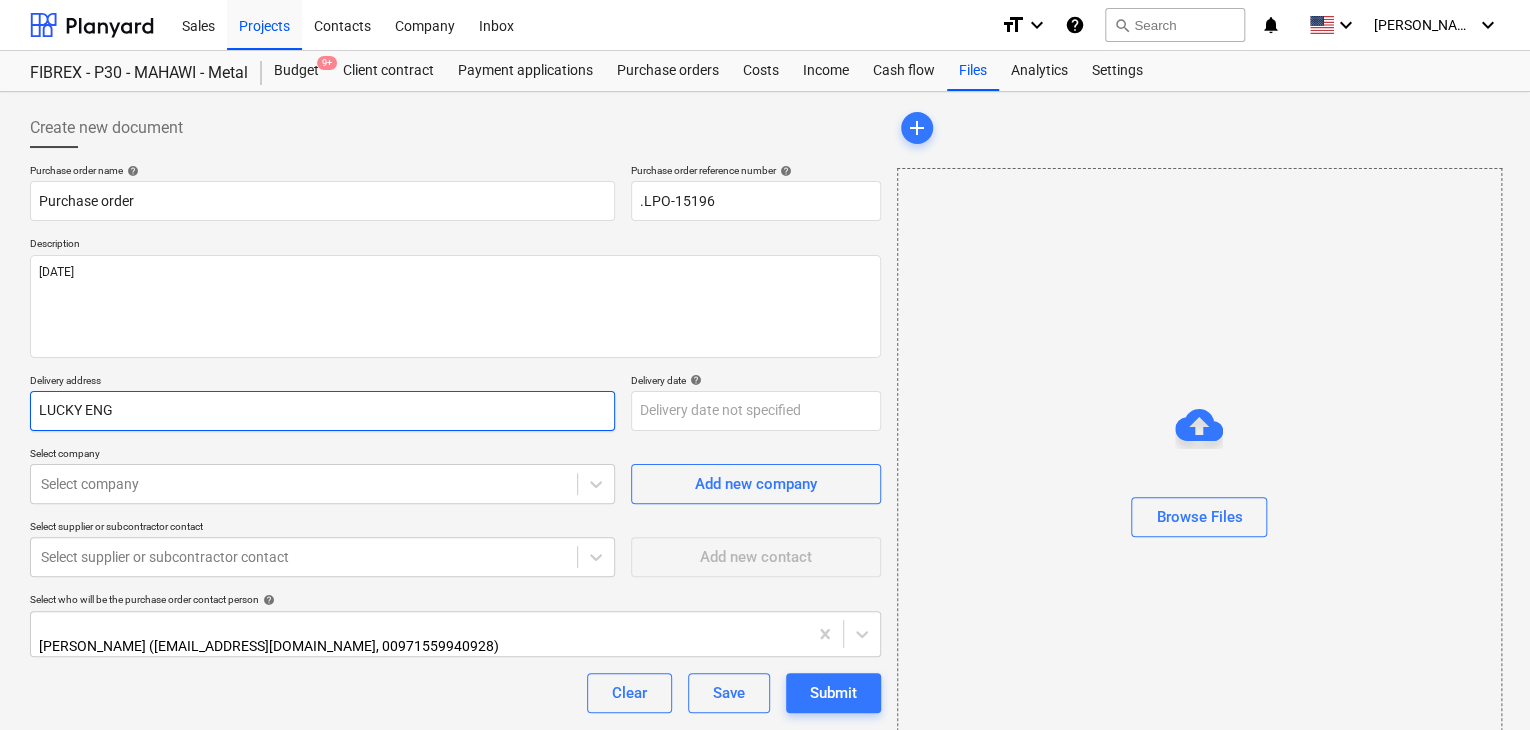 type on "x" 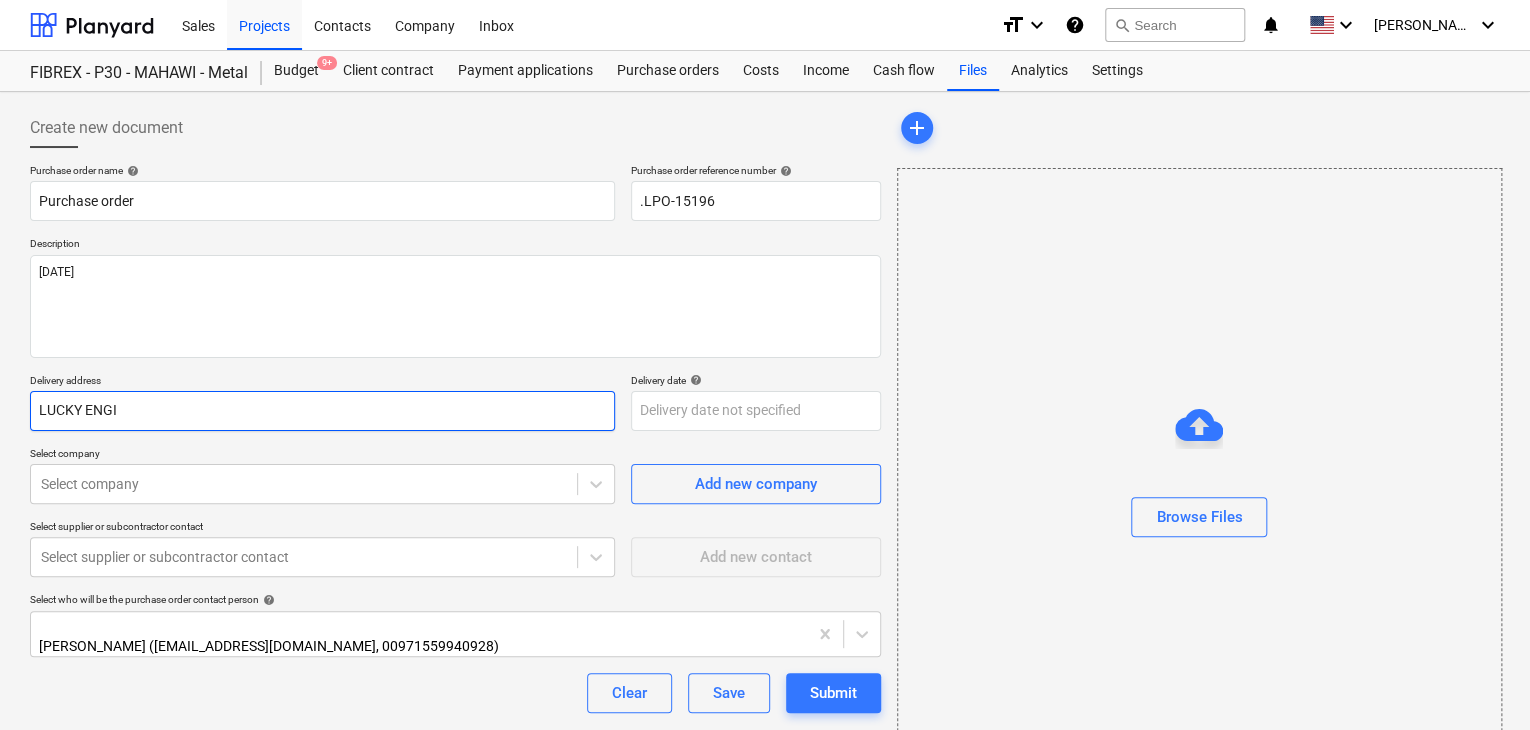 type on "x" 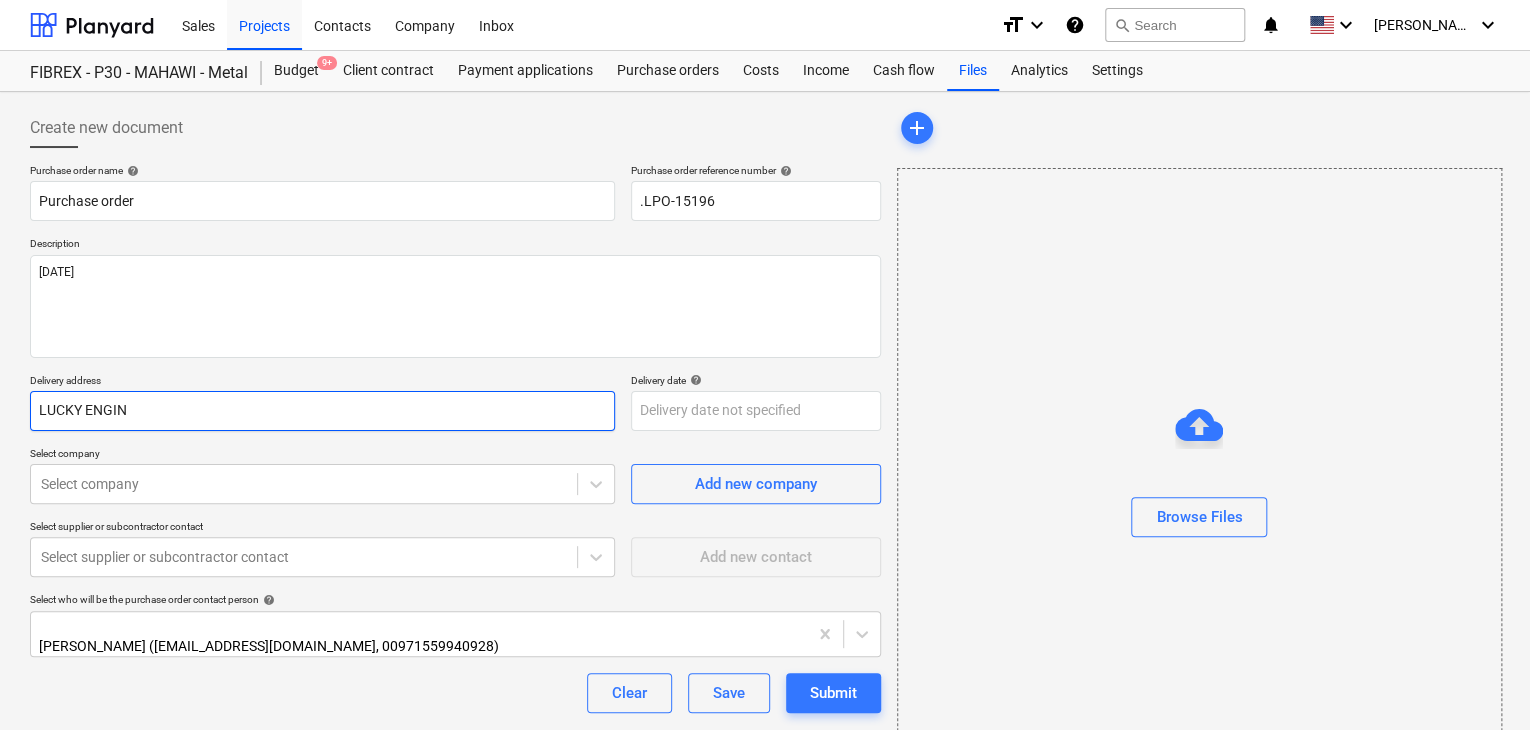 type on "x" 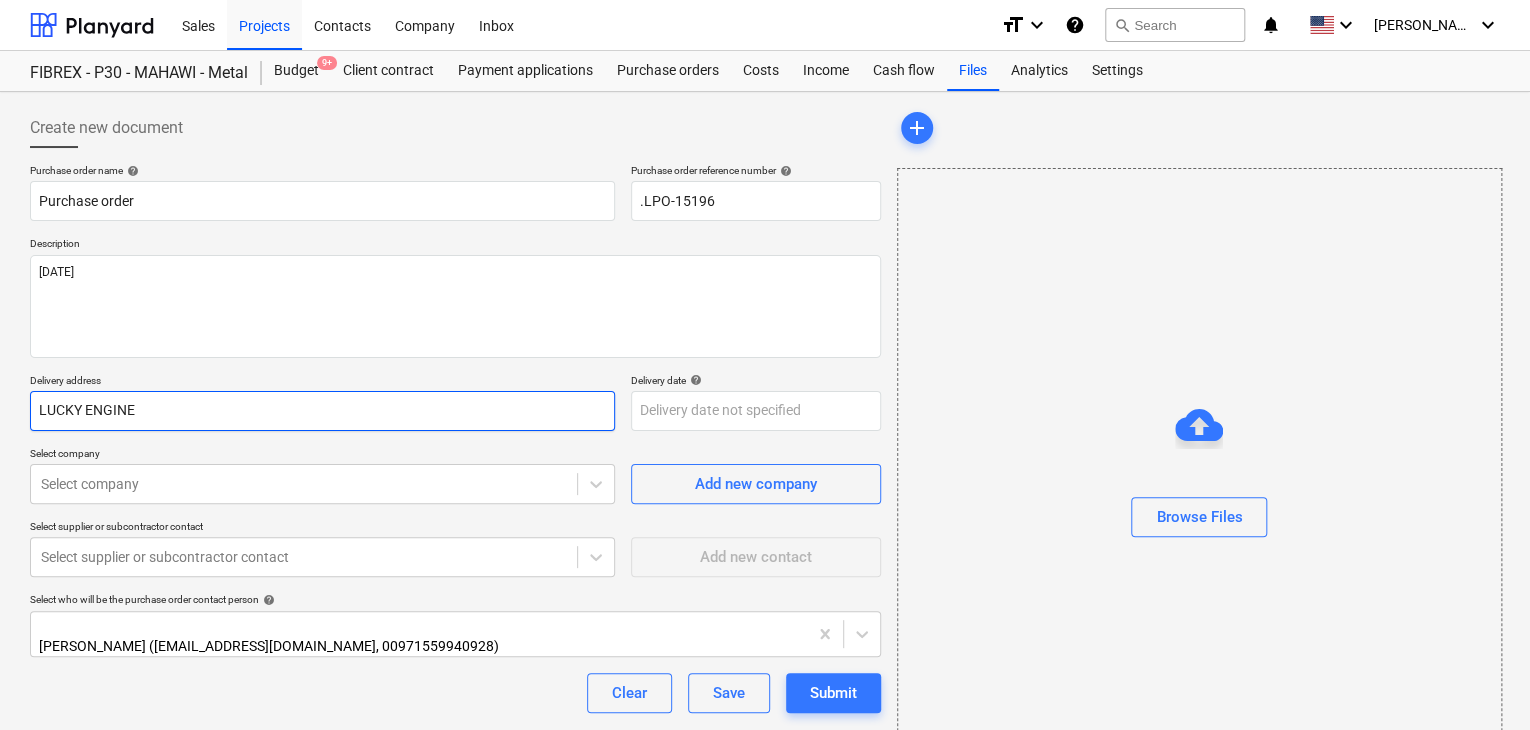 type on "x" 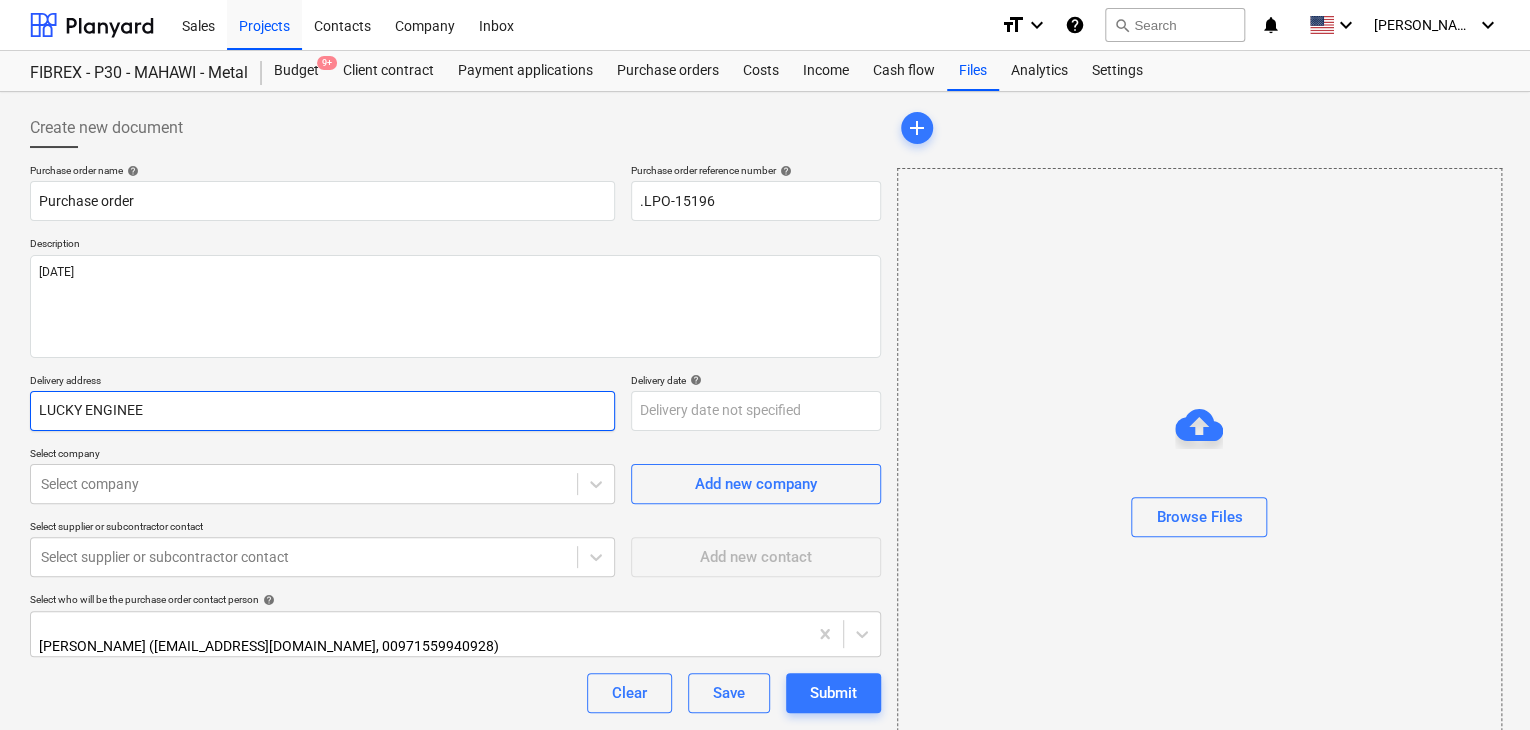 type on "x" 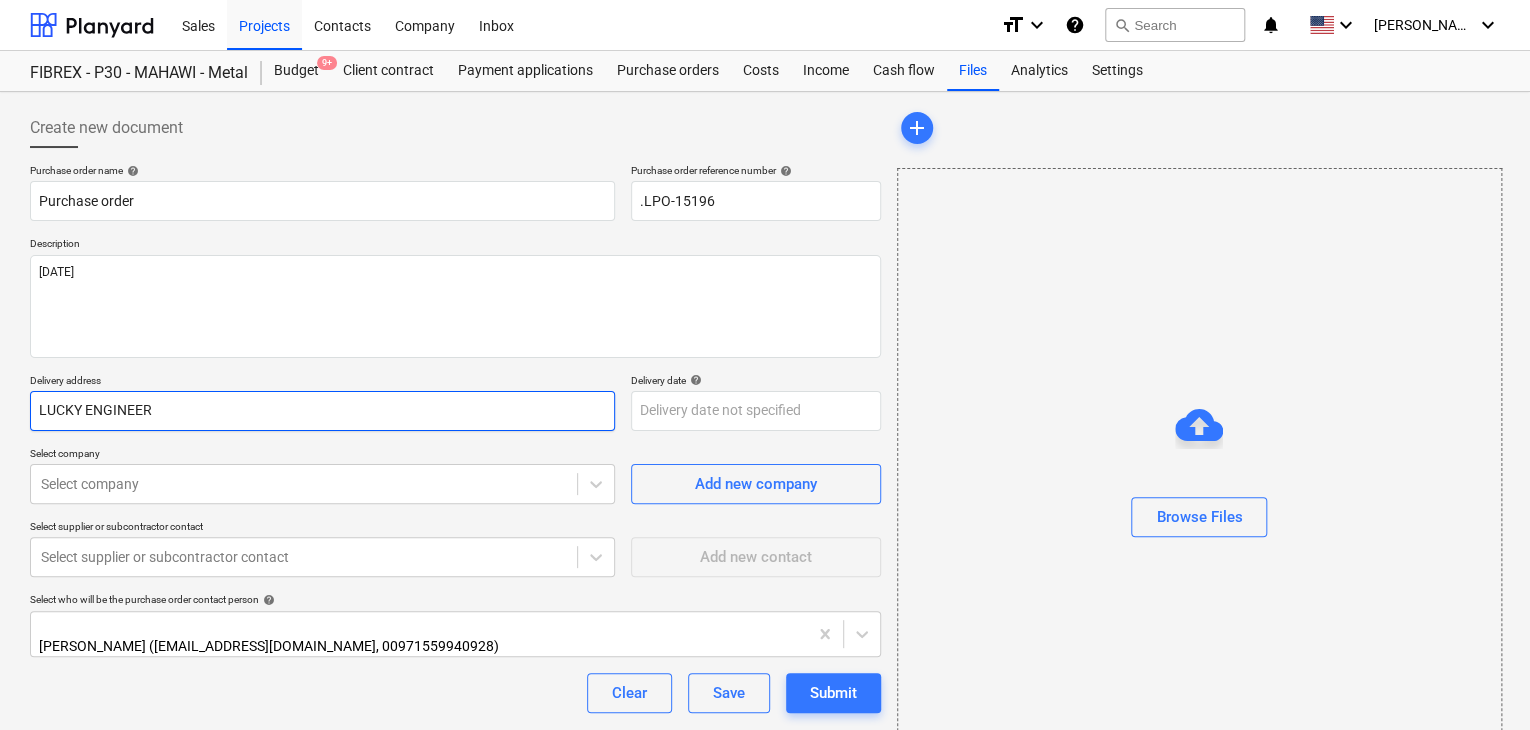 type on "x" 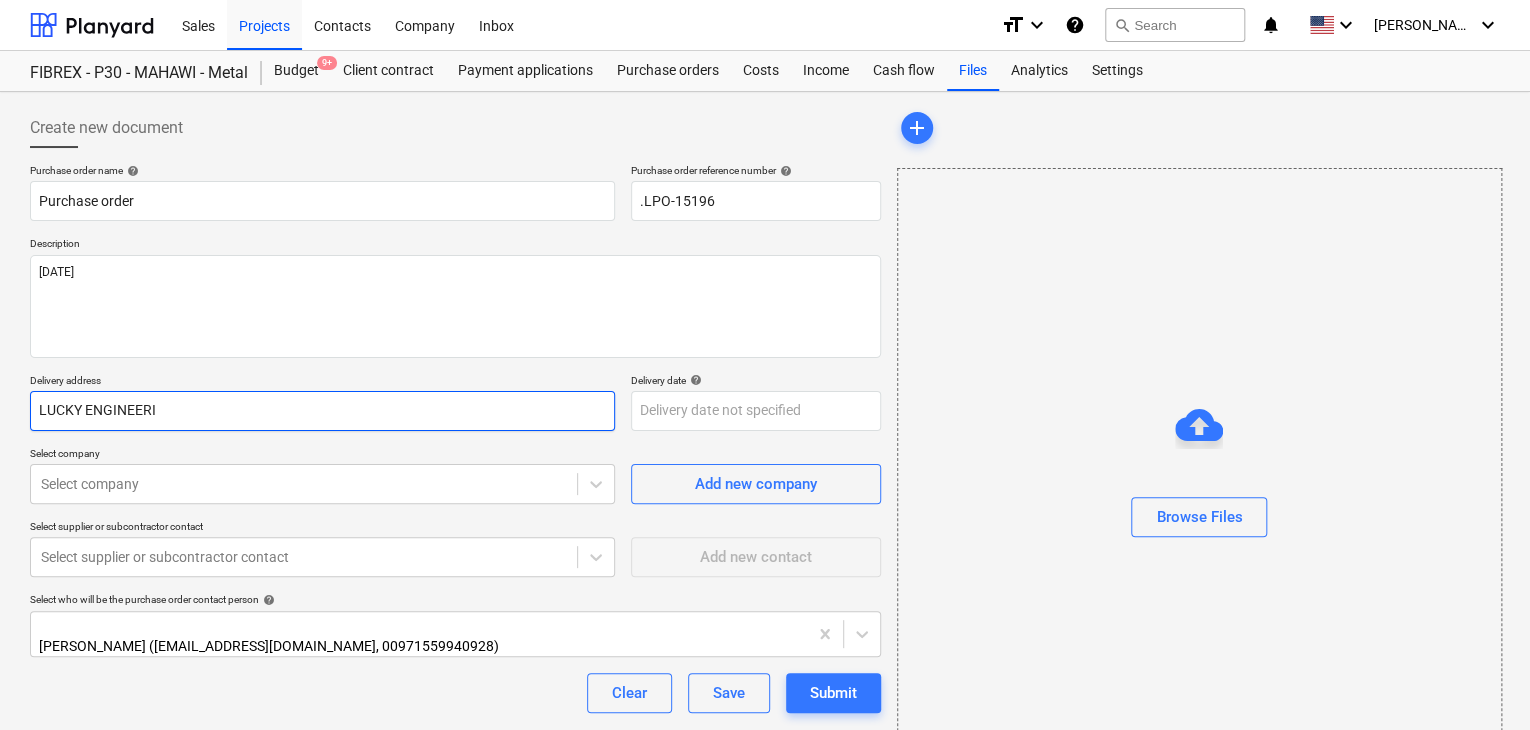type on "x" 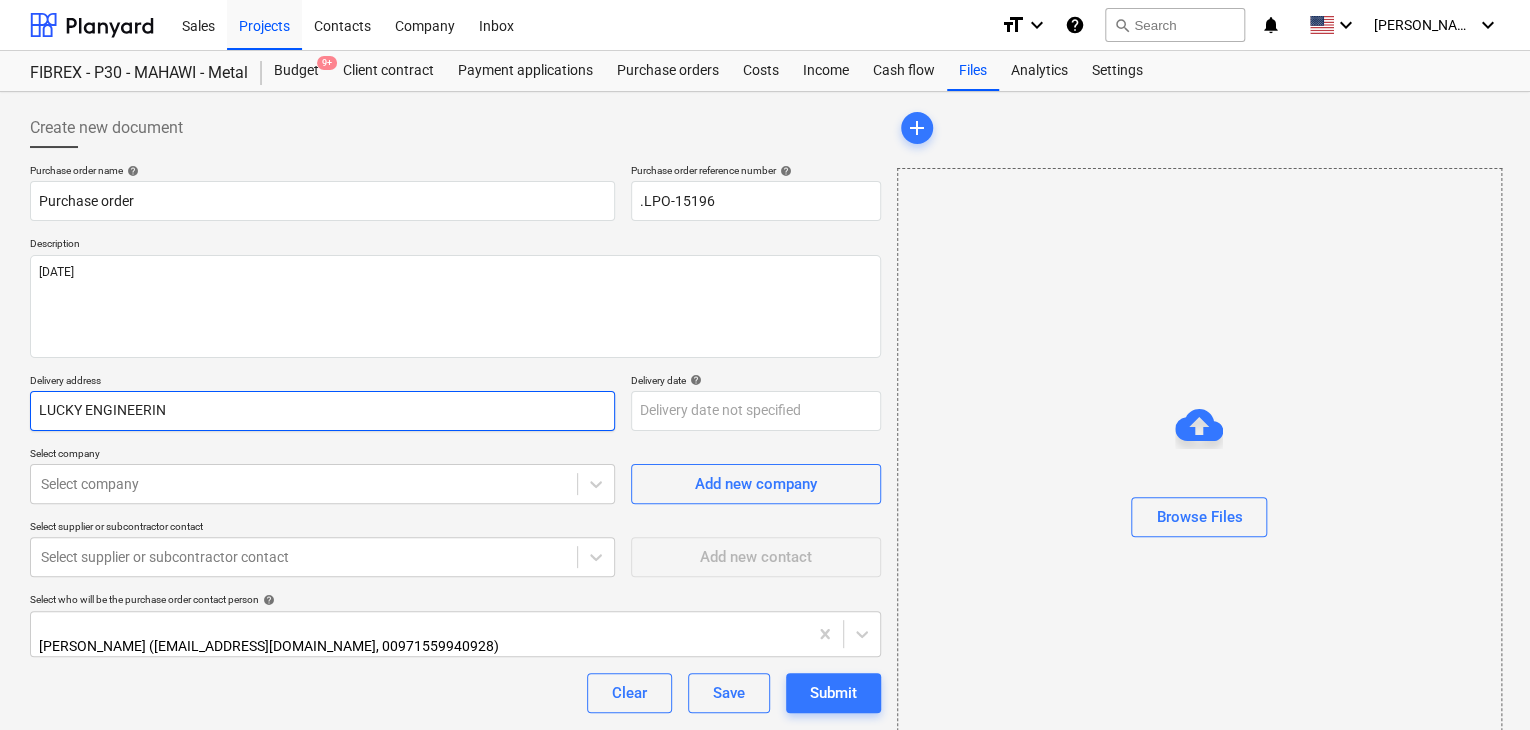 type on "x" 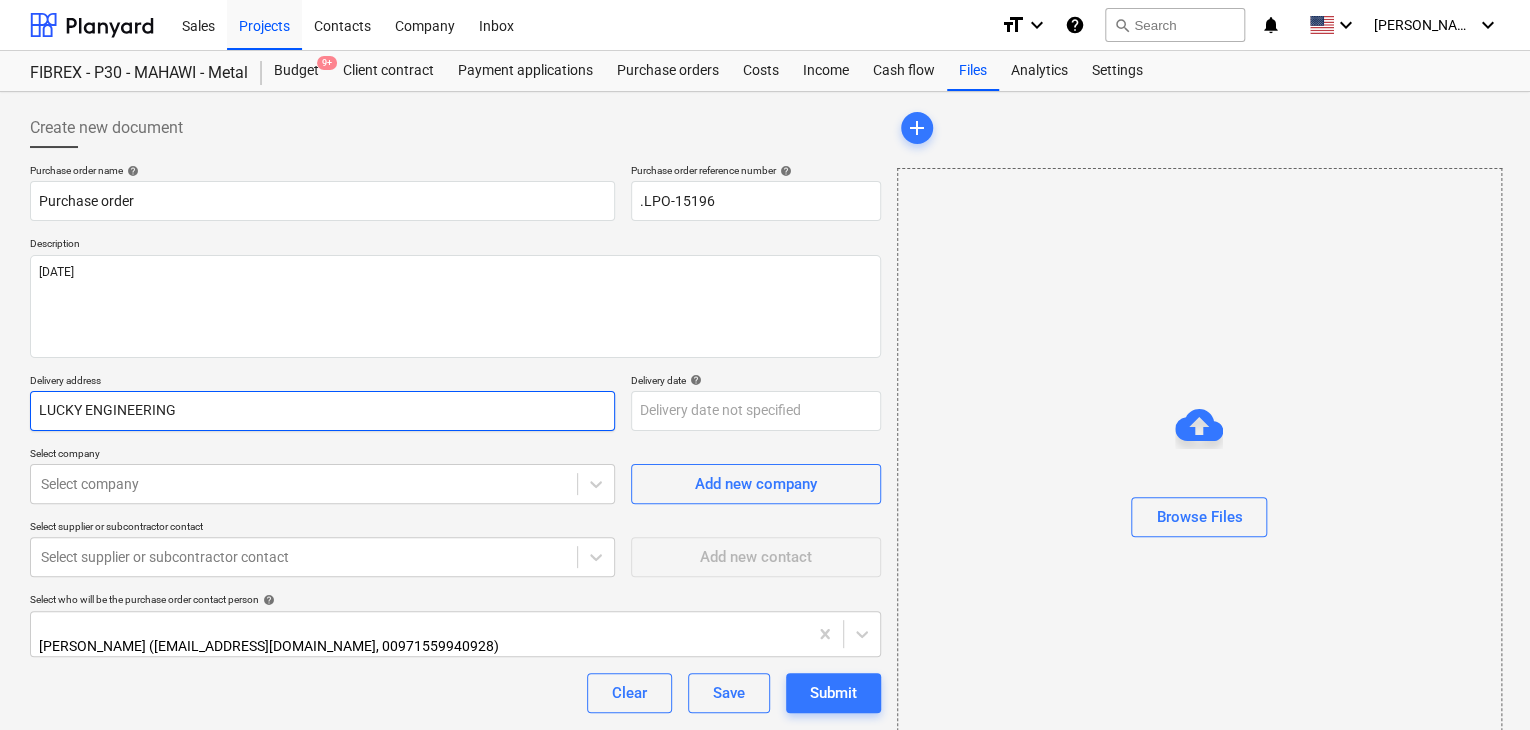 type on "x" 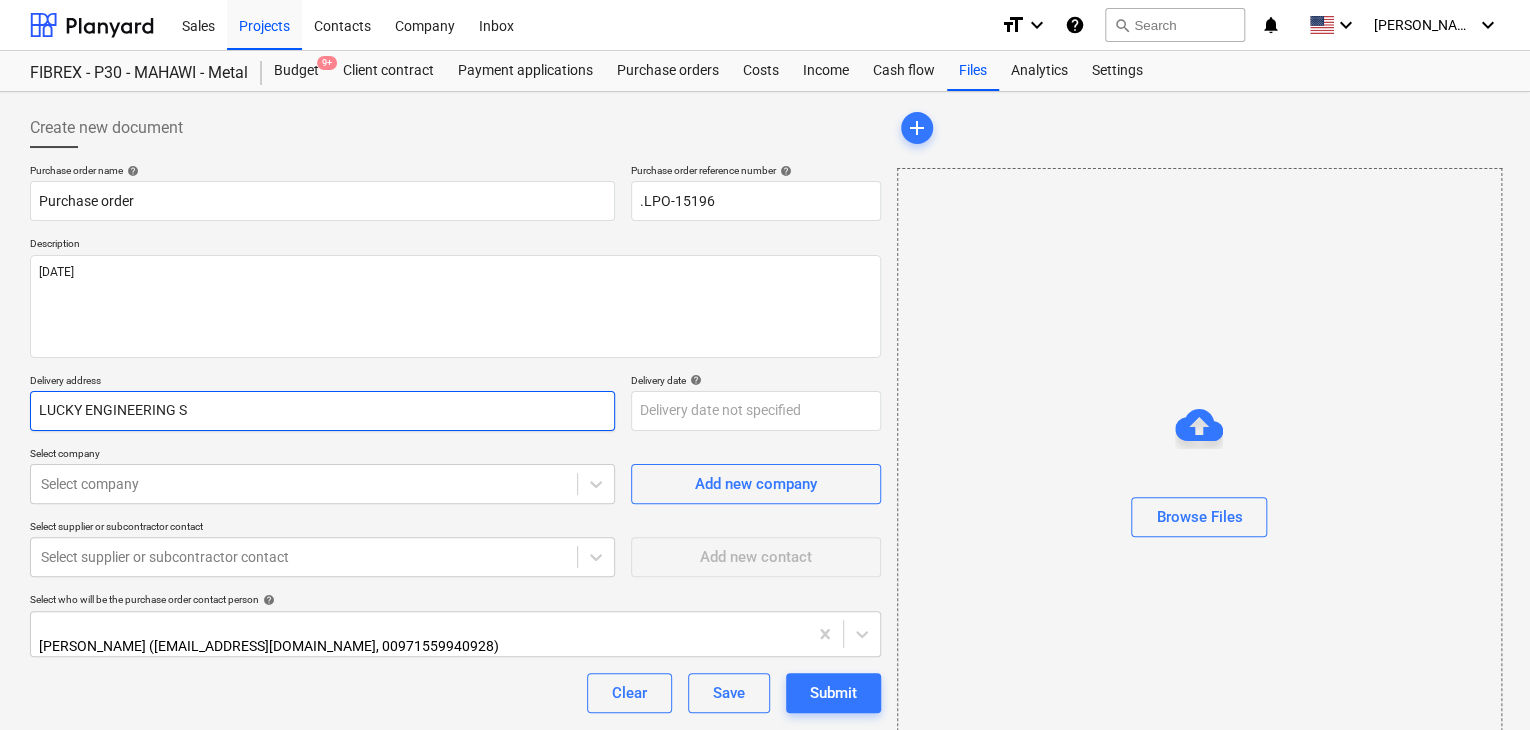 type on "x" 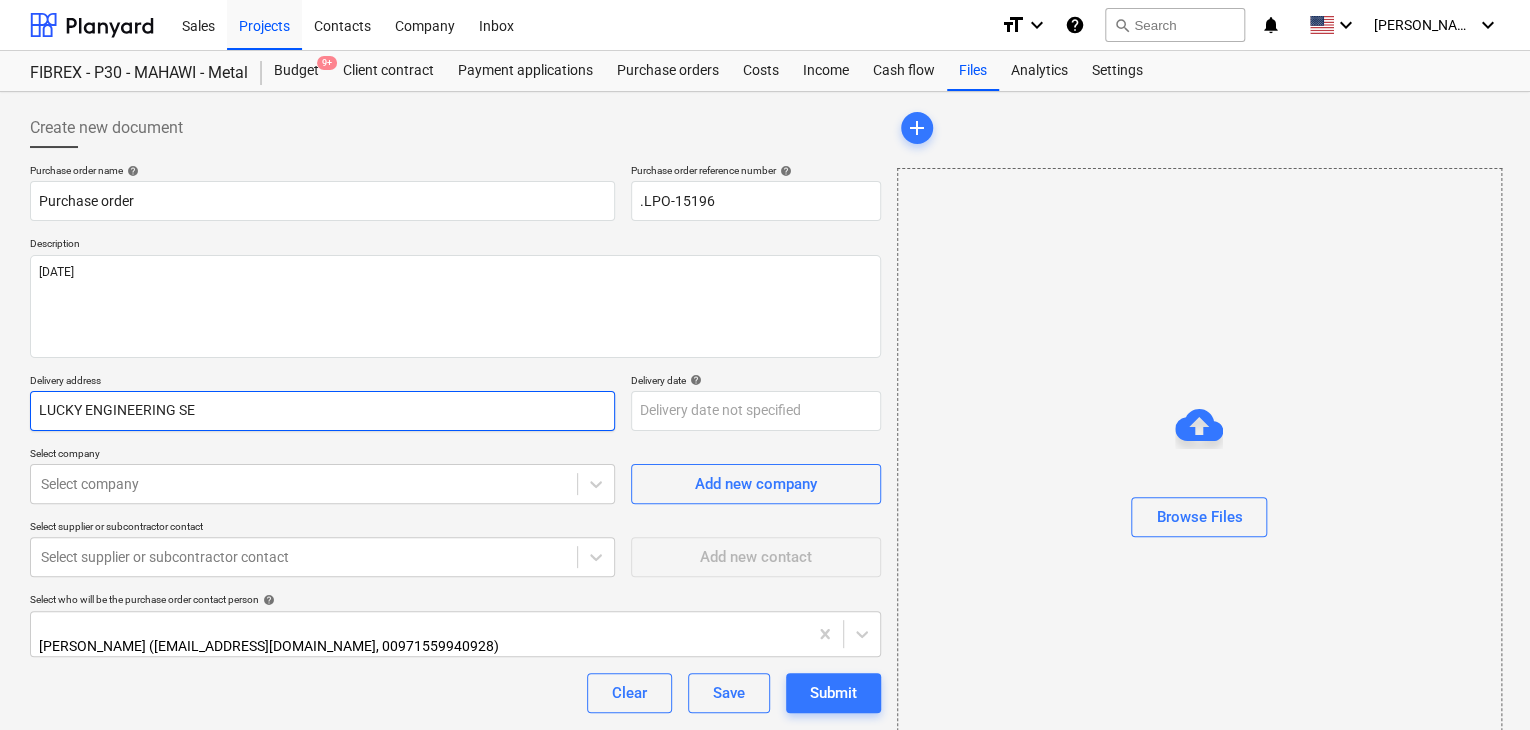 type on "x" 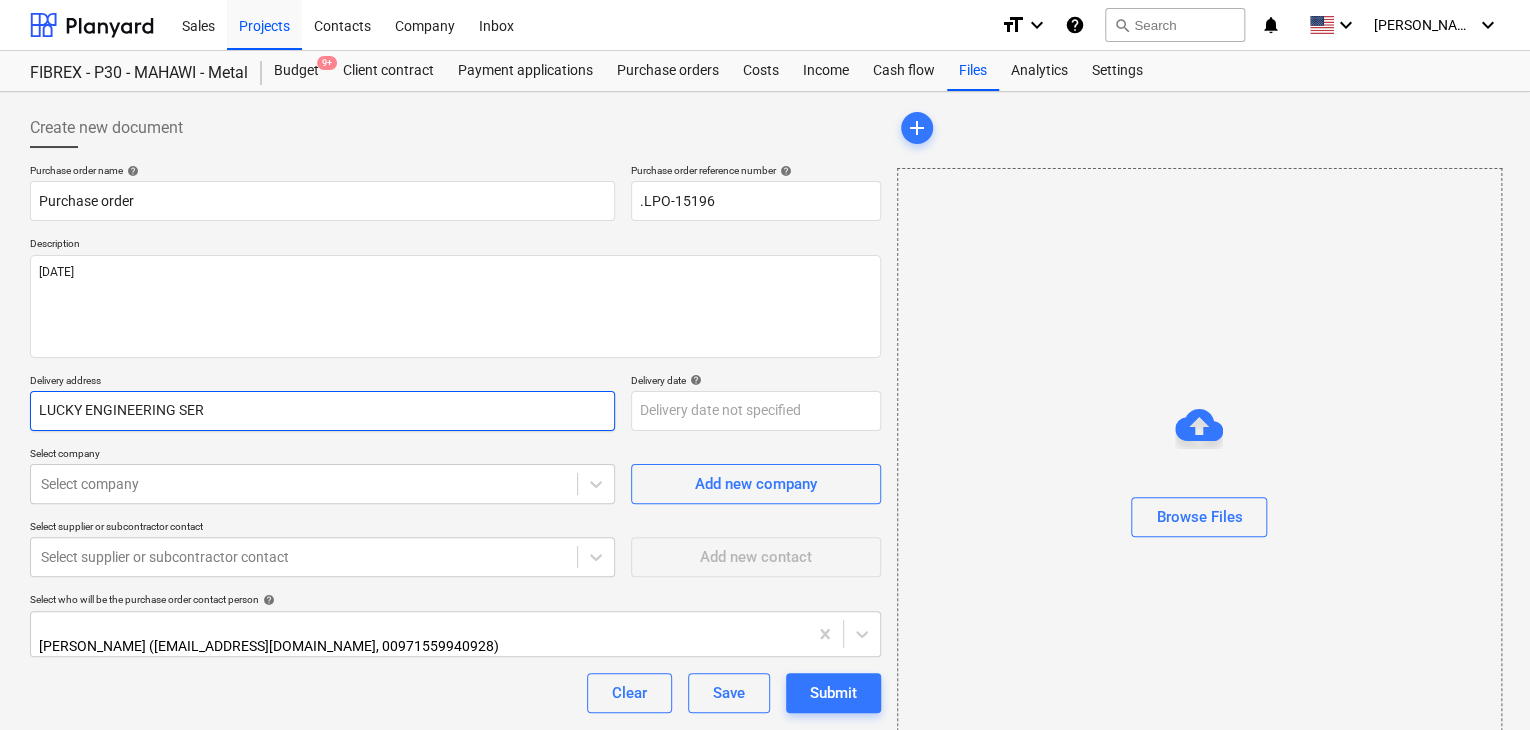 type on "x" 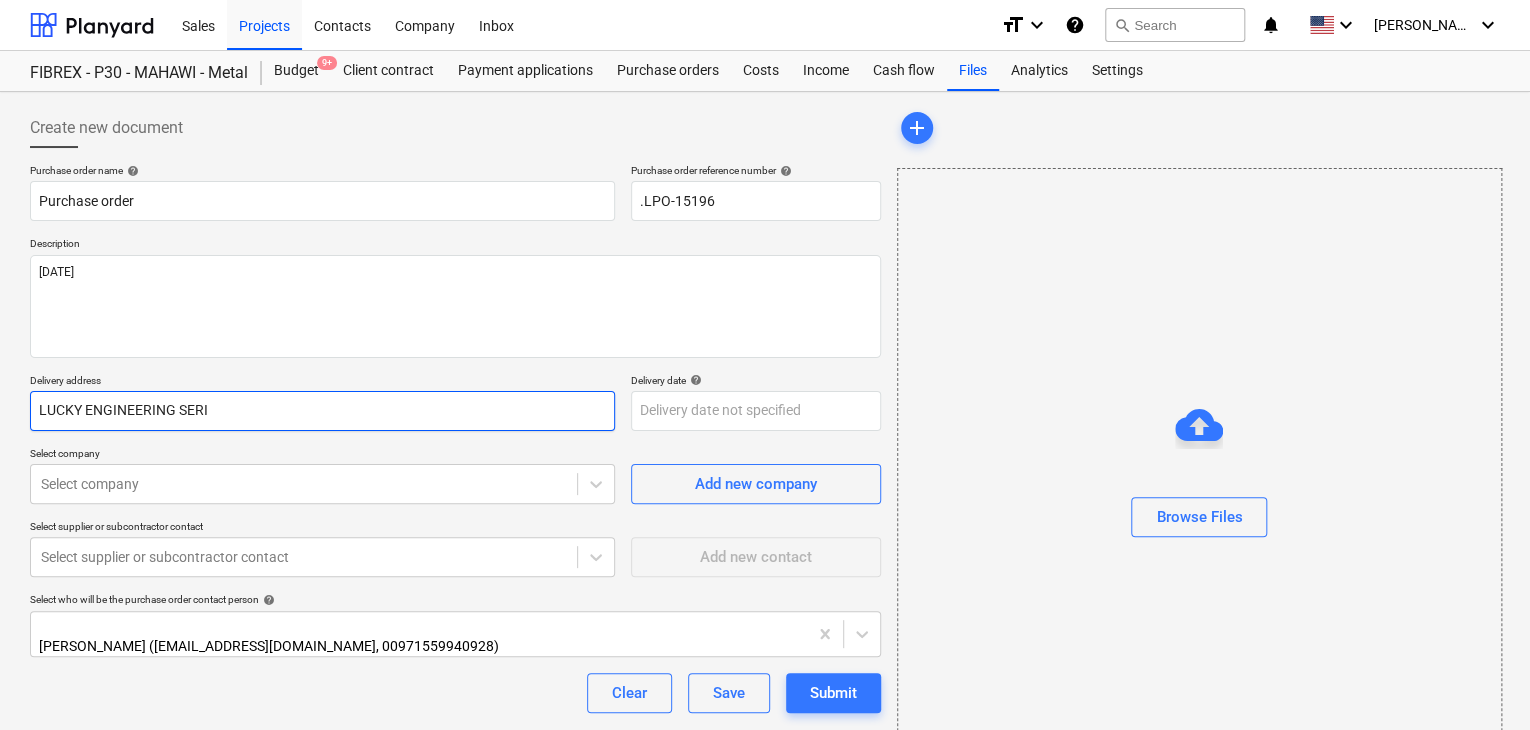type on "x" 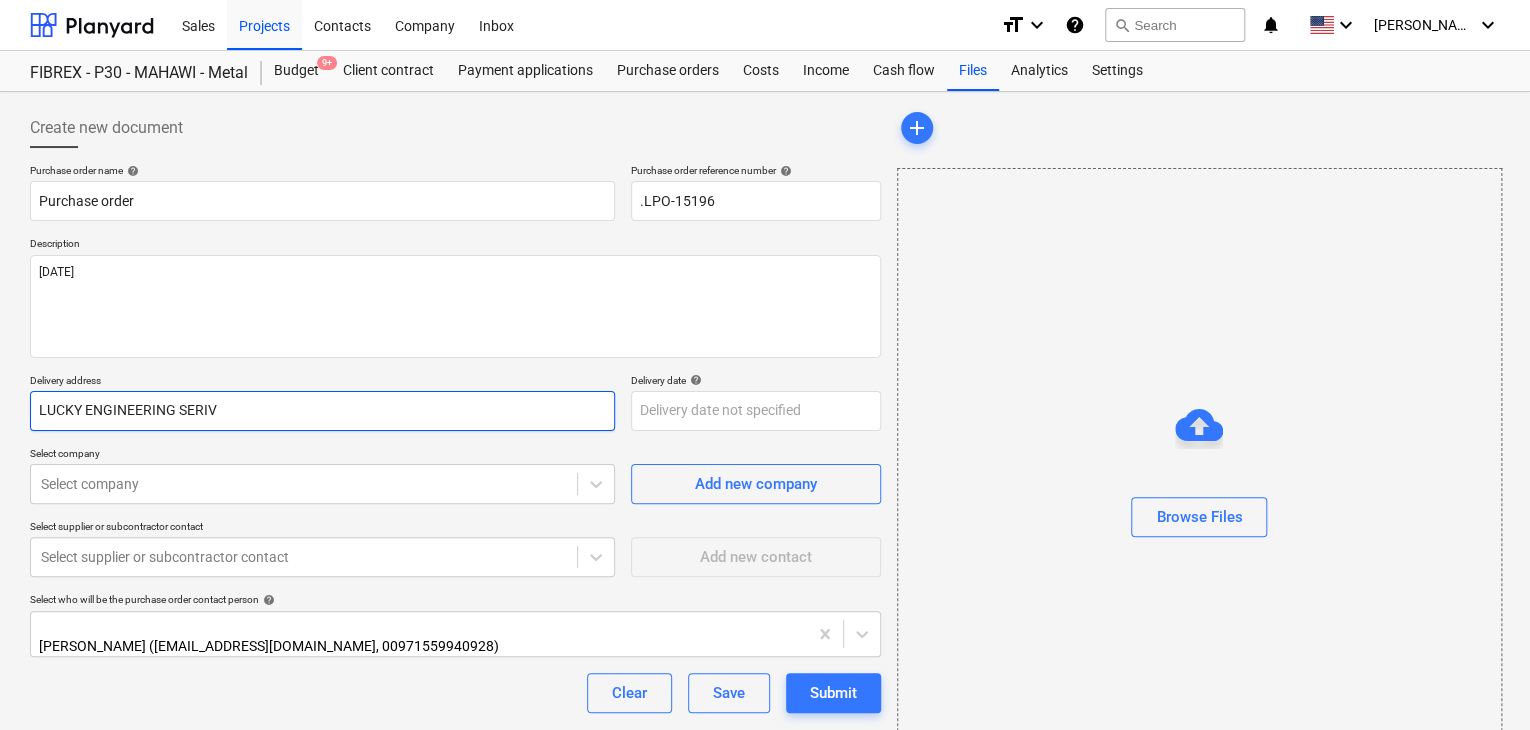 type on "x" 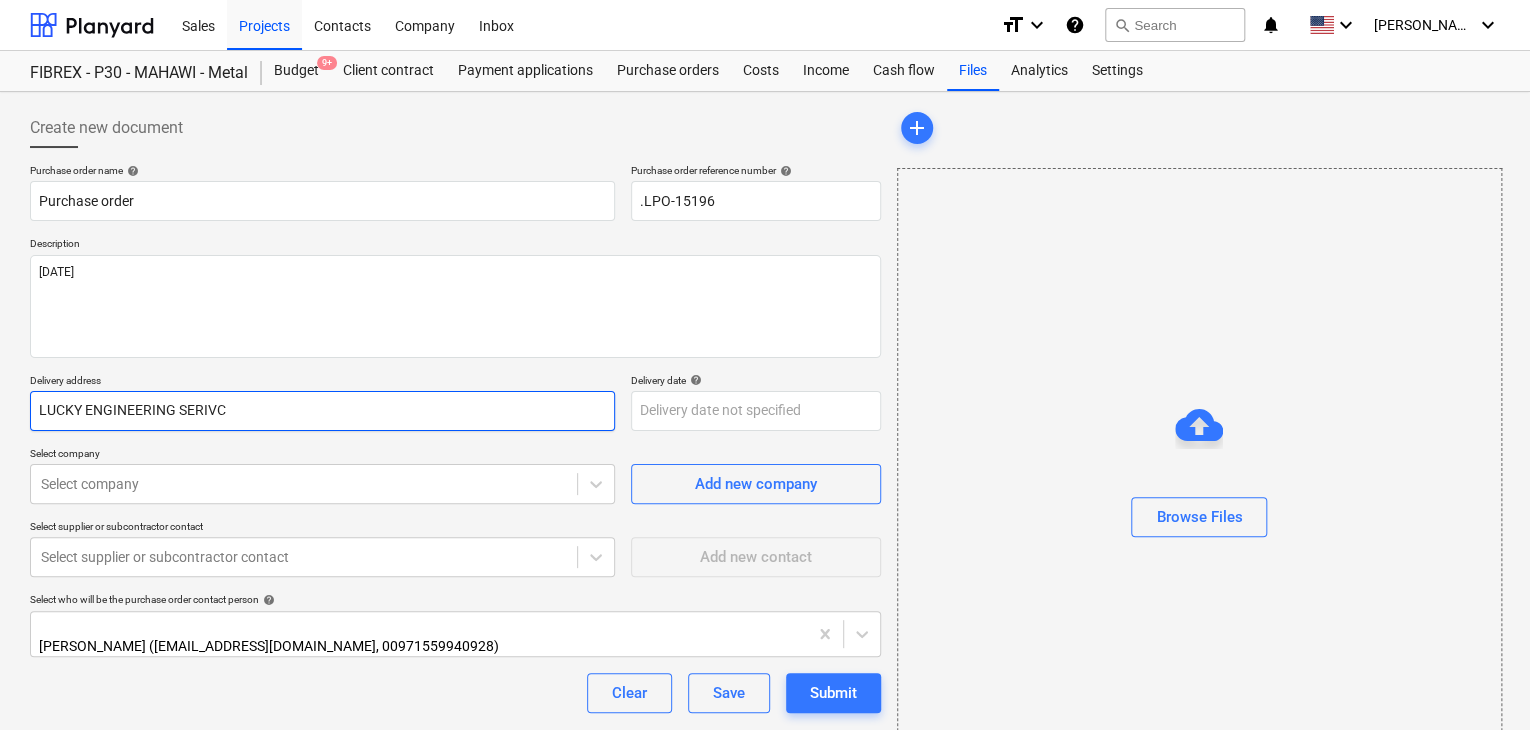 type on "x" 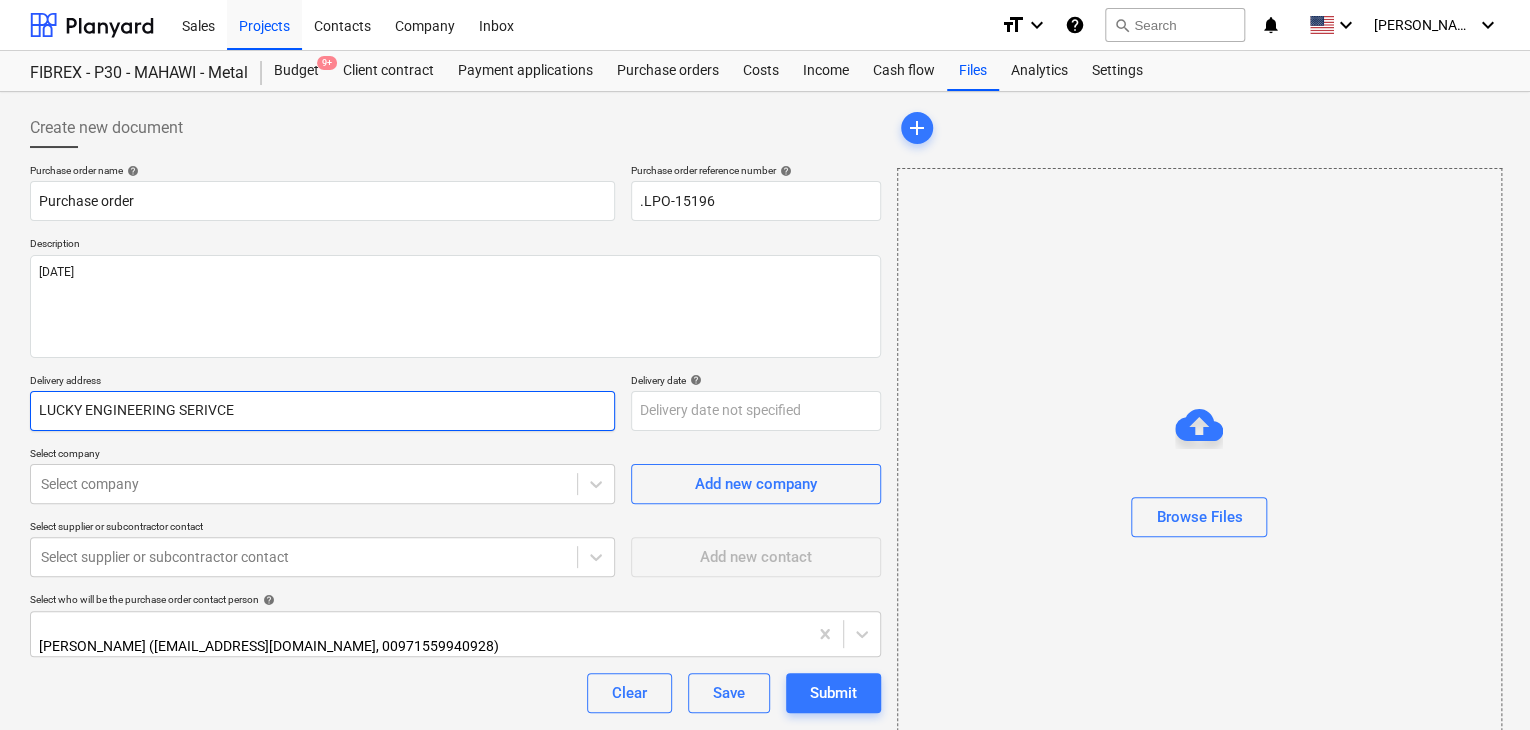 type on "x" 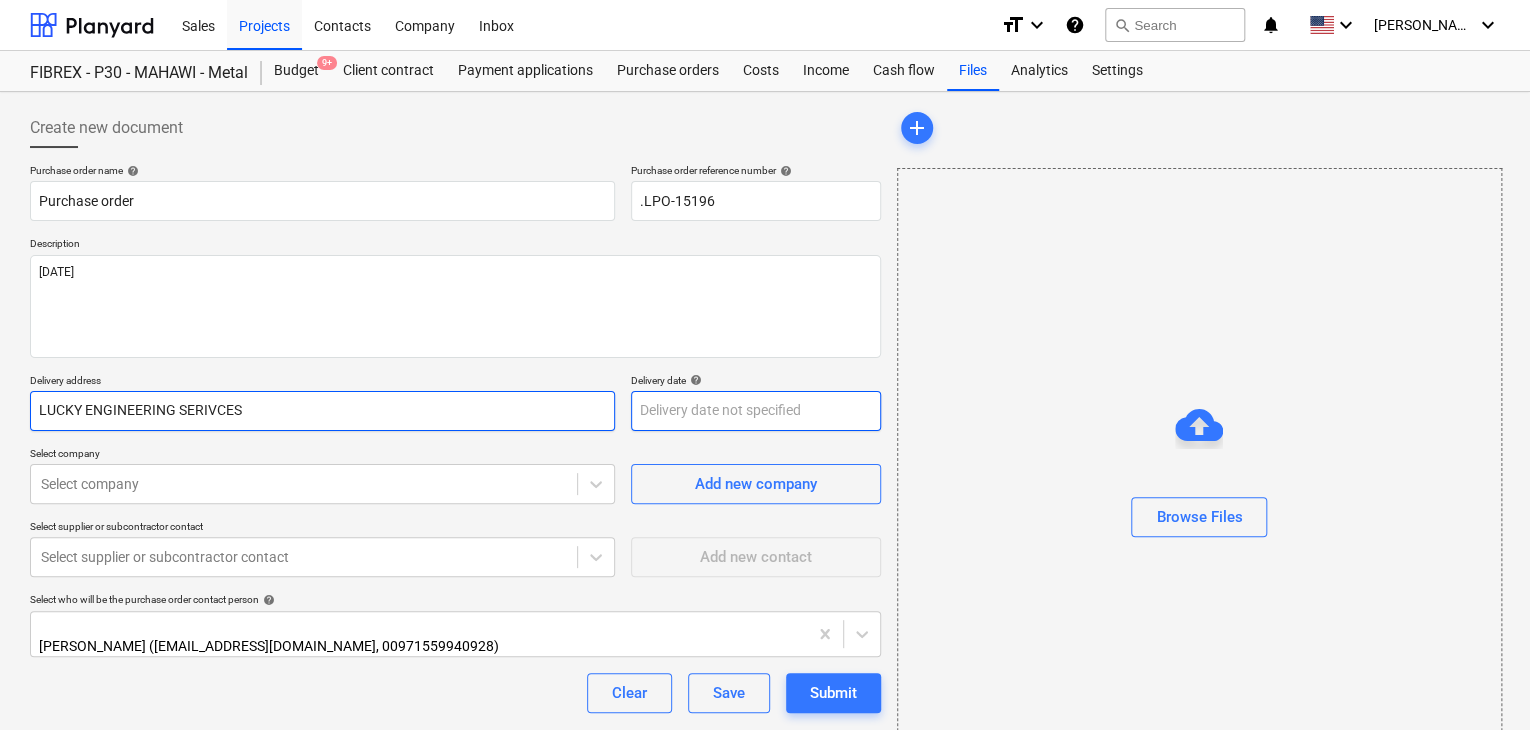 type on "LUCKY ENGINEERING SERIVCES" 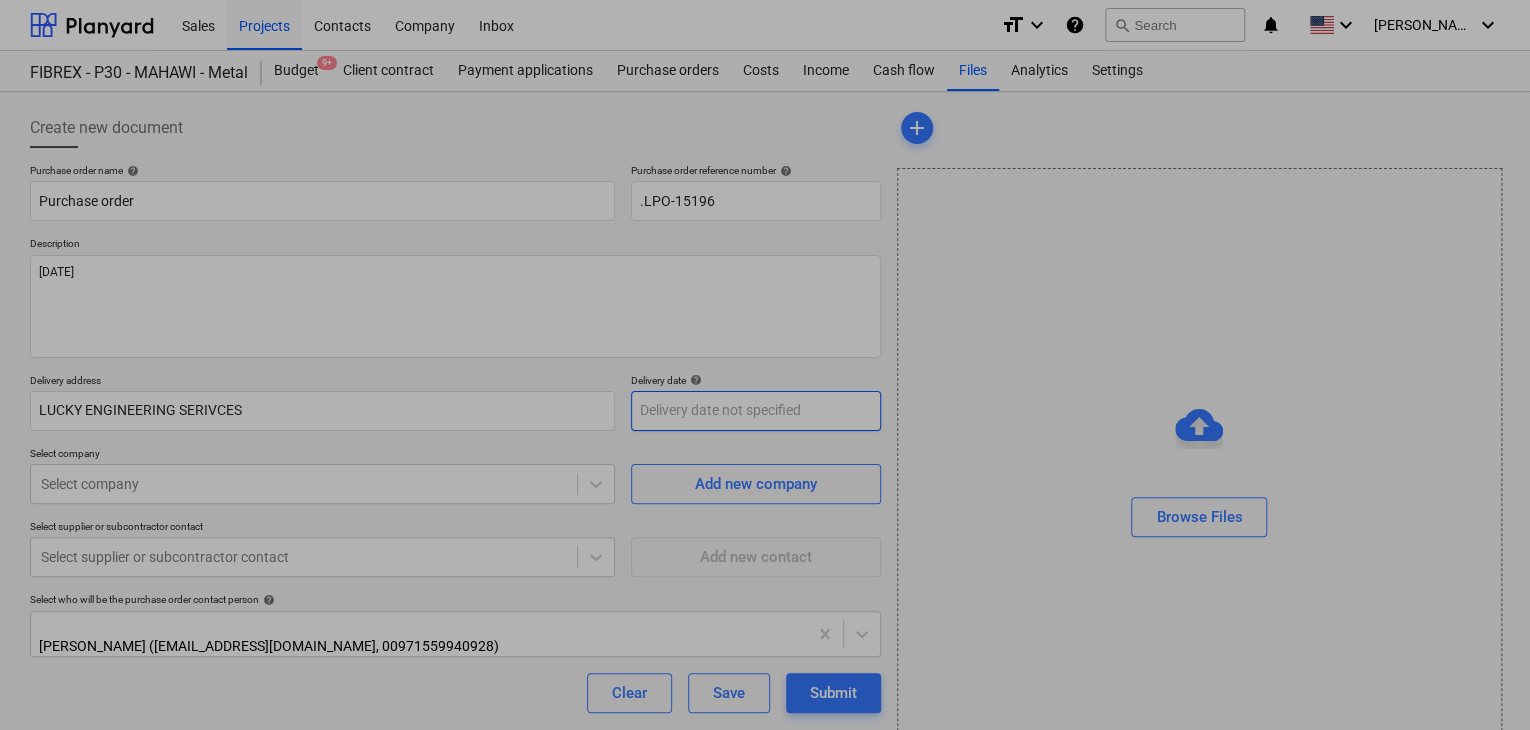 click on "Sales Projects Contacts Company Inbox format_size keyboard_arrow_down help search Search notifications 0 keyboard_arrow_down [PERSON_NAME] keyboard_arrow_down FIBREX - P30 - MAHAWI - Metal Budget 9+ Client contract Payment applications Purchase orders Costs Income Cash flow Files Analytics Settings Create new document Purchase order name help Purchase order Purchase order reference number help .LPO-15196 Description [DATE] Delivery address LUCKY ENGINEERING SERIVCES Delivery date help Press the down arrow key to interact with the calendar and
select a date. Press the question mark key to get the keyboard shortcuts for changing dates. Select company Select company Add new company Select supplier or subcontractor contact Select supplier or subcontractor contact Add new contact Select who will be the purchase order contact person help [PERSON_NAME] ([EMAIL_ADDRESS][DOMAIN_NAME], 00971559940928) Clear Save Submit Total 0.00د.إ.‏ Select line-items to add help Search or select a line-item Select in bulk add" at bounding box center (765, 365) 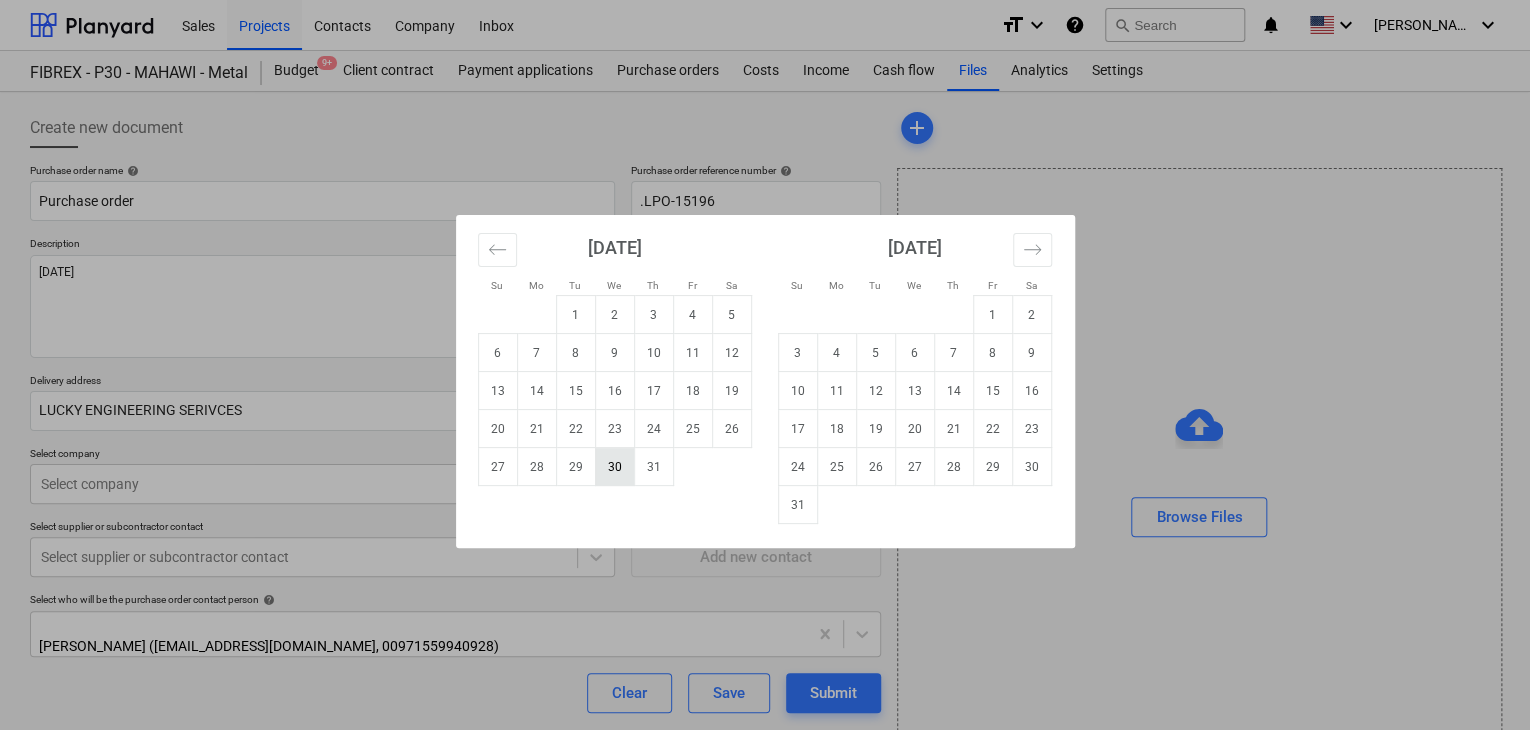 click on "30" at bounding box center [614, 467] 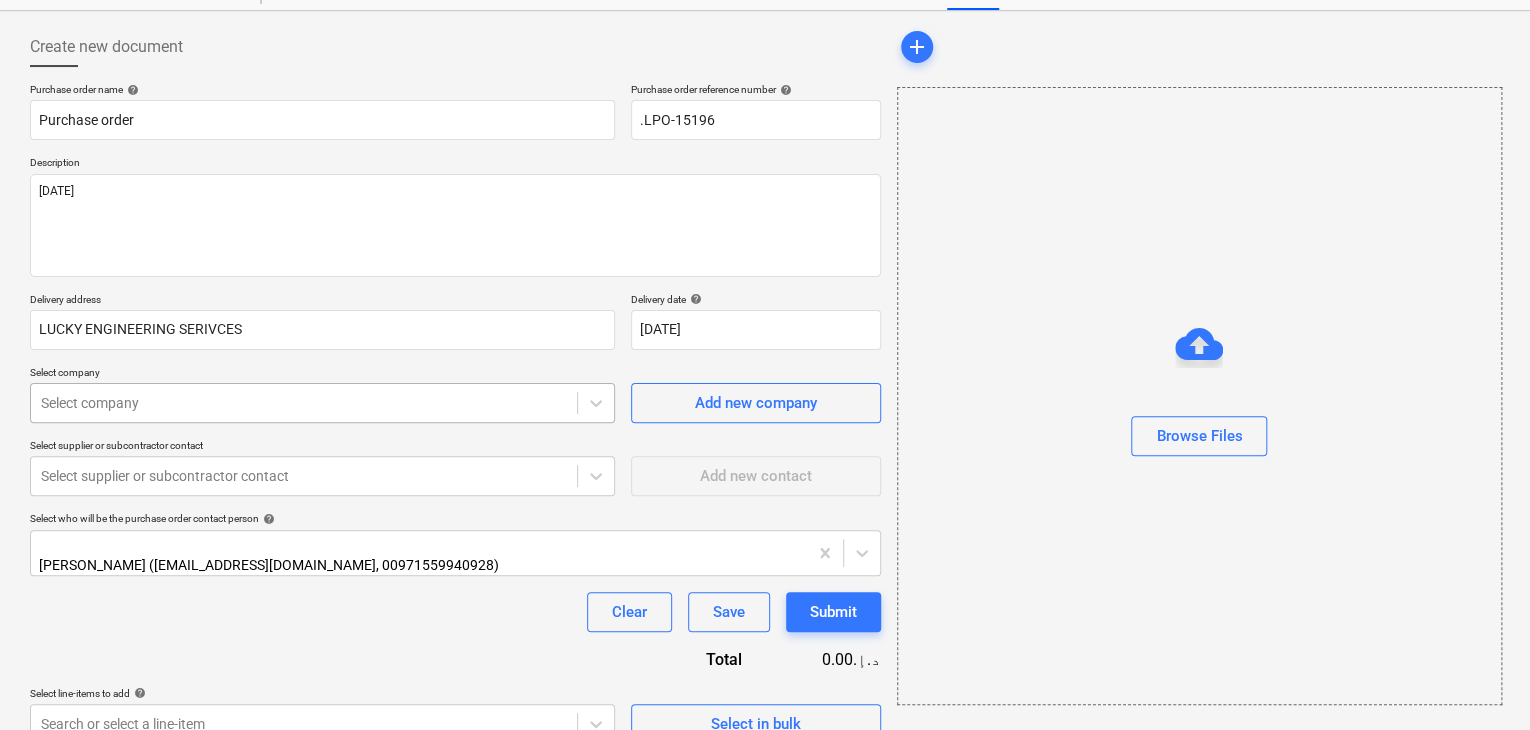click on "Sales Projects Contacts Company Inbox format_size keyboard_arrow_down help search Search notifications 0 keyboard_arrow_down [PERSON_NAME] keyboard_arrow_down FIBREX - P30 - MAHAWI - Metal Budget 9+ Client contract Payment applications Purchase orders Costs Income Cash flow Files Analytics Settings Create new document Purchase order name help Purchase order Purchase order reference number help .LPO-15196 Description [DATE] Delivery address LUCKY ENGINEERING SERIVCES Delivery date help [DATE] [DATE] Press the down arrow key to interact with the calendar and
select a date. Press the question mark key to get the keyboard shortcuts for changing dates. Select company Select company Add new company Select supplier or subcontractor contact Select supplier or subcontractor contact Add new contact Select who will be the purchase order contact person help [PERSON_NAME] ([EMAIL_ADDRESS][DOMAIN_NAME], 00971559940928) Clear Save Submit Total 0.00د.إ.‏ Select line-items to add help Search or select a line-item" at bounding box center [765, 284] 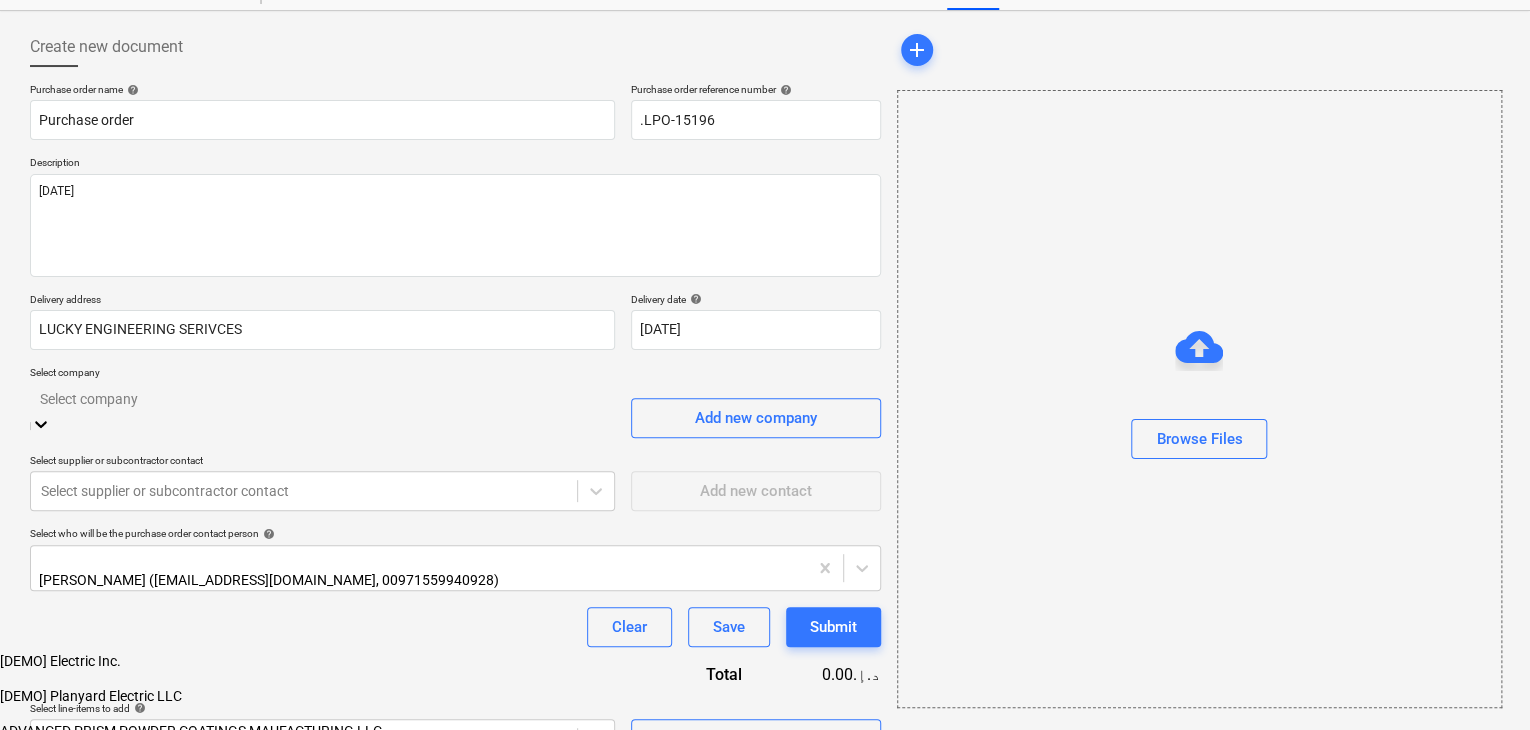 scroll, scrollTop: 93, scrollLeft: 0, axis: vertical 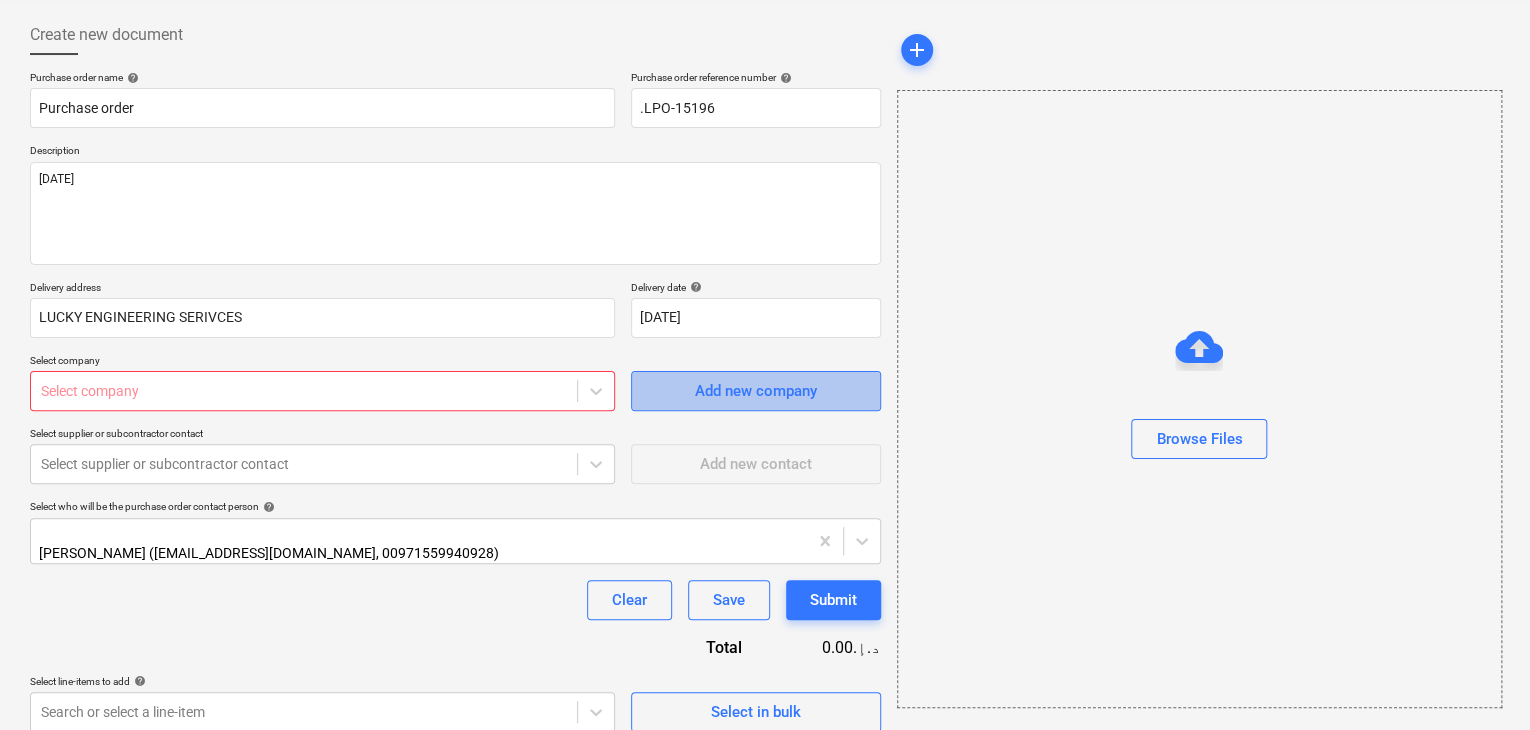 click on "Add new company" at bounding box center (756, 391) 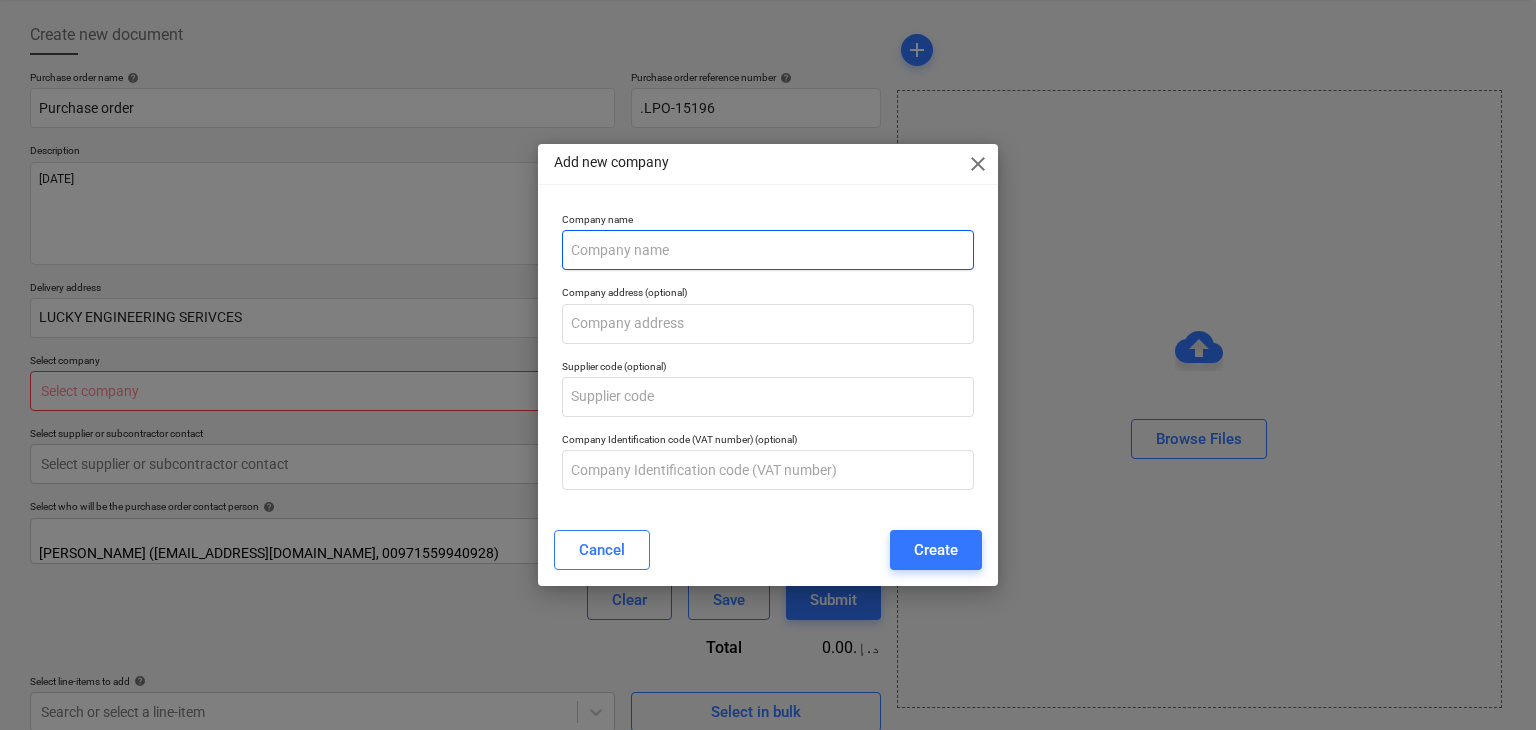 click at bounding box center [768, 250] 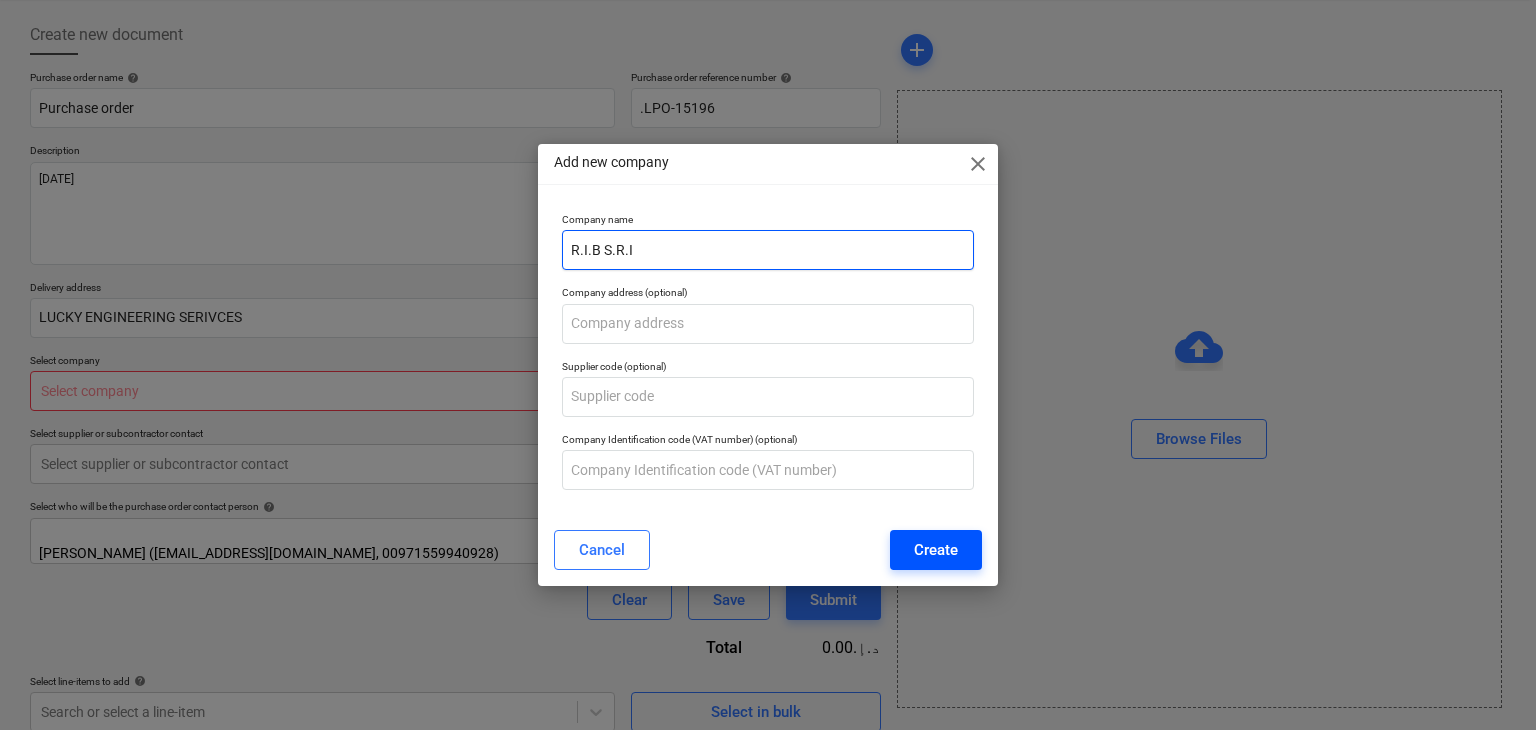type on "R.I.B S.R.I" 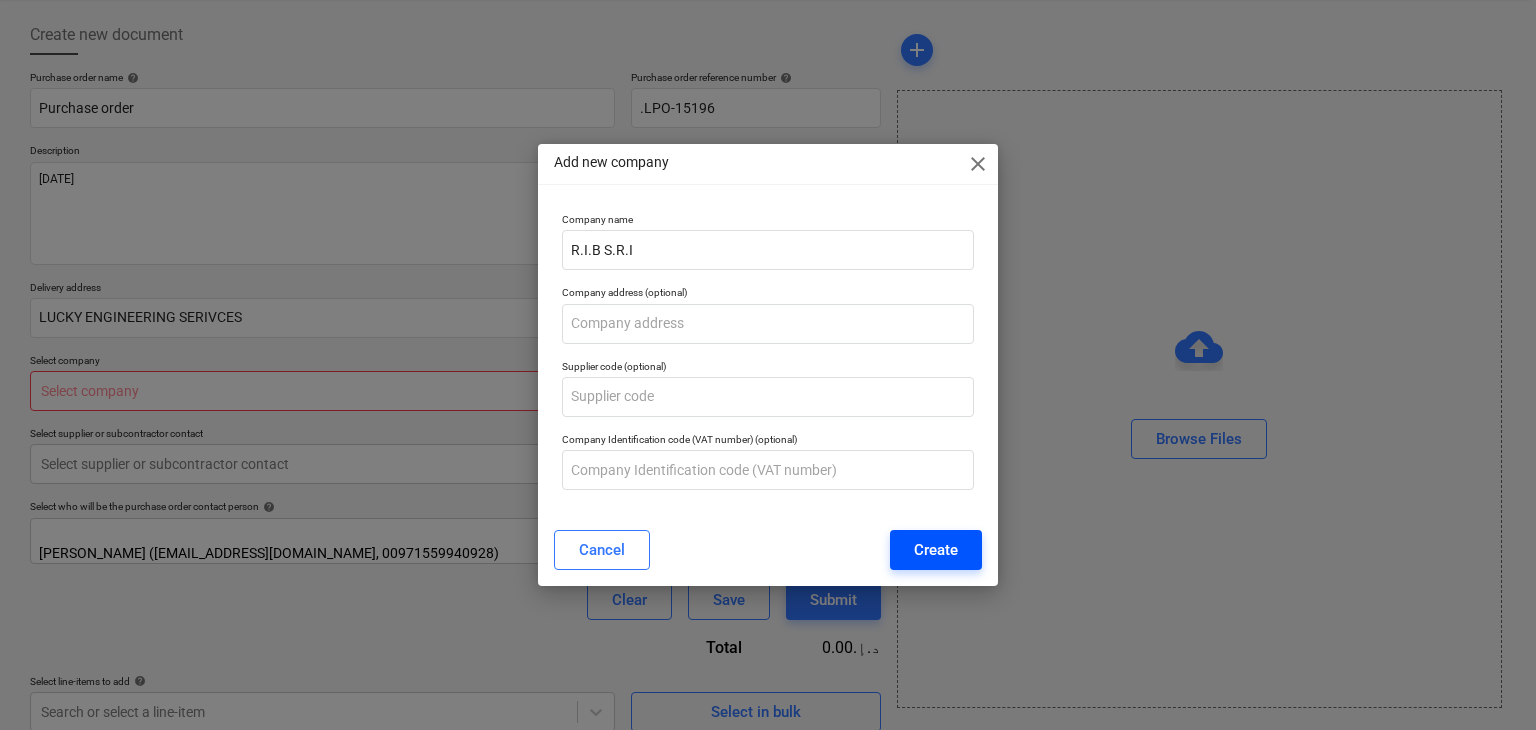 click on "Create" at bounding box center (936, 550) 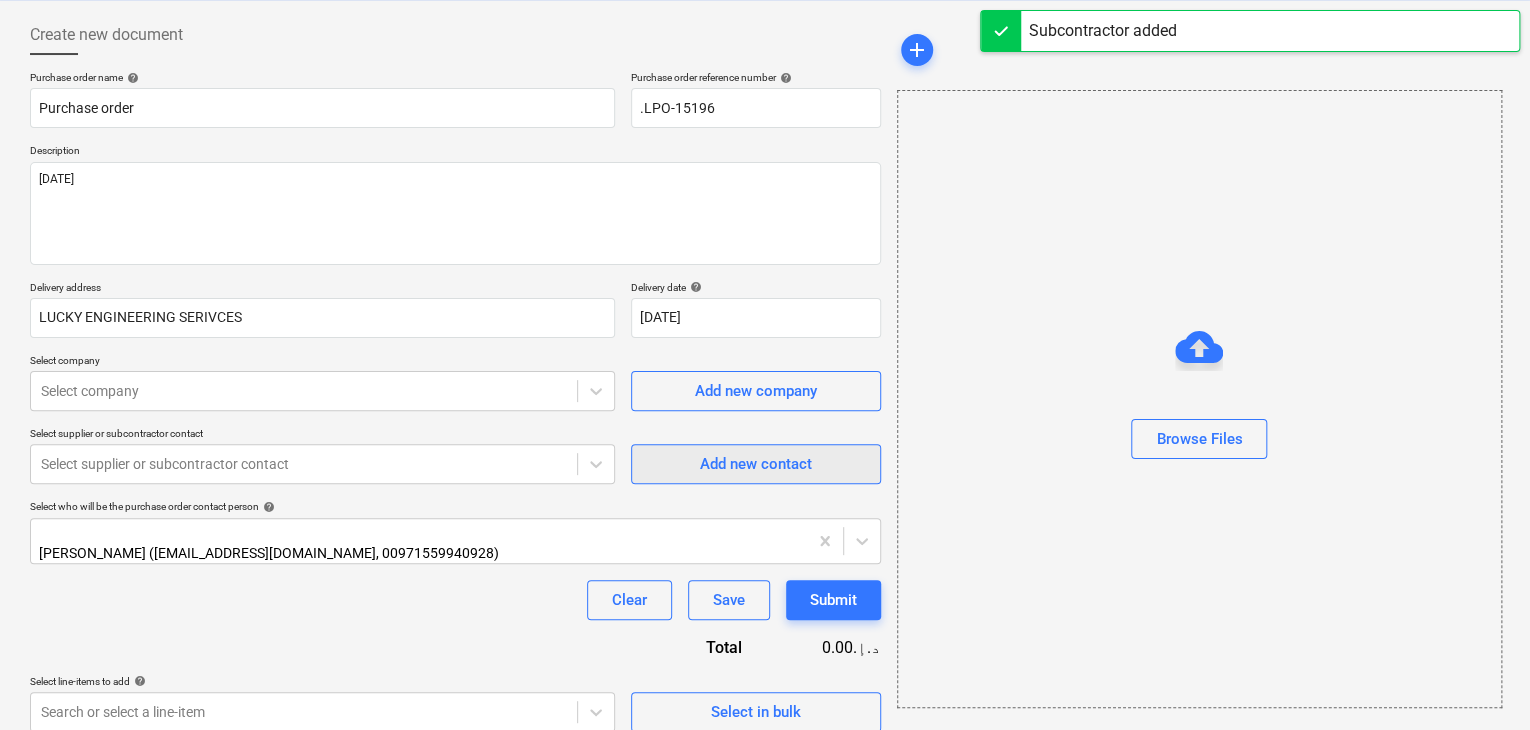 click on "Add new contact" at bounding box center (756, 464) 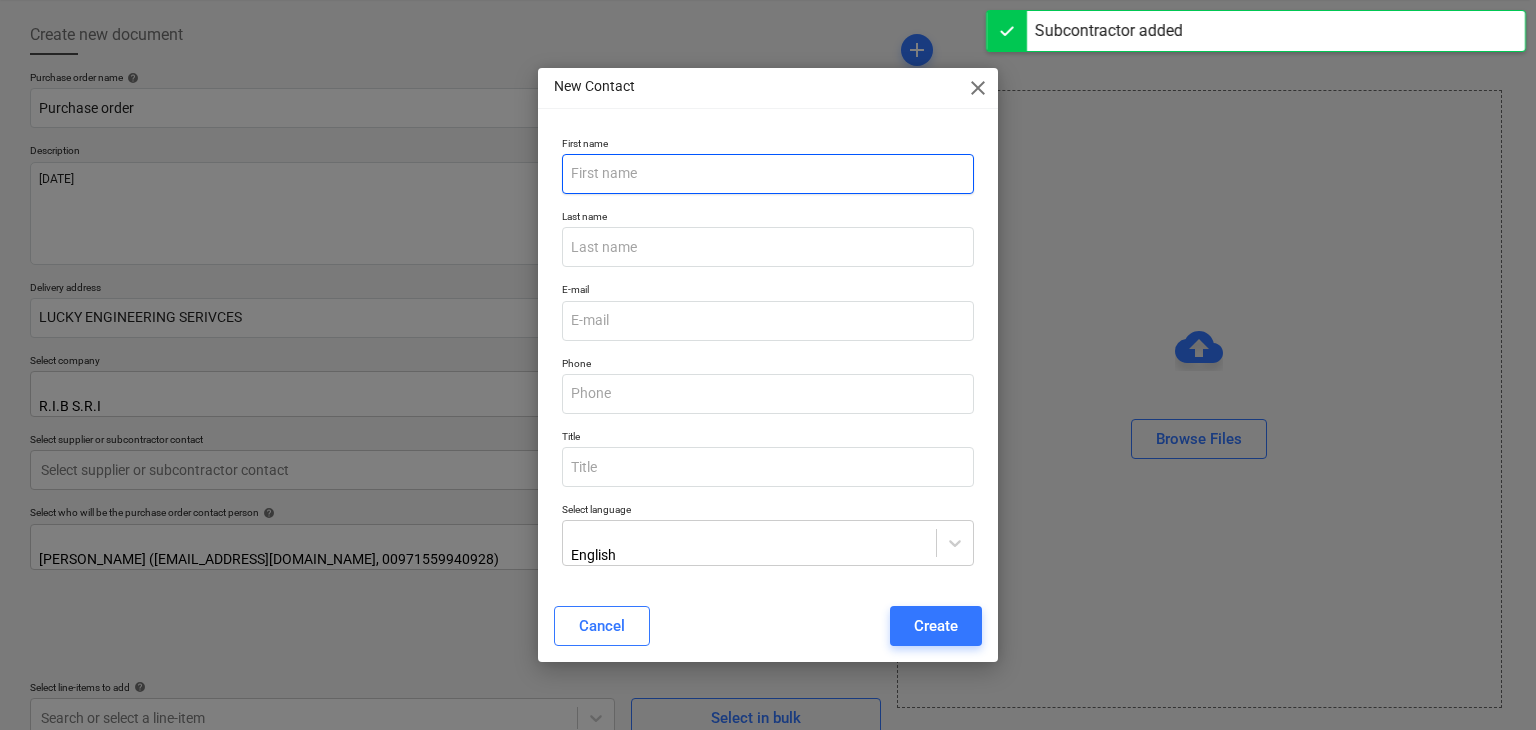 click at bounding box center [768, 174] 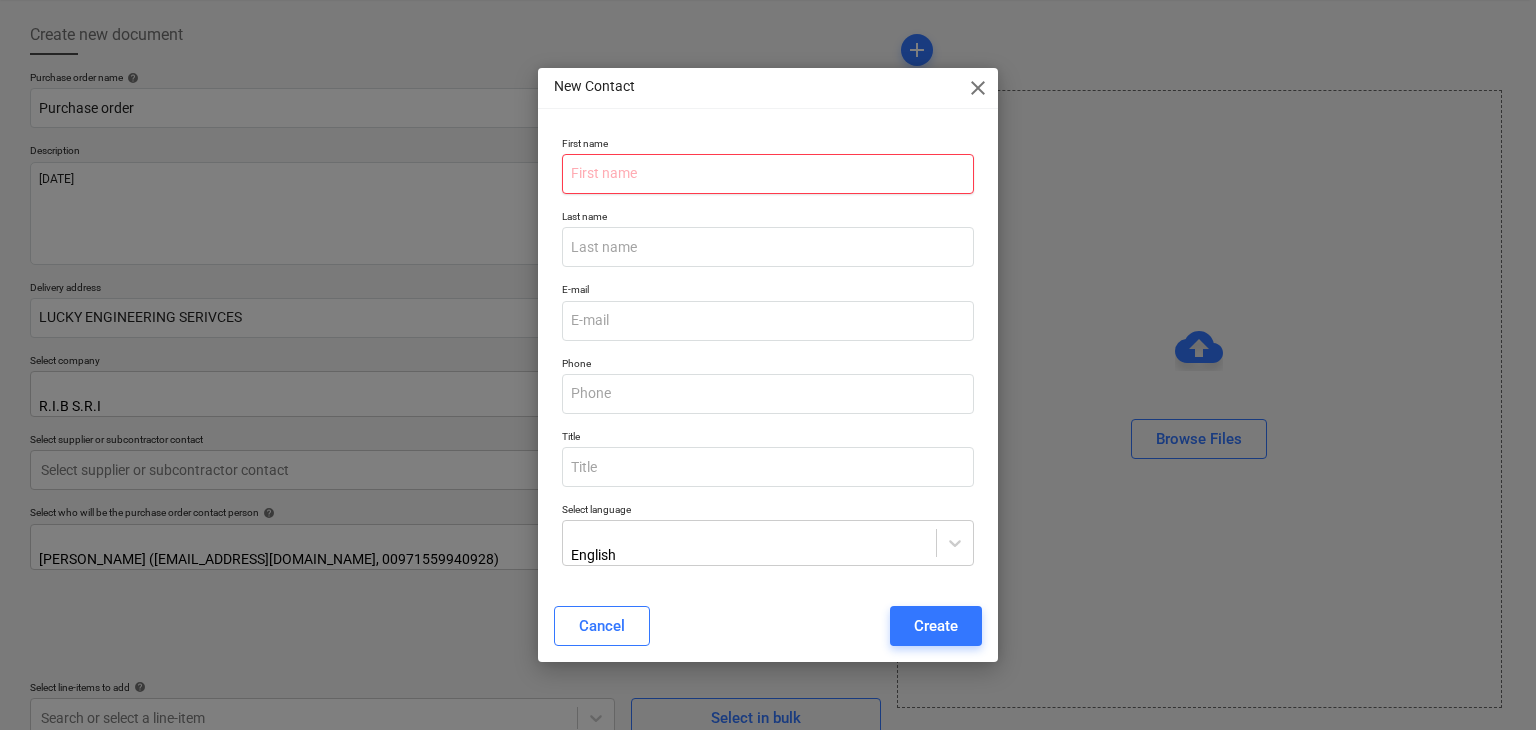 type on "x" 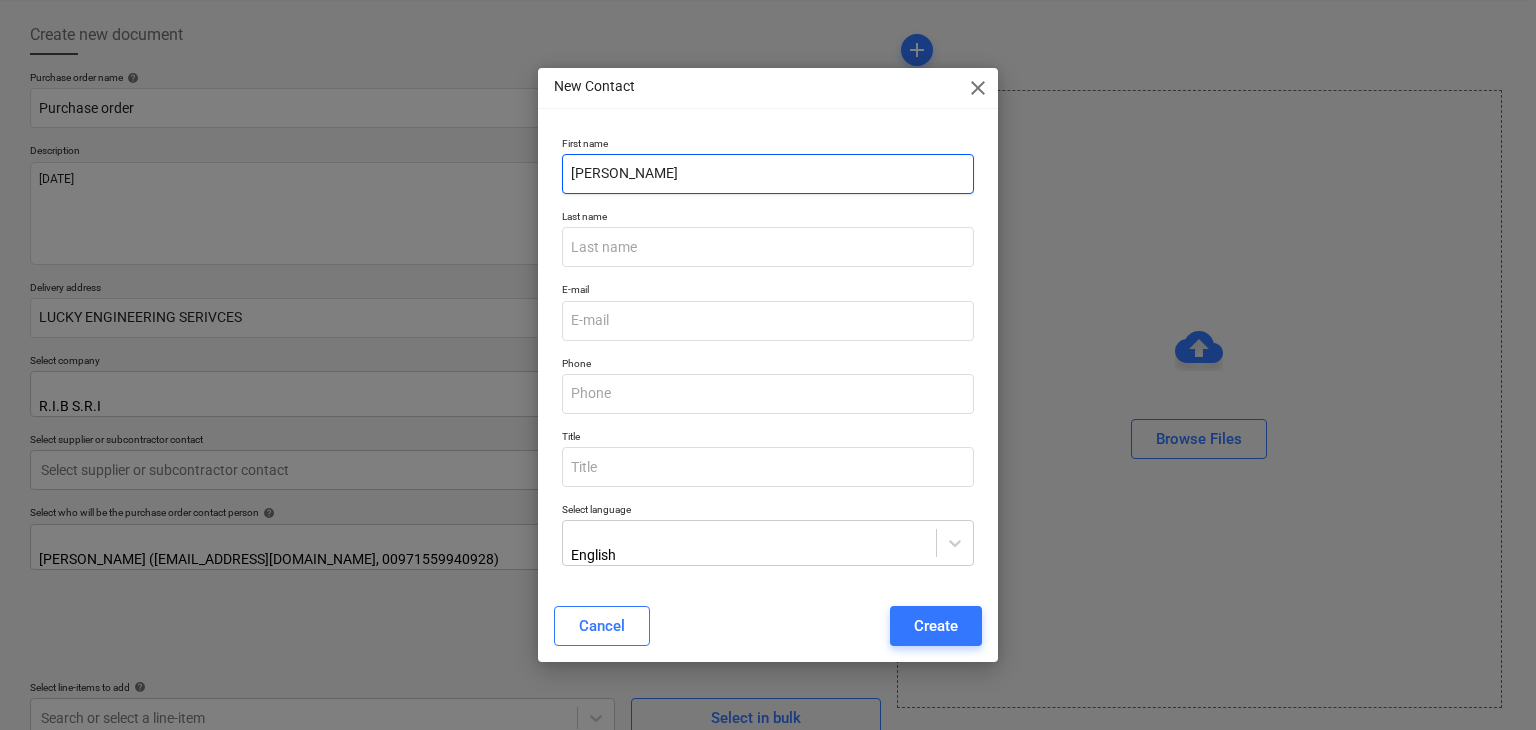 type on "[PERSON_NAME]" 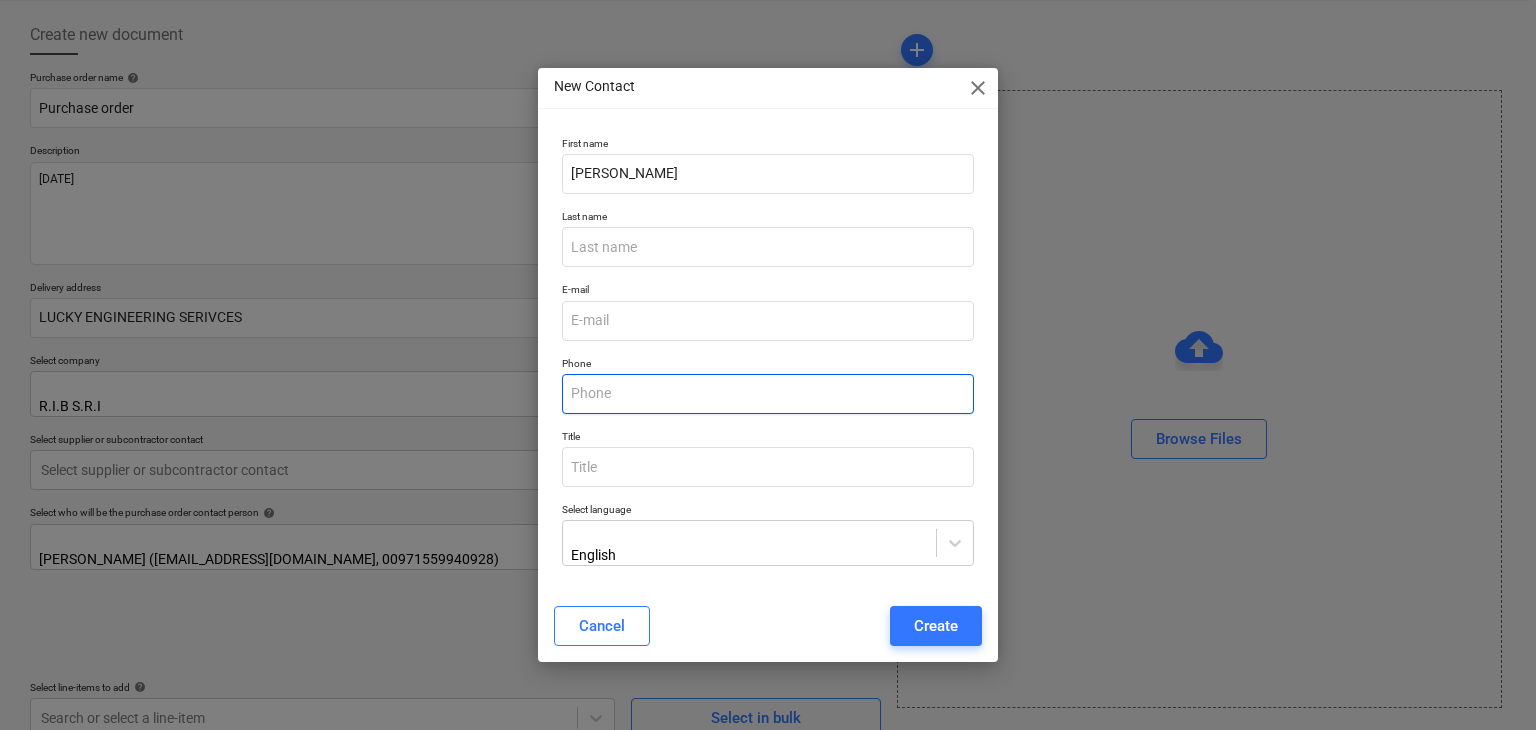 click at bounding box center [768, 394] 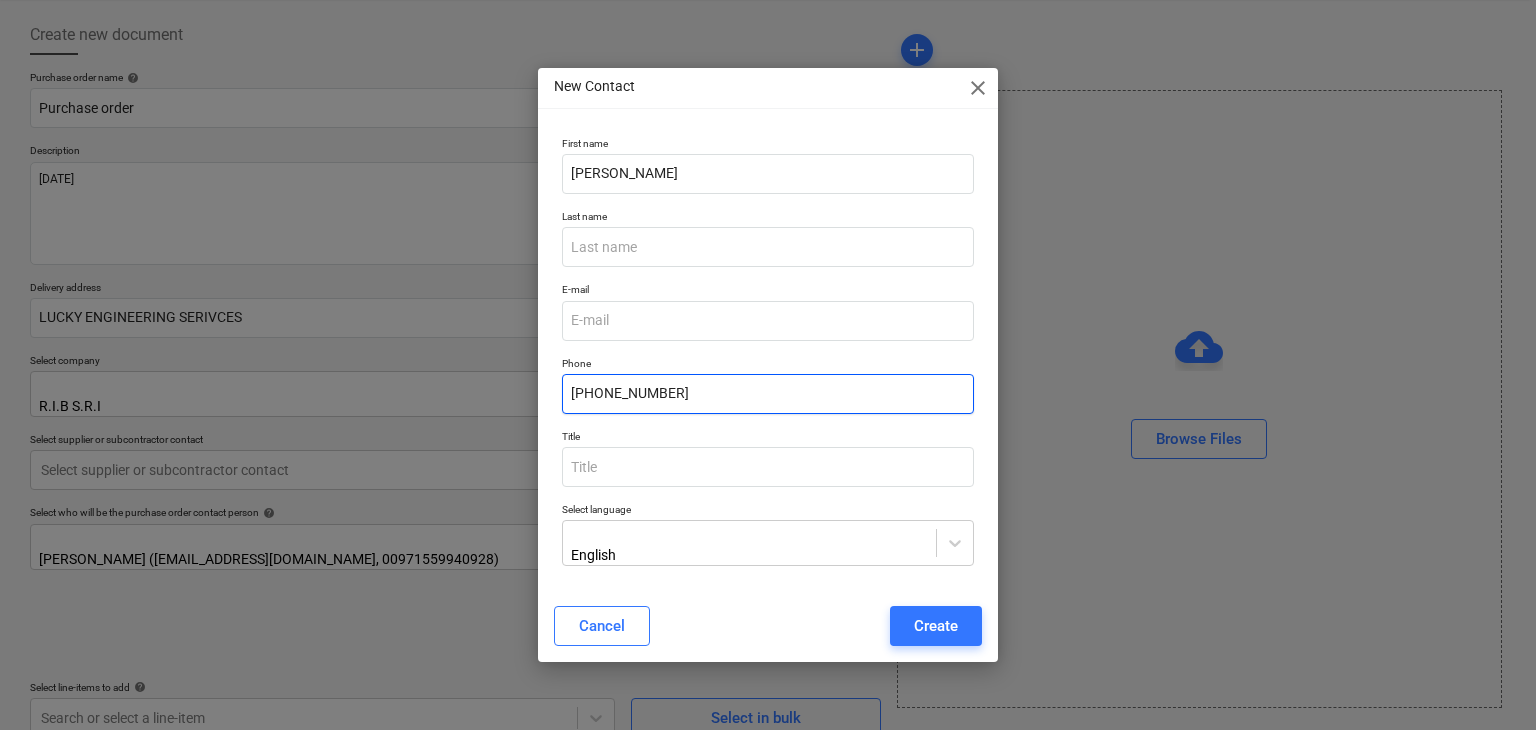 type on "[PHONE_NUMBER]" 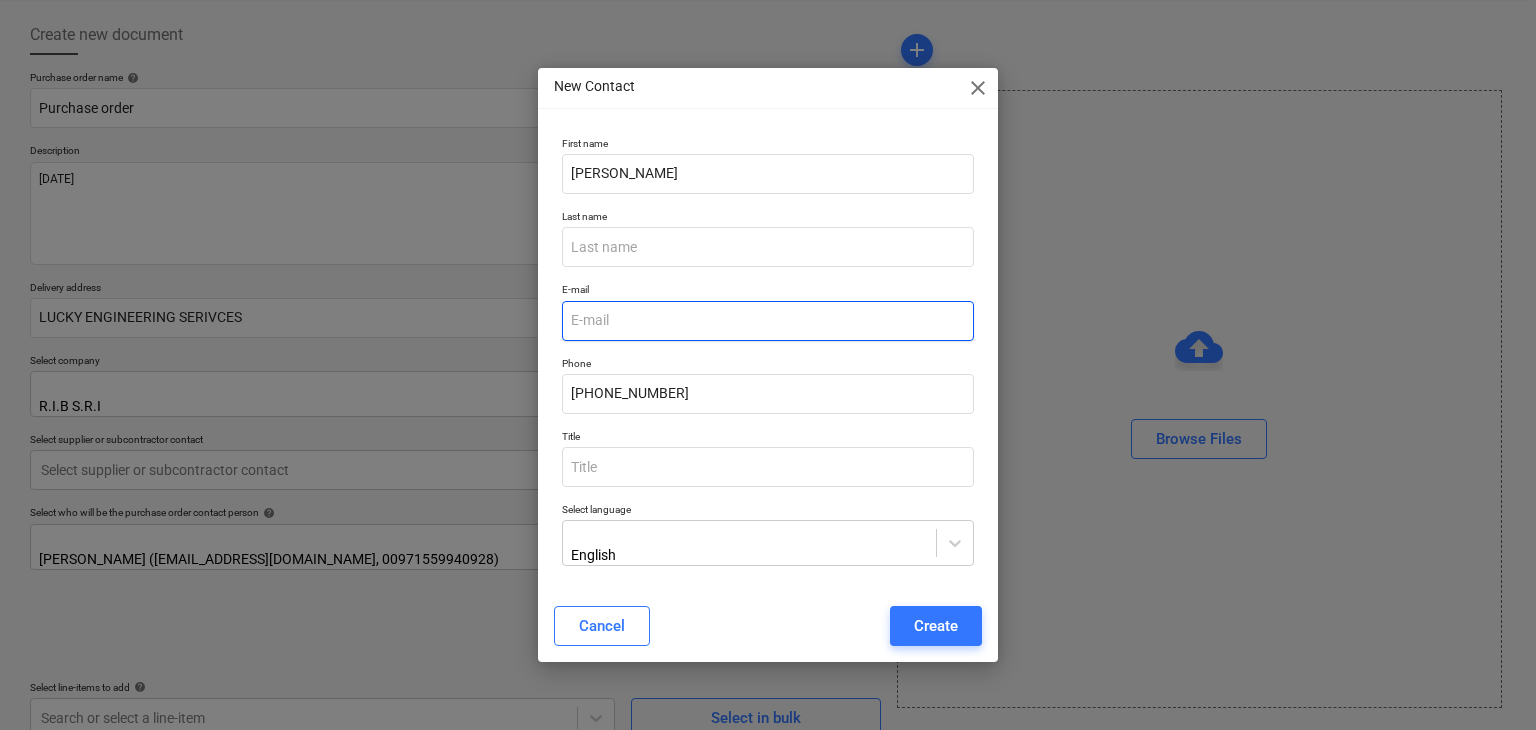 click at bounding box center (768, 321) 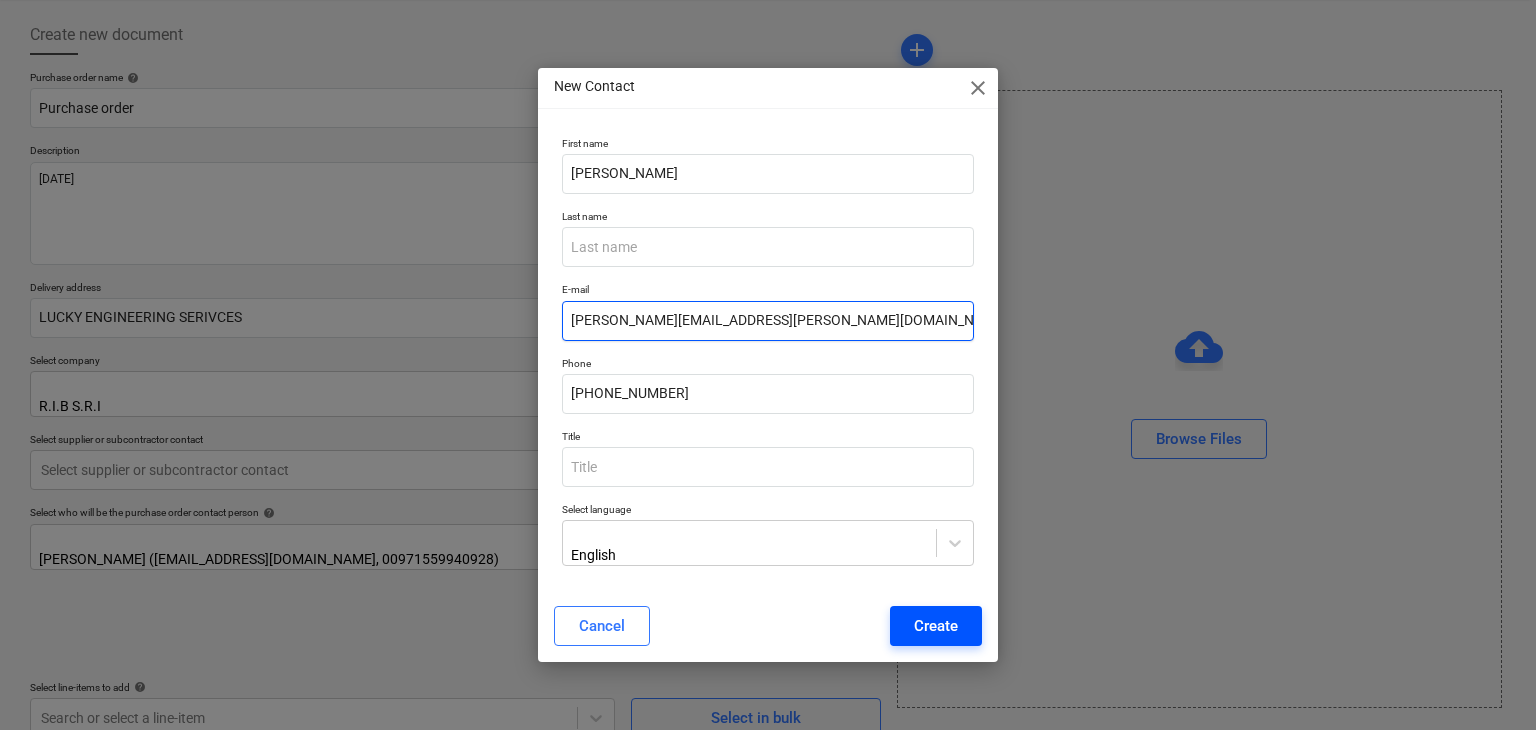 type on "[PERSON_NAME][EMAIL_ADDRESS][PERSON_NAME][DOMAIN_NAME]" 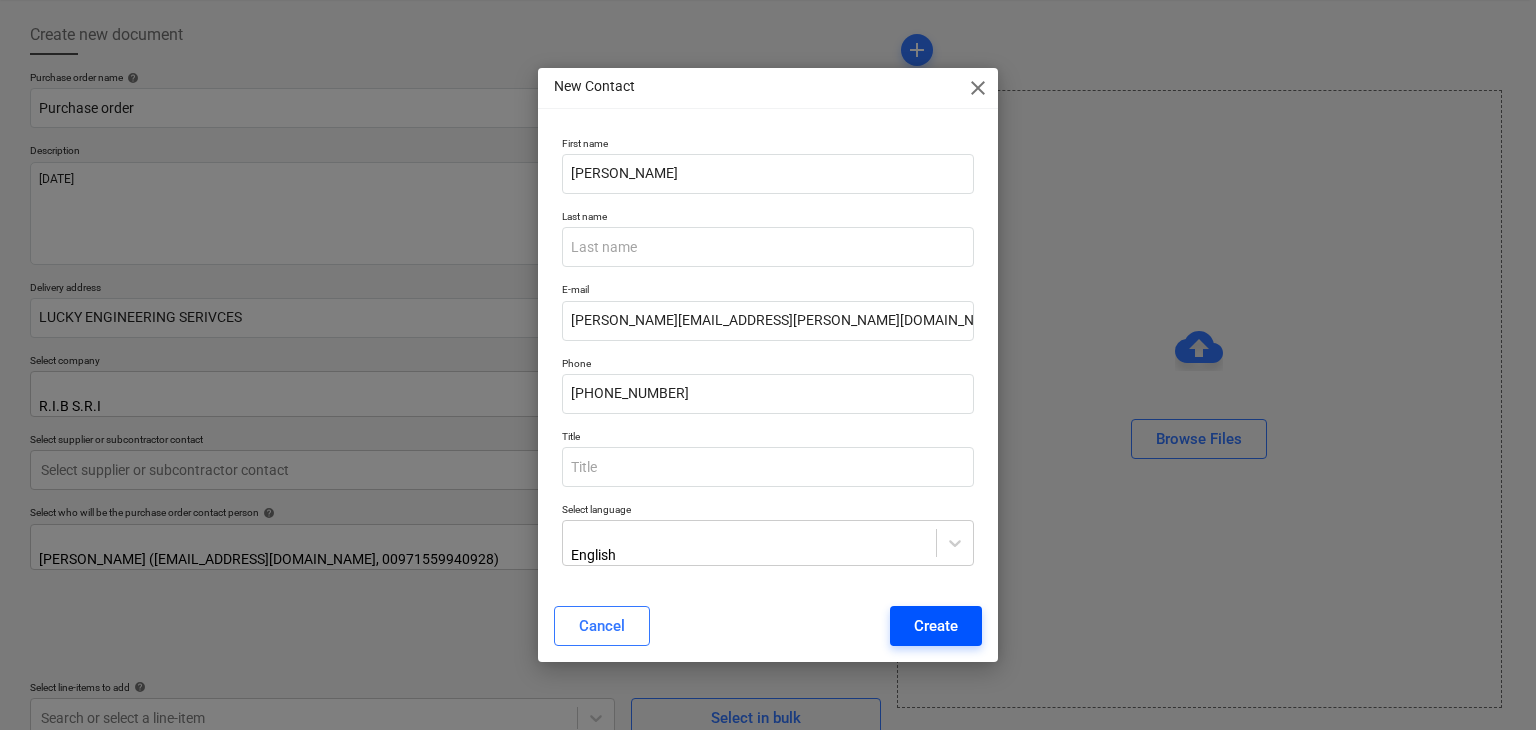 click on "Create" at bounding box center (936, 626) 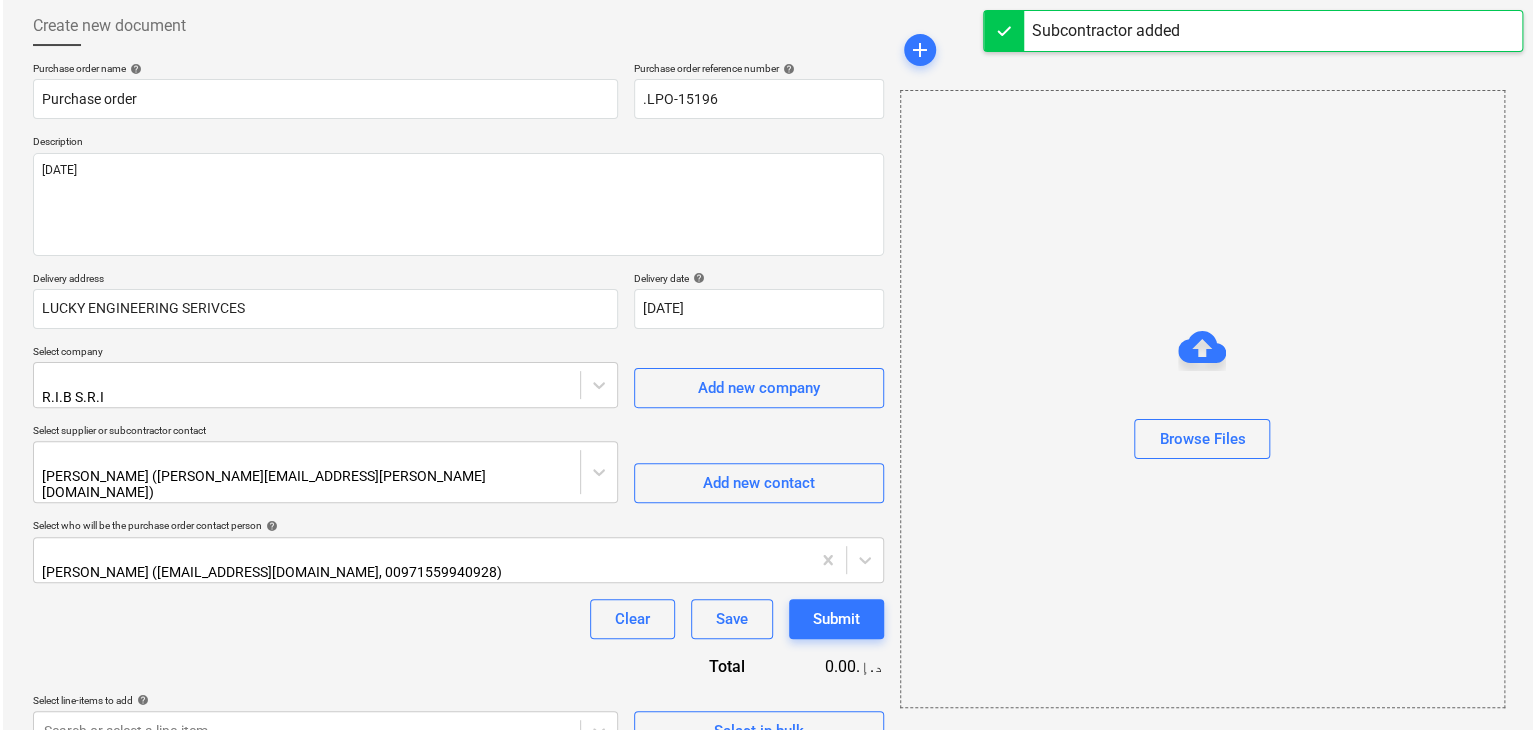 scroll, scrollTop: 104, scrollLeft: 0, axis: vertical 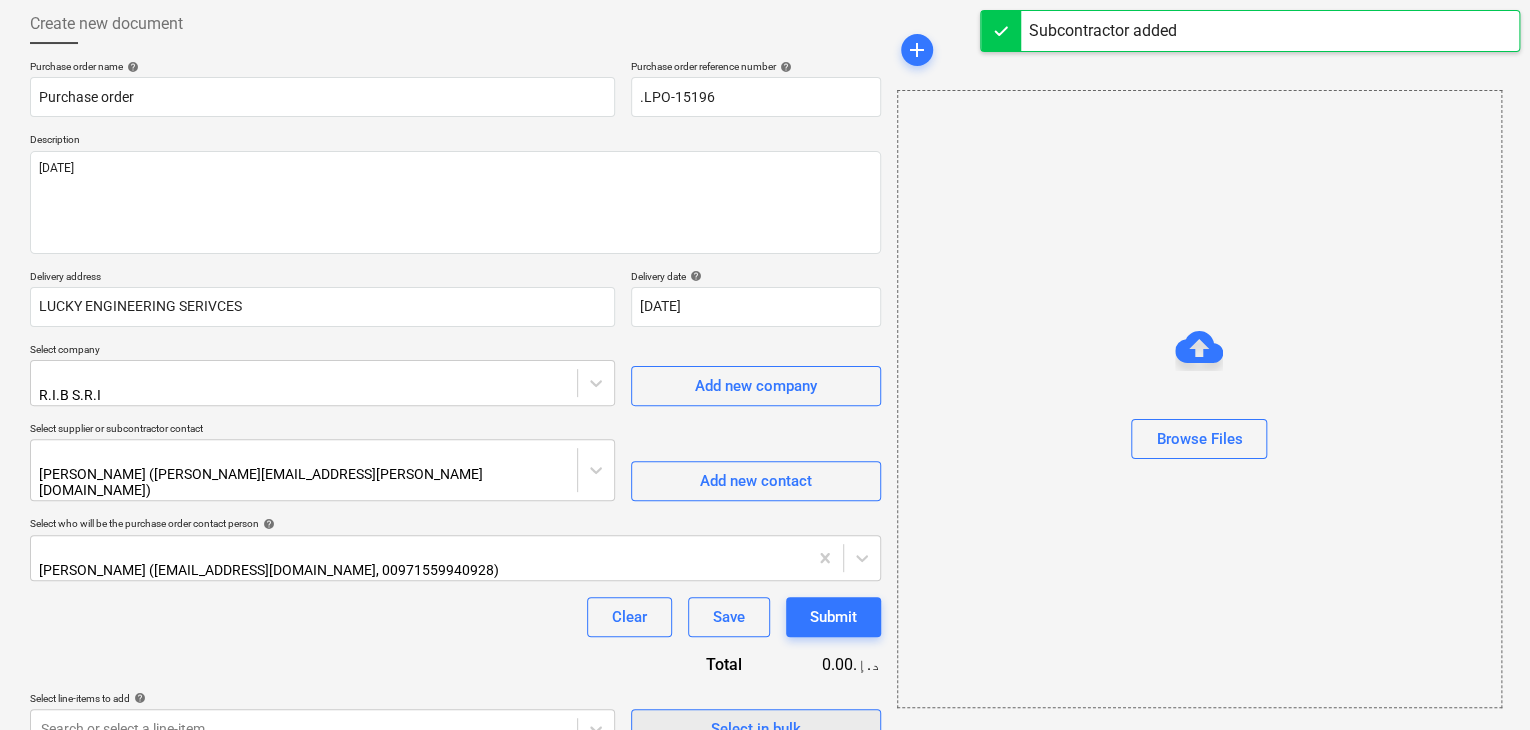 click on "Select in bulk" at bounding box center (756, 729) 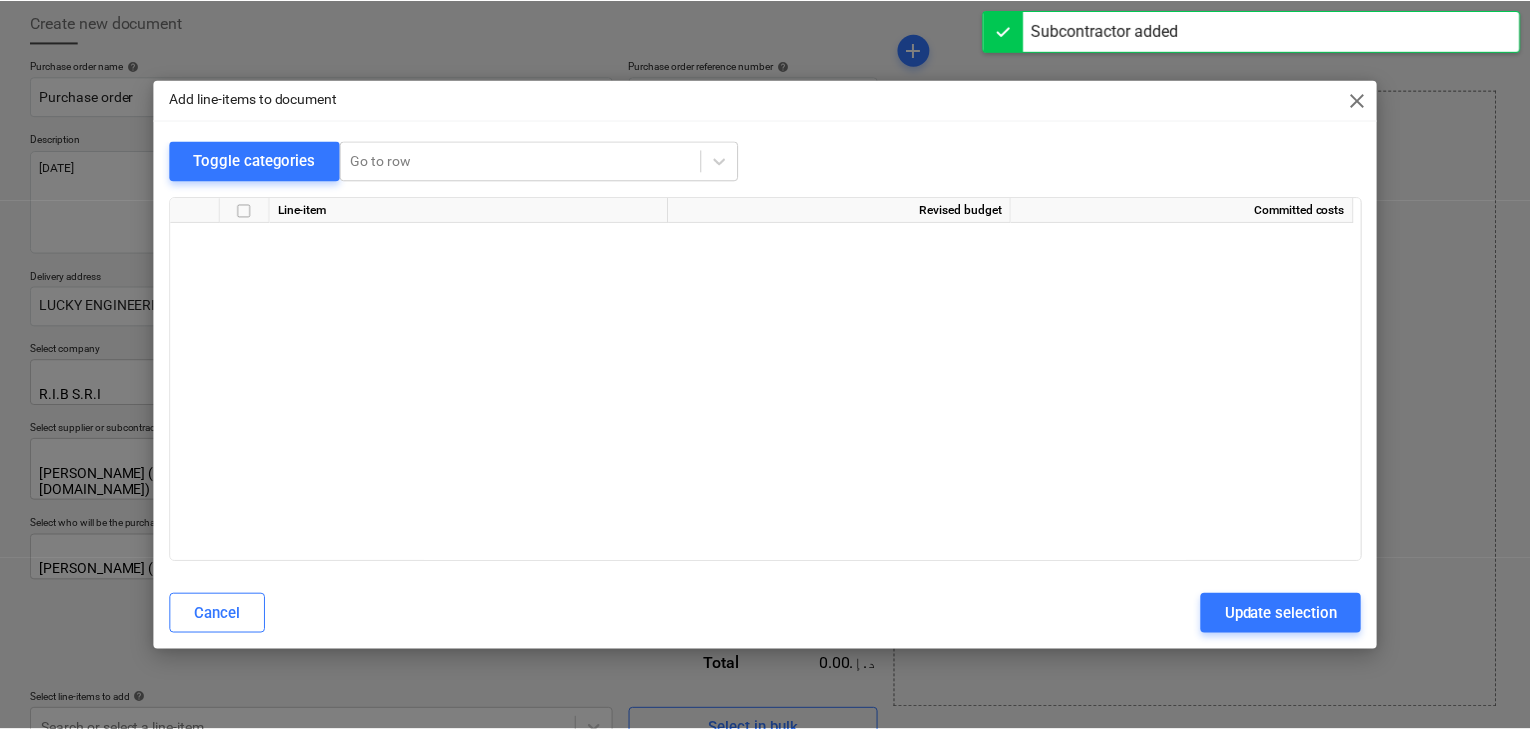scroll, scrollTop: 7736, scrollLeft: 0, axis: vertical 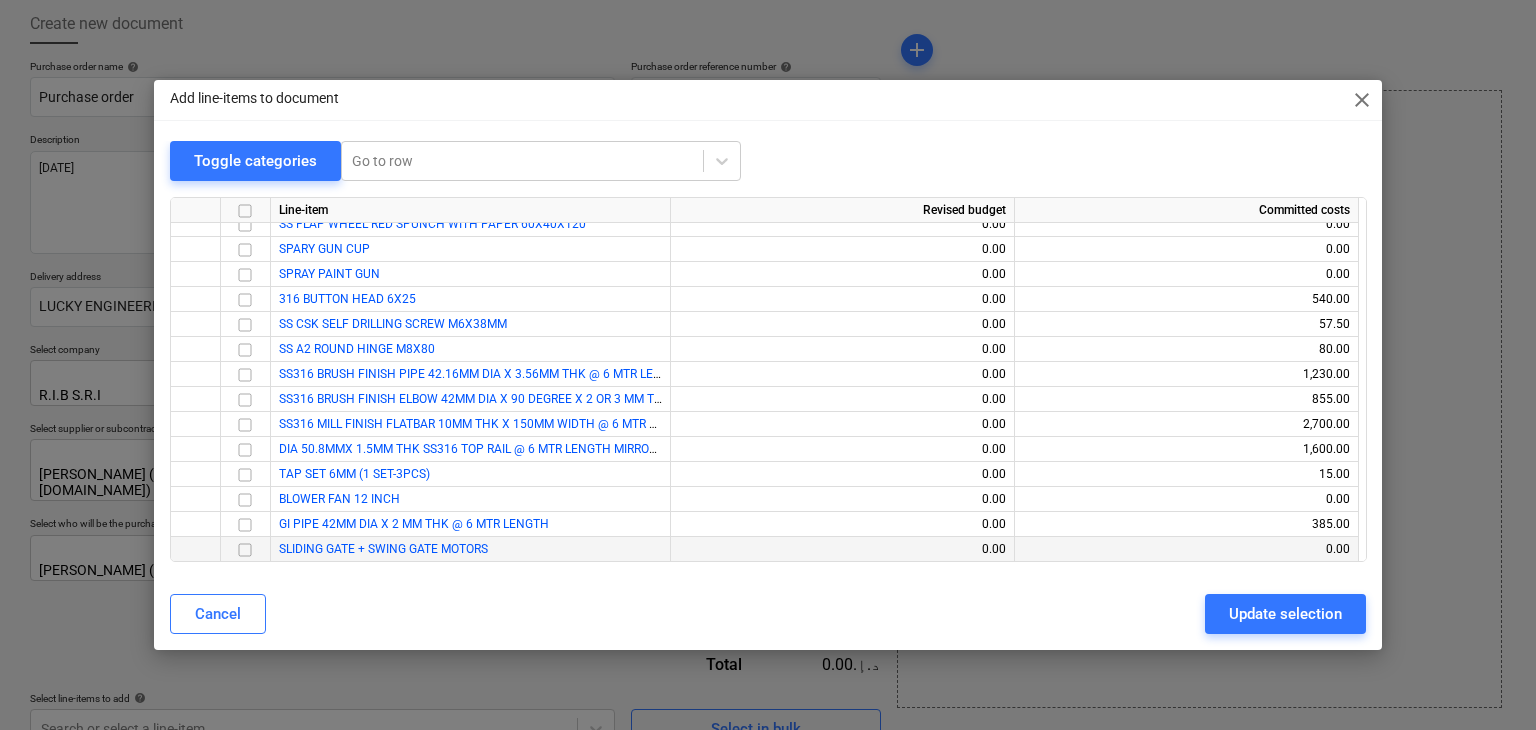 click at bounding box center [245, 550] 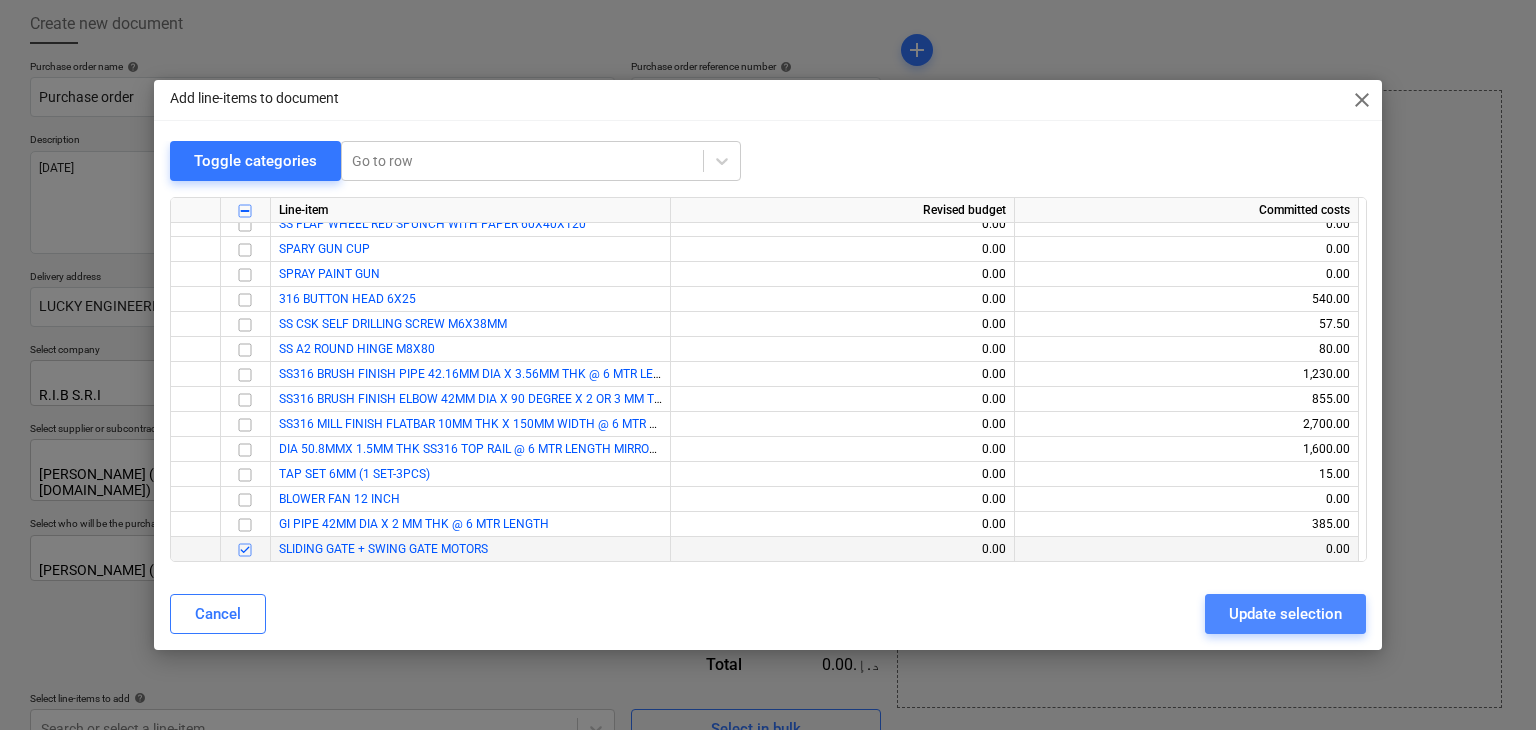 click on "Update selection" at bounding box center (1285, 614) 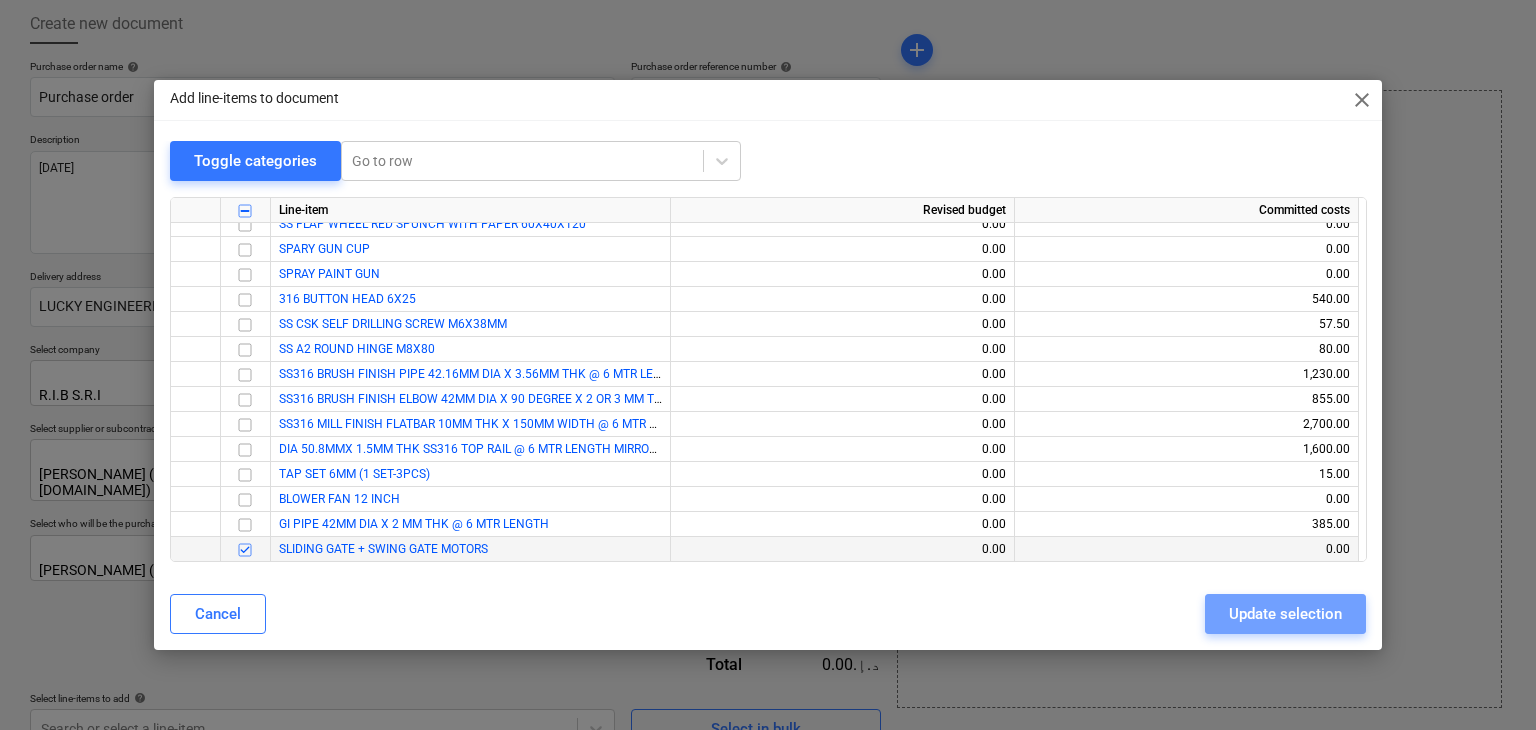 type on "x" 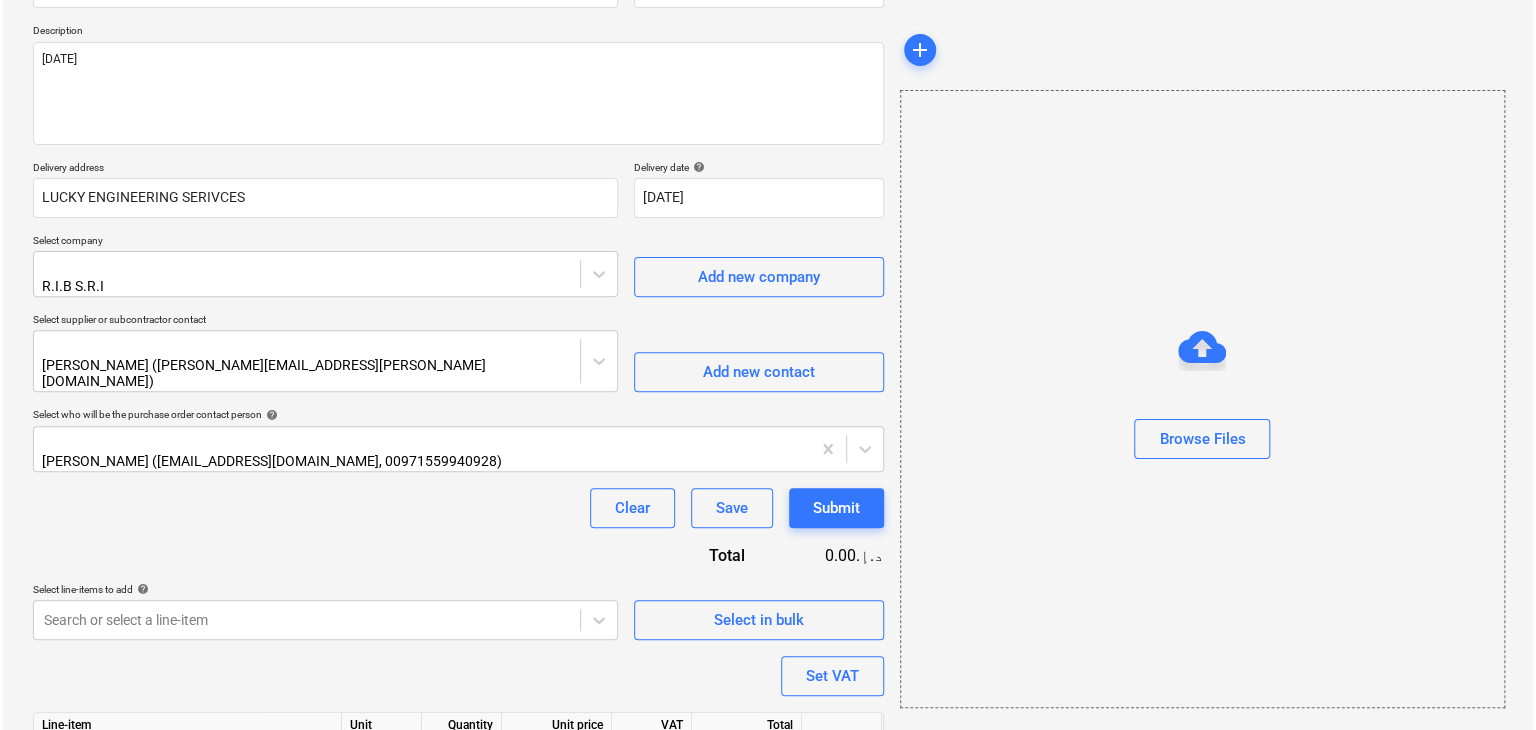 scroll, scrollTop: 292, scrollLeft: 0, axis: vertical 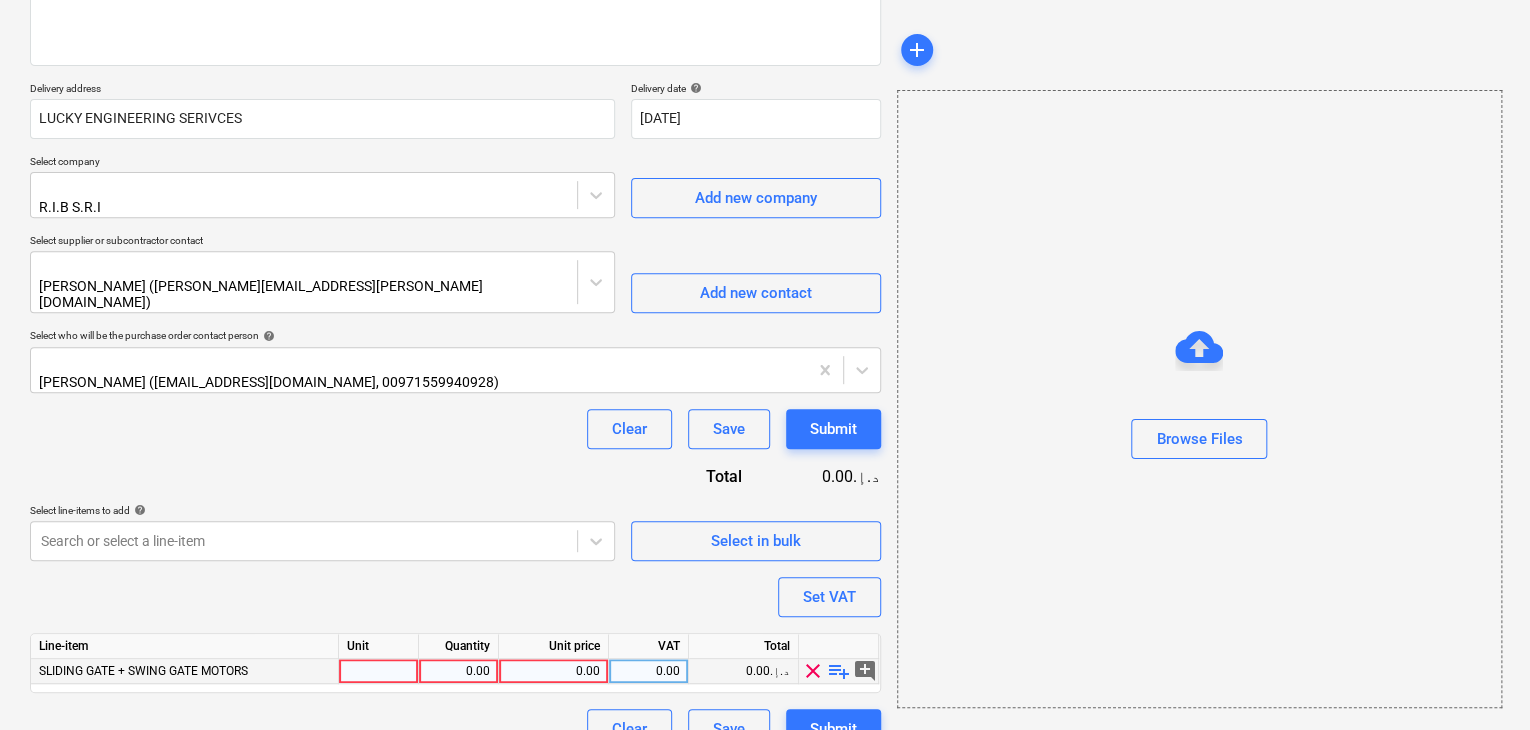click at bounding box center [379, 671] 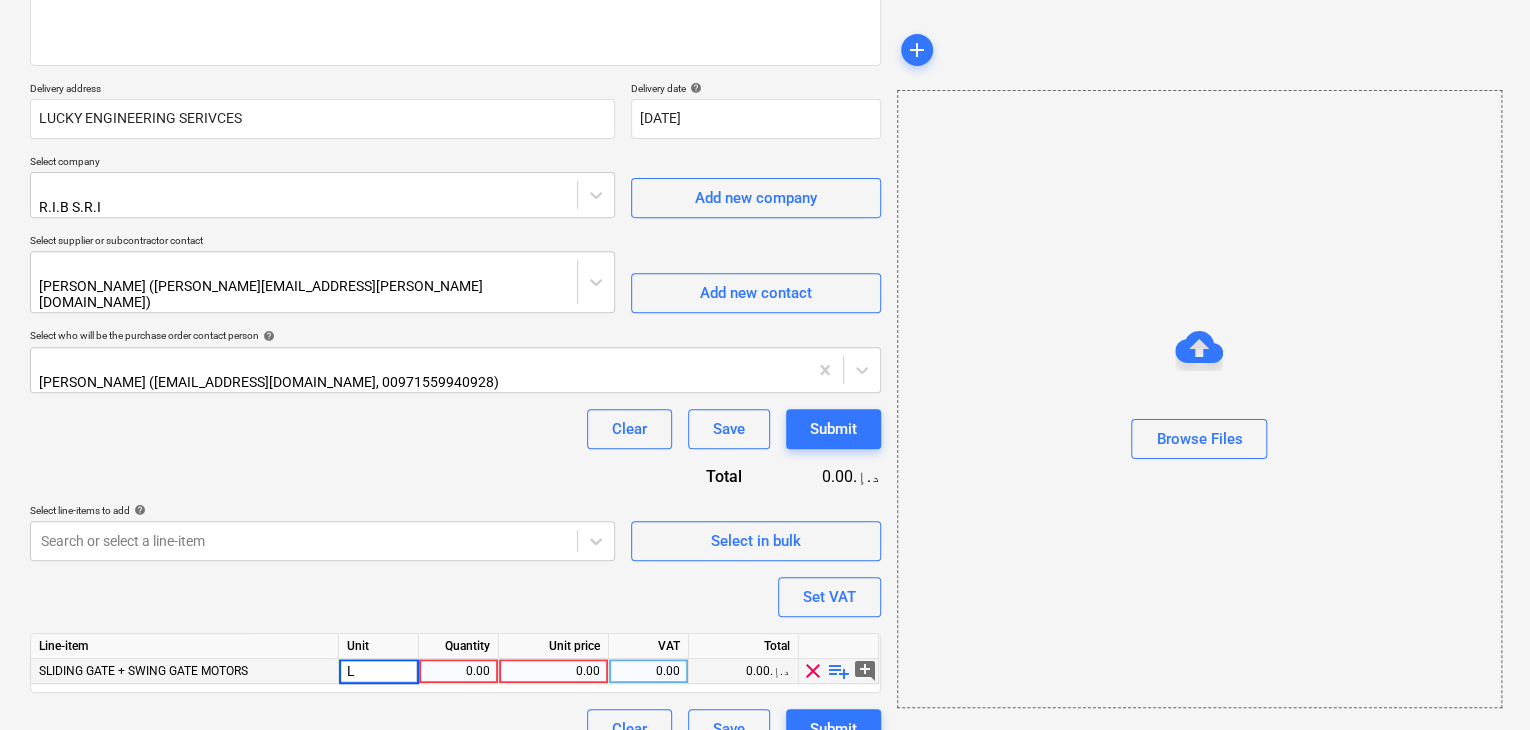 type on "LS" 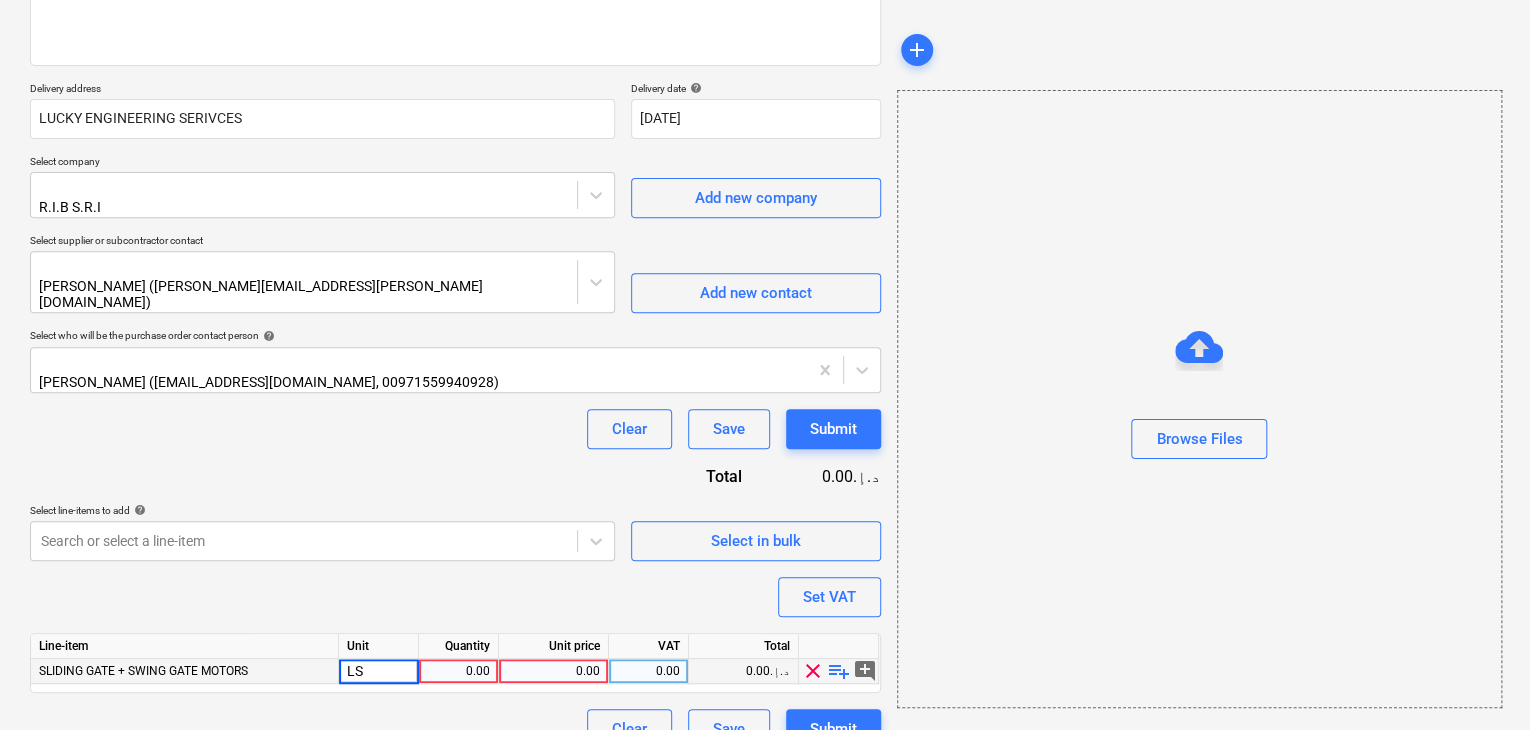type on "x" 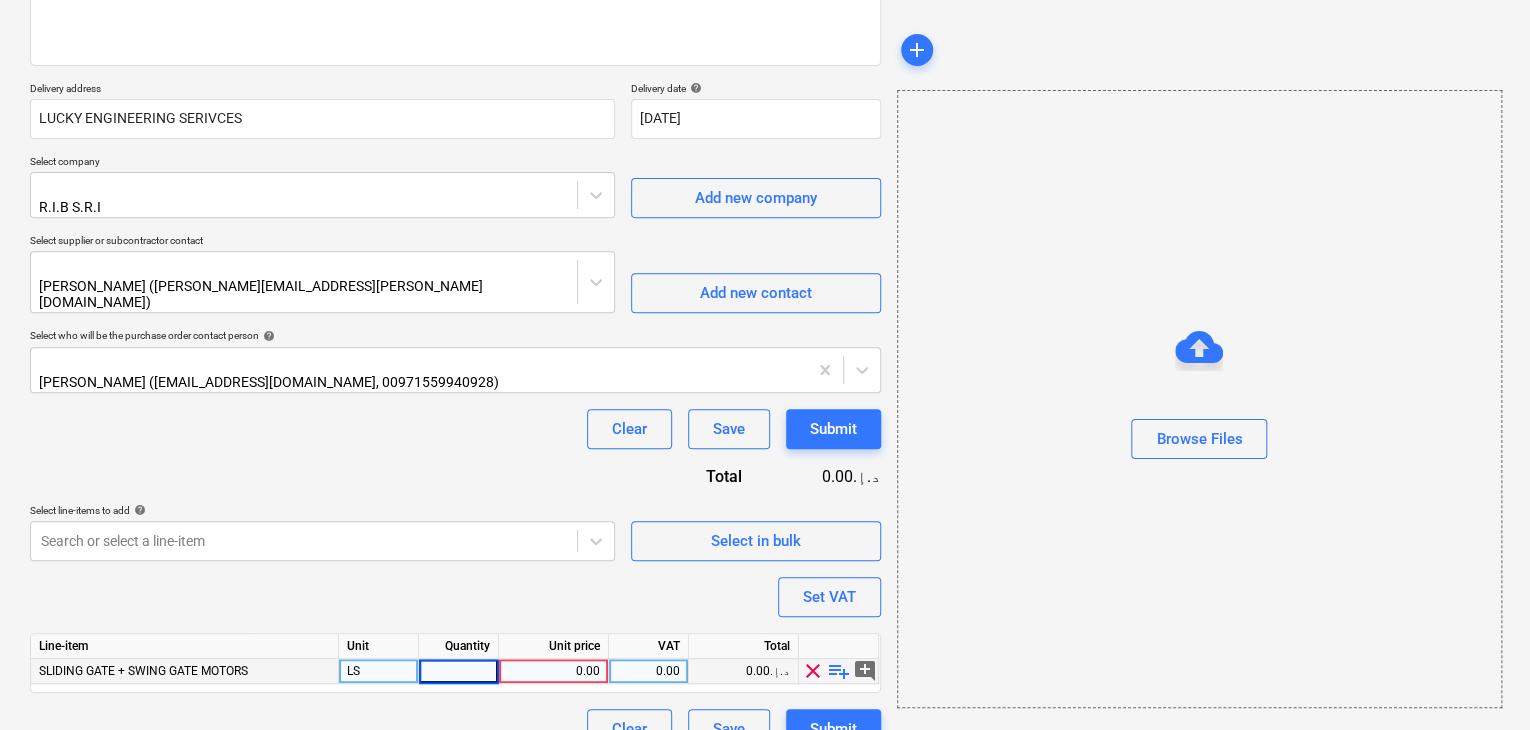 type on "1" 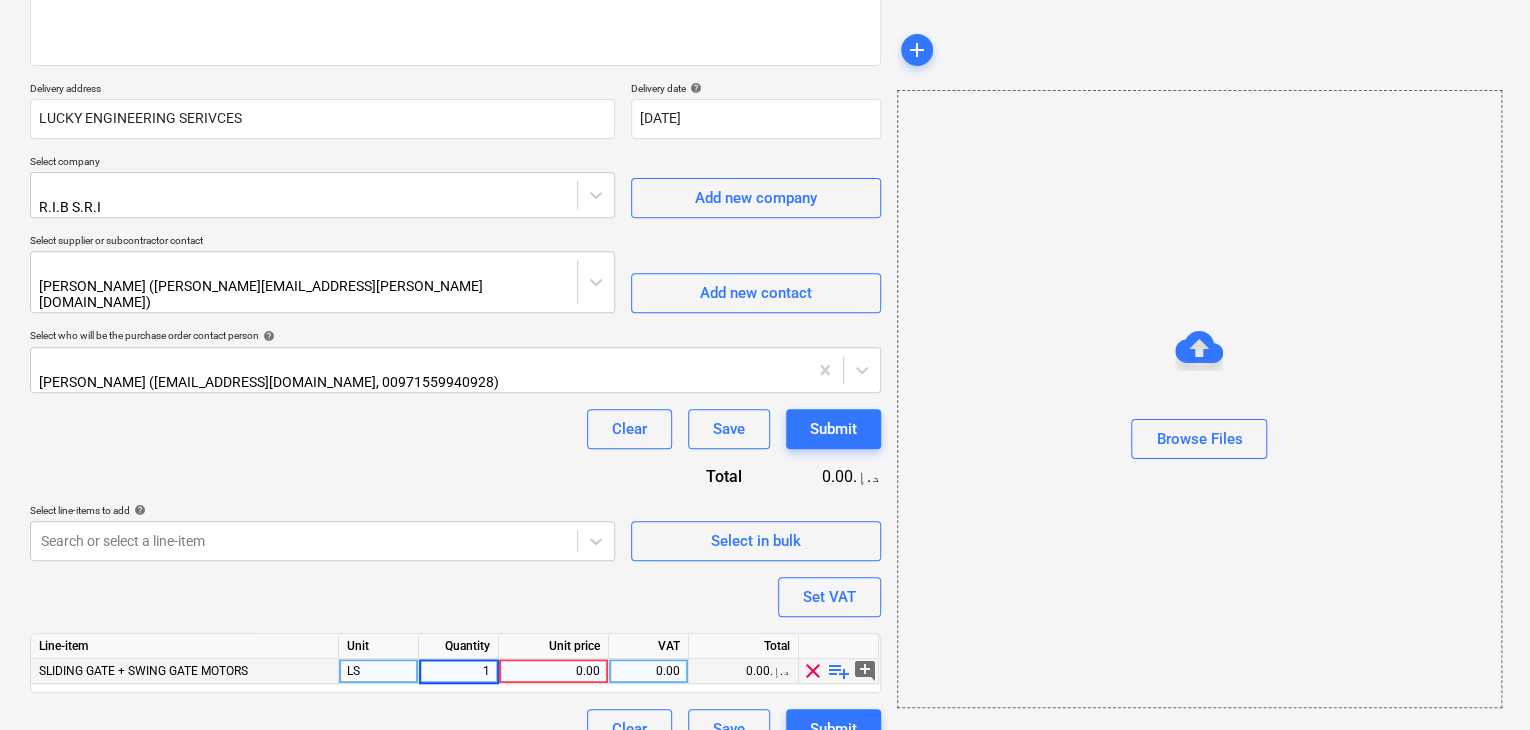 type on "x" 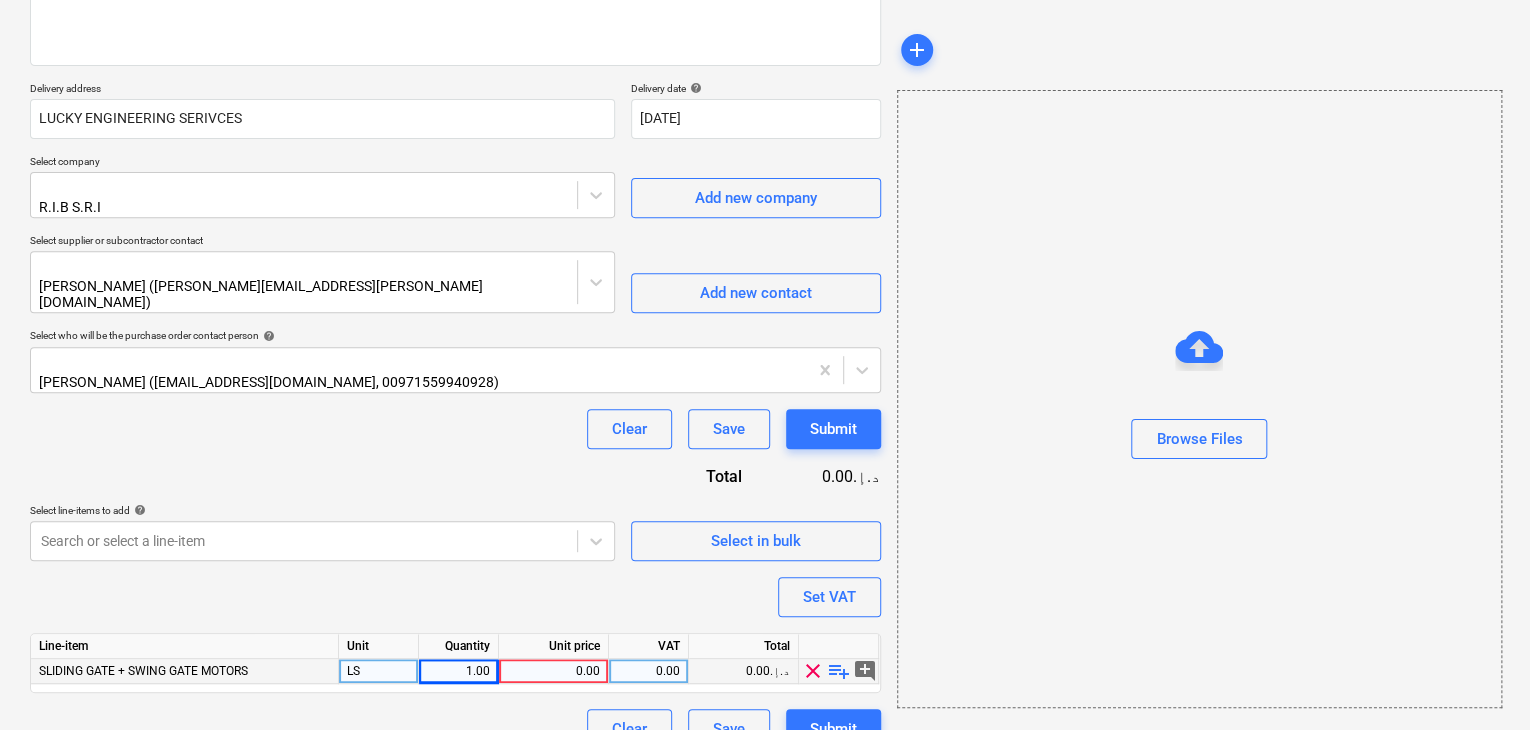 click on "Unit price" at bounding box center (554, 646) 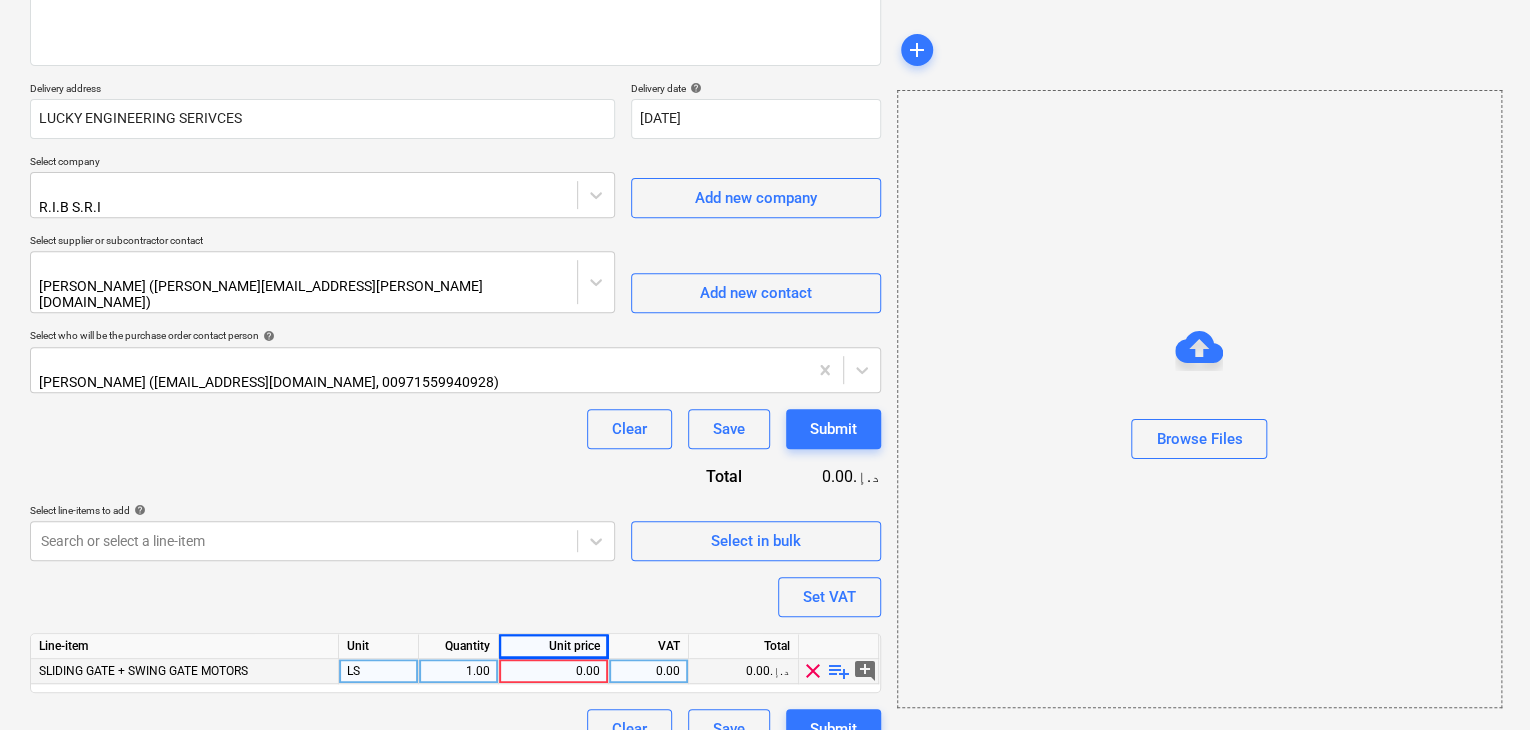 click on "0.00" at bounding box center (553, 671) 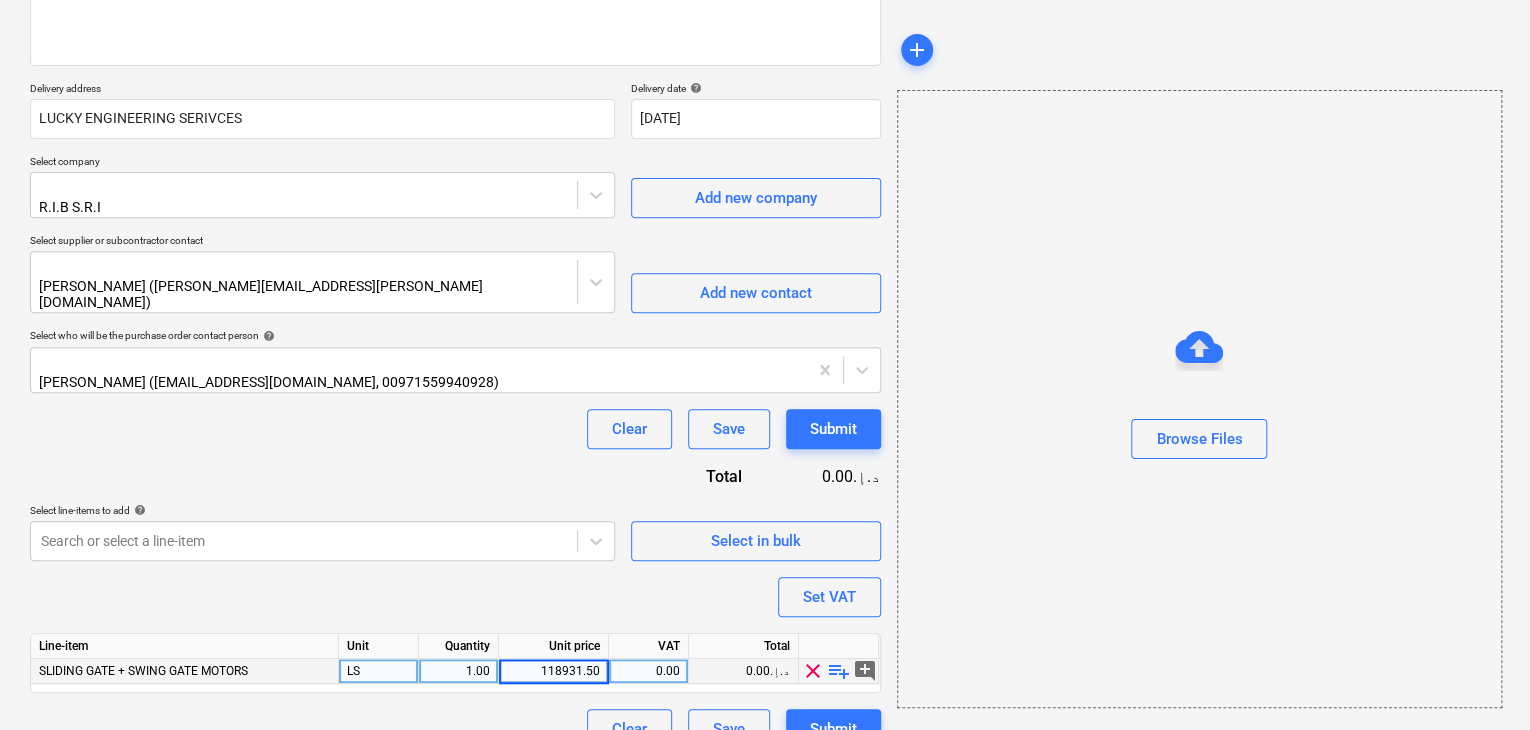 type on "118931.505" 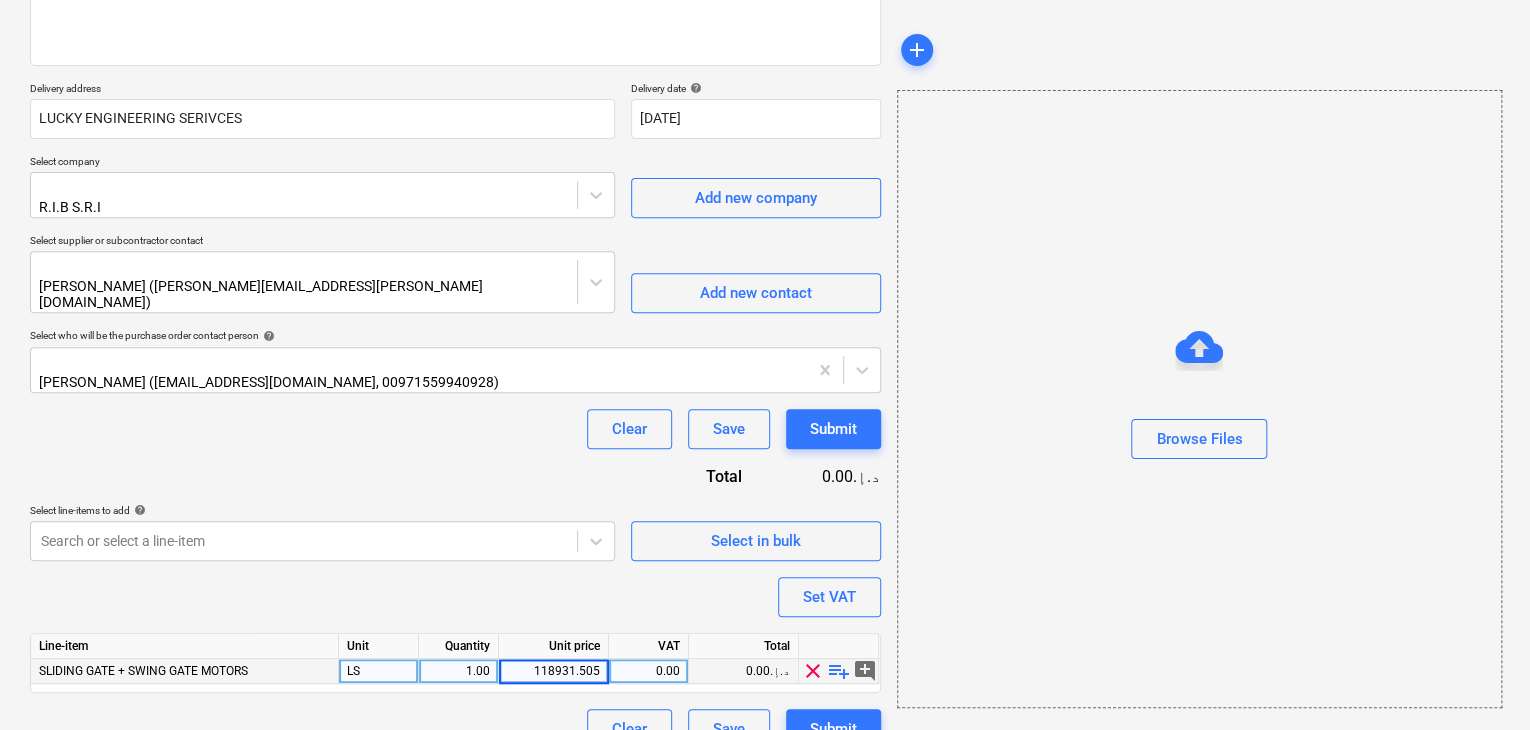 click on "Browse Files" at bounding box center [1199, 399] 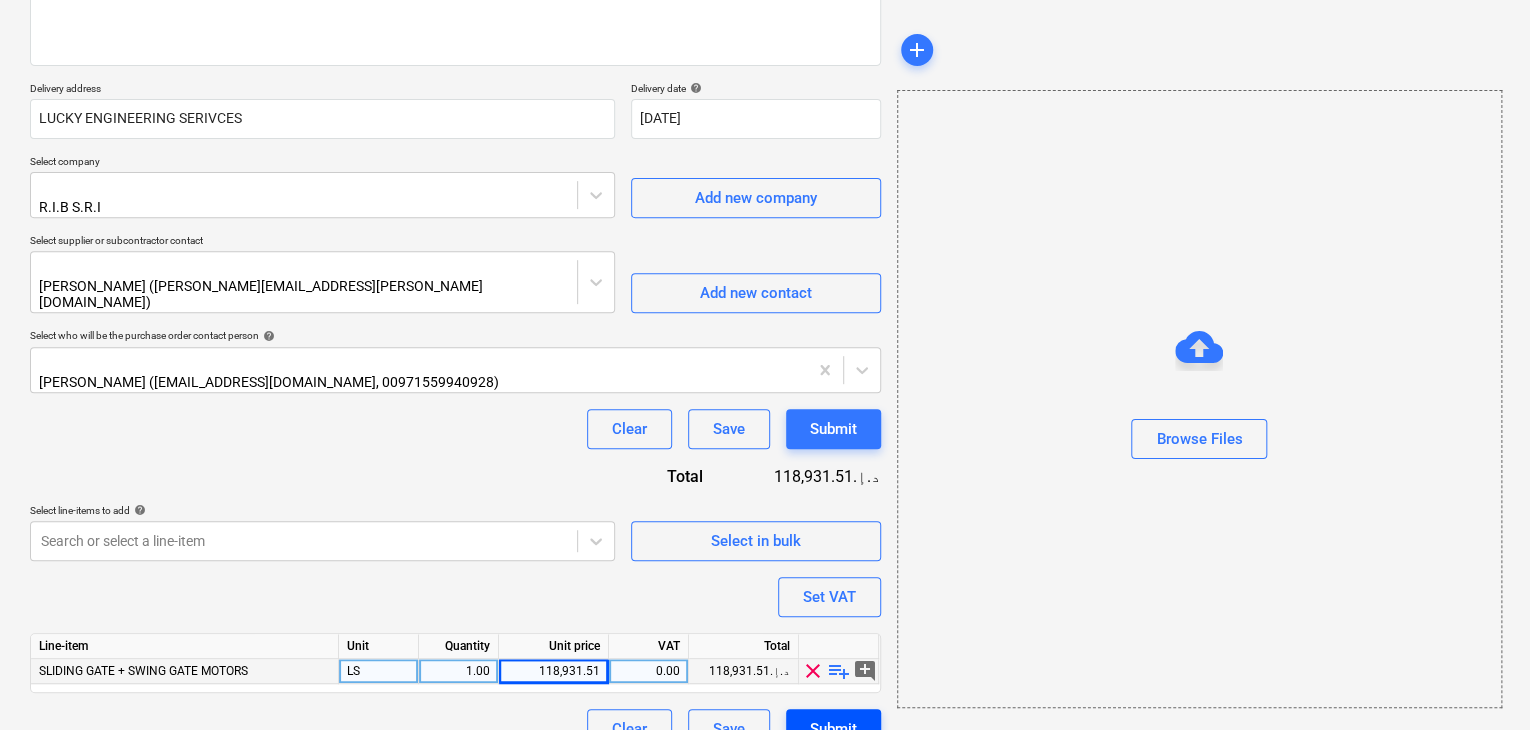 click on "Submit" at bounding box center (833, 729) 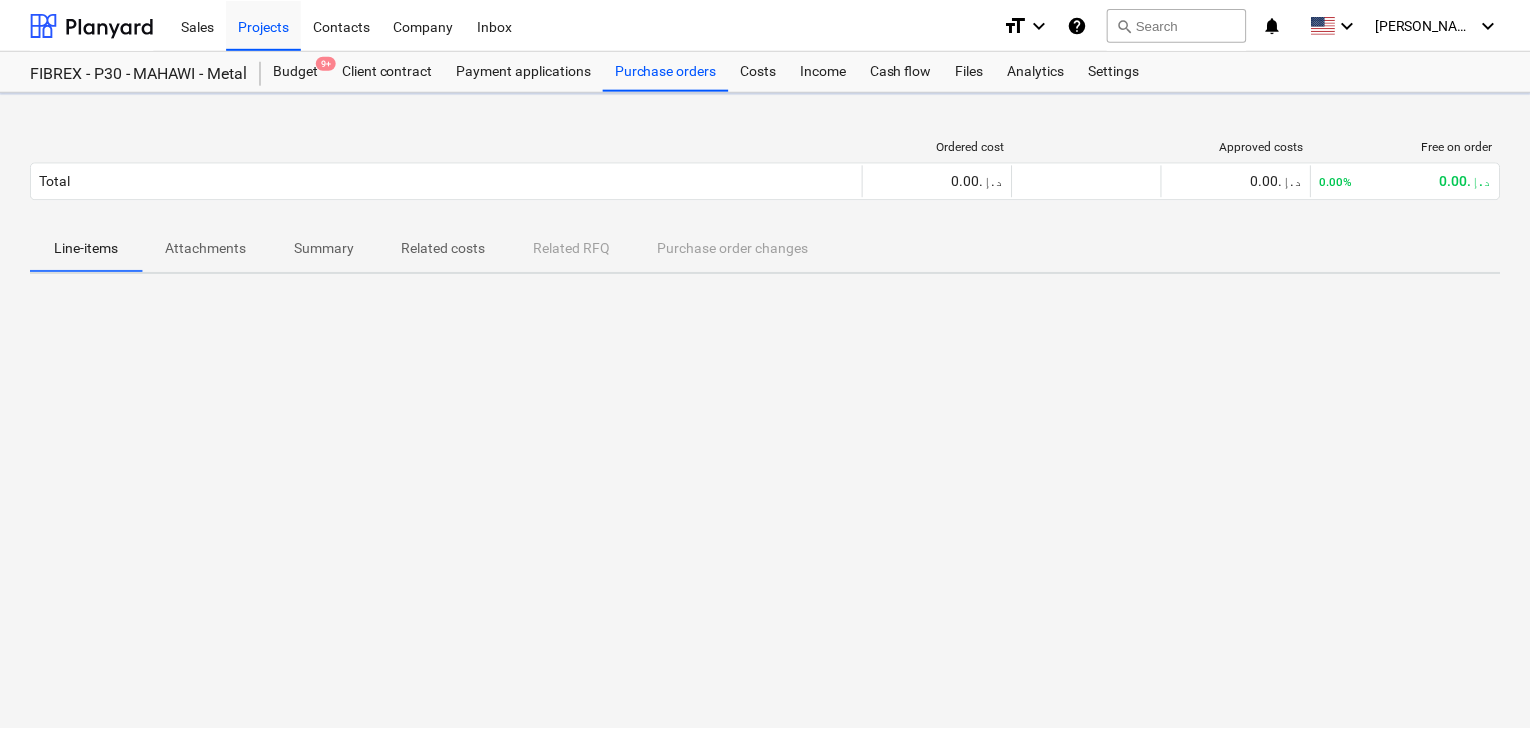 scroll, scrollTop: 0, scrollLeft: 0, axis: both 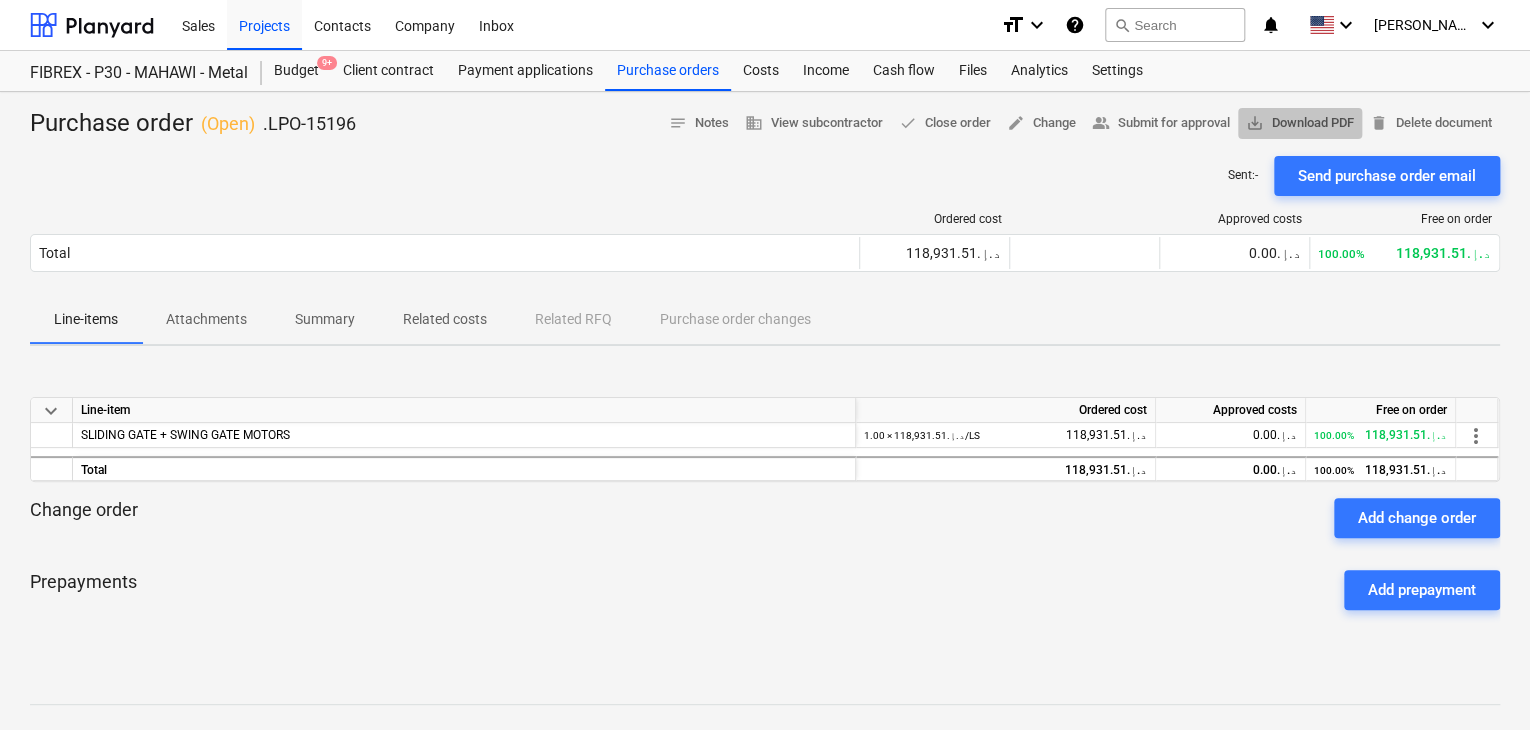 click on "save_alt Download PDF" at bounding box center (1300, 123) 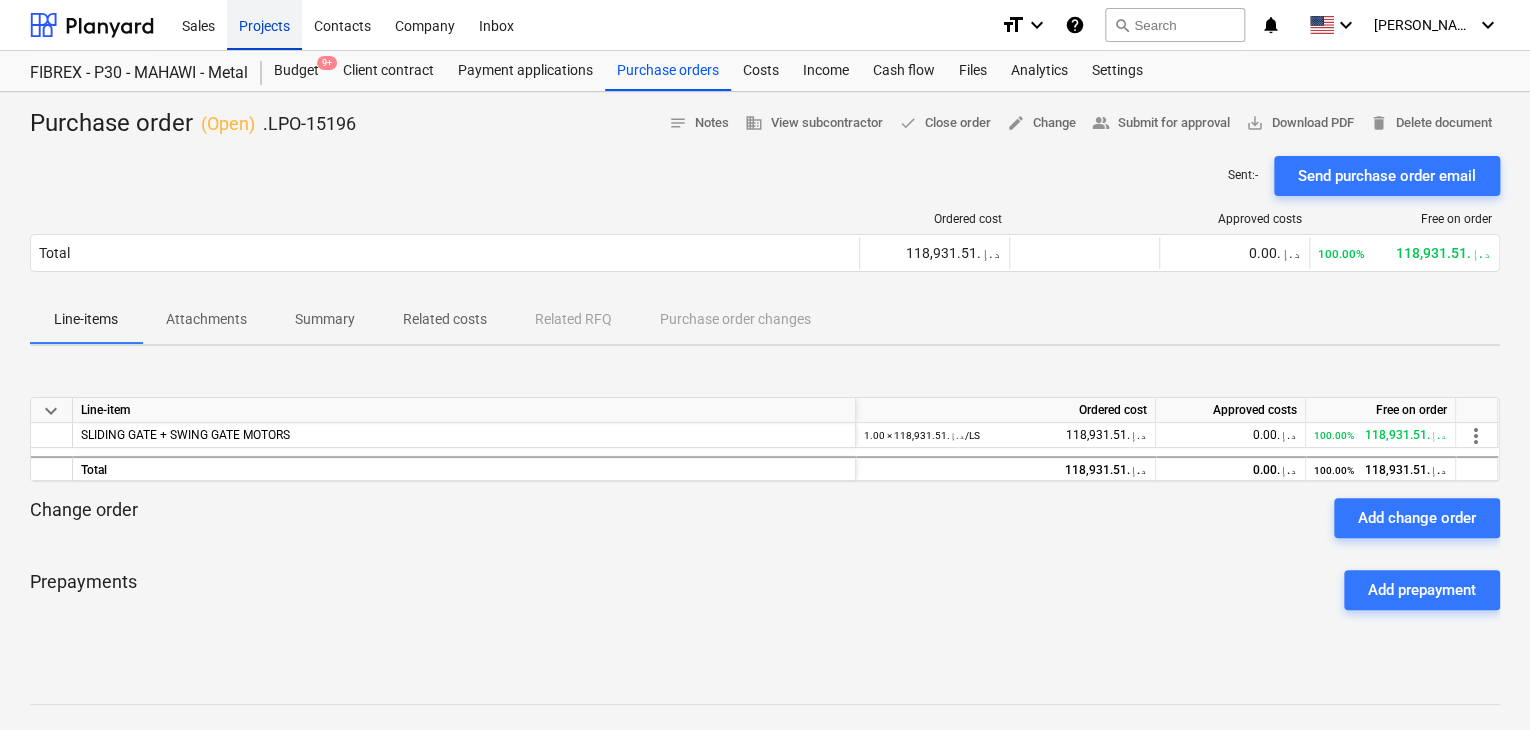 click on "Projects" at bounding box center (264, 24) 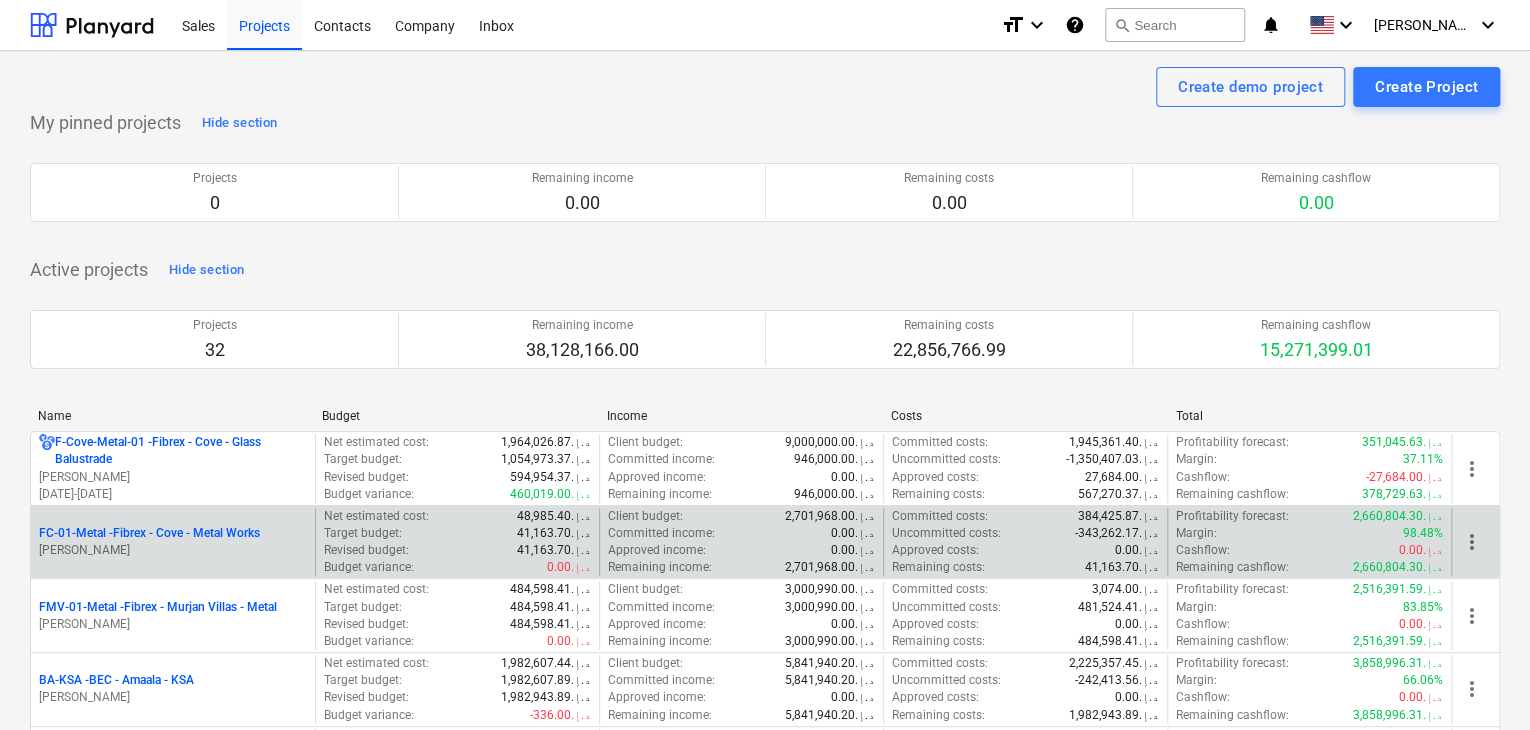 scroll, scrollTop: 300, scrollLeft: 0, axis: vertical 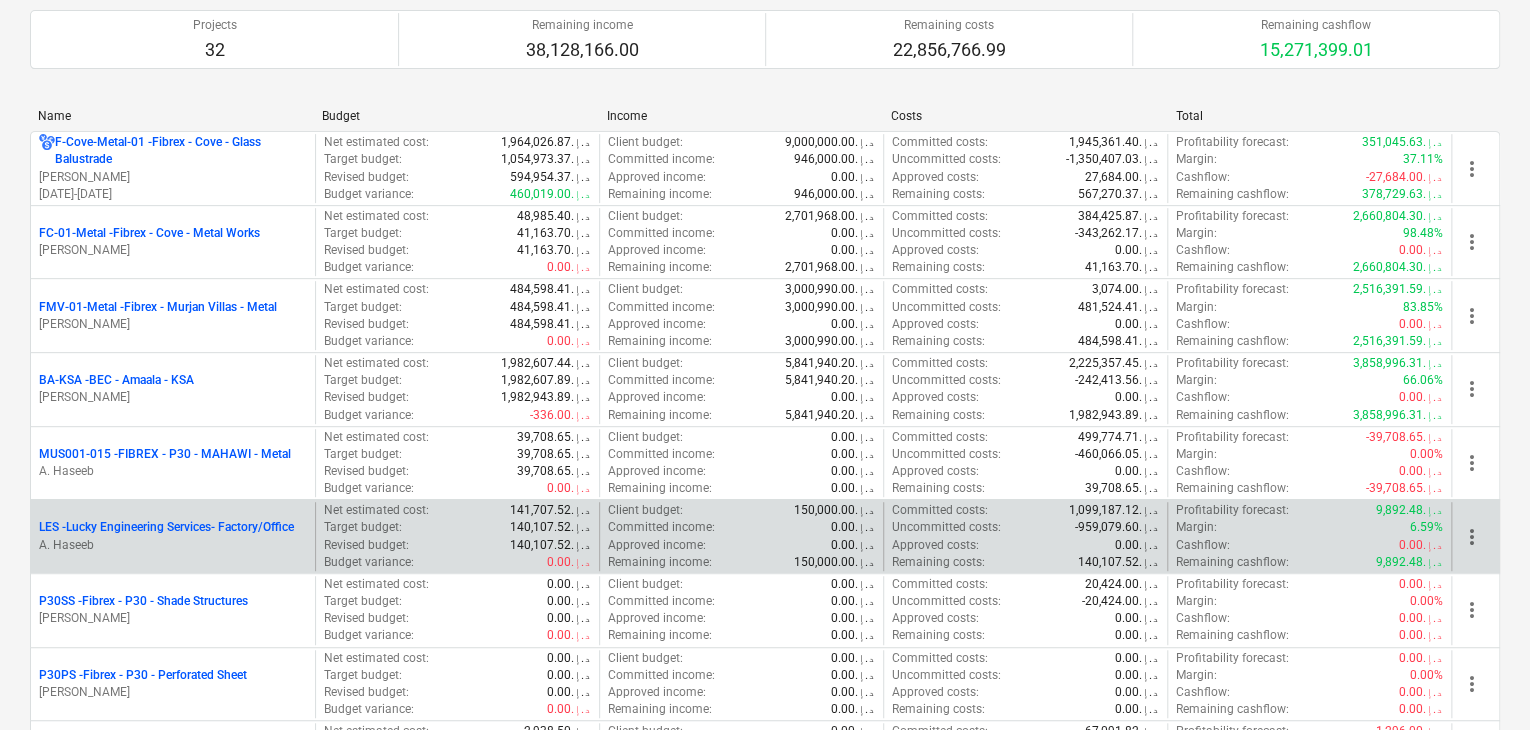 click on "LES -  Lucky Engineering Services- Factory/Office" at bounding box center (166, 527) 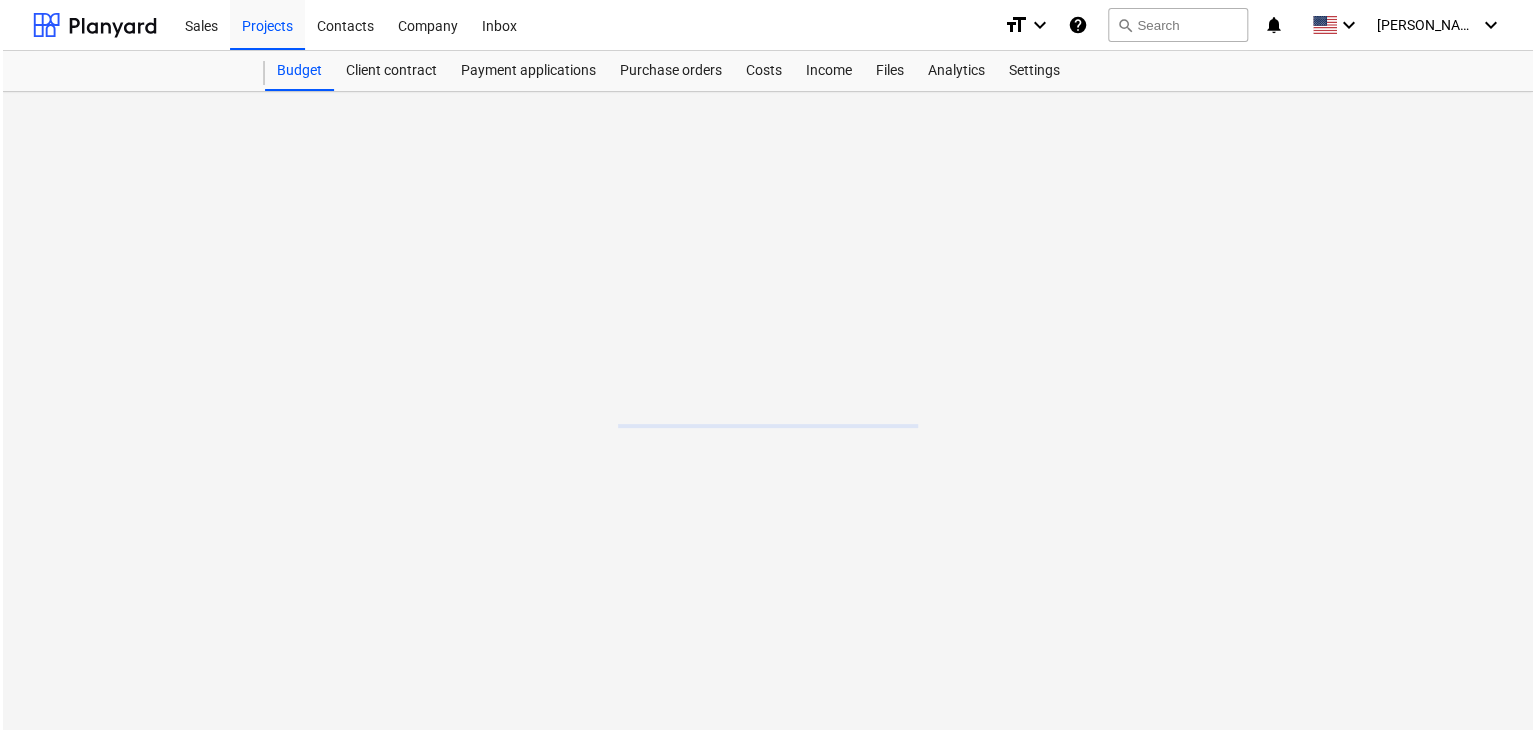 scroll, scrollTop: 0, scrollLeft: 0, axis: both 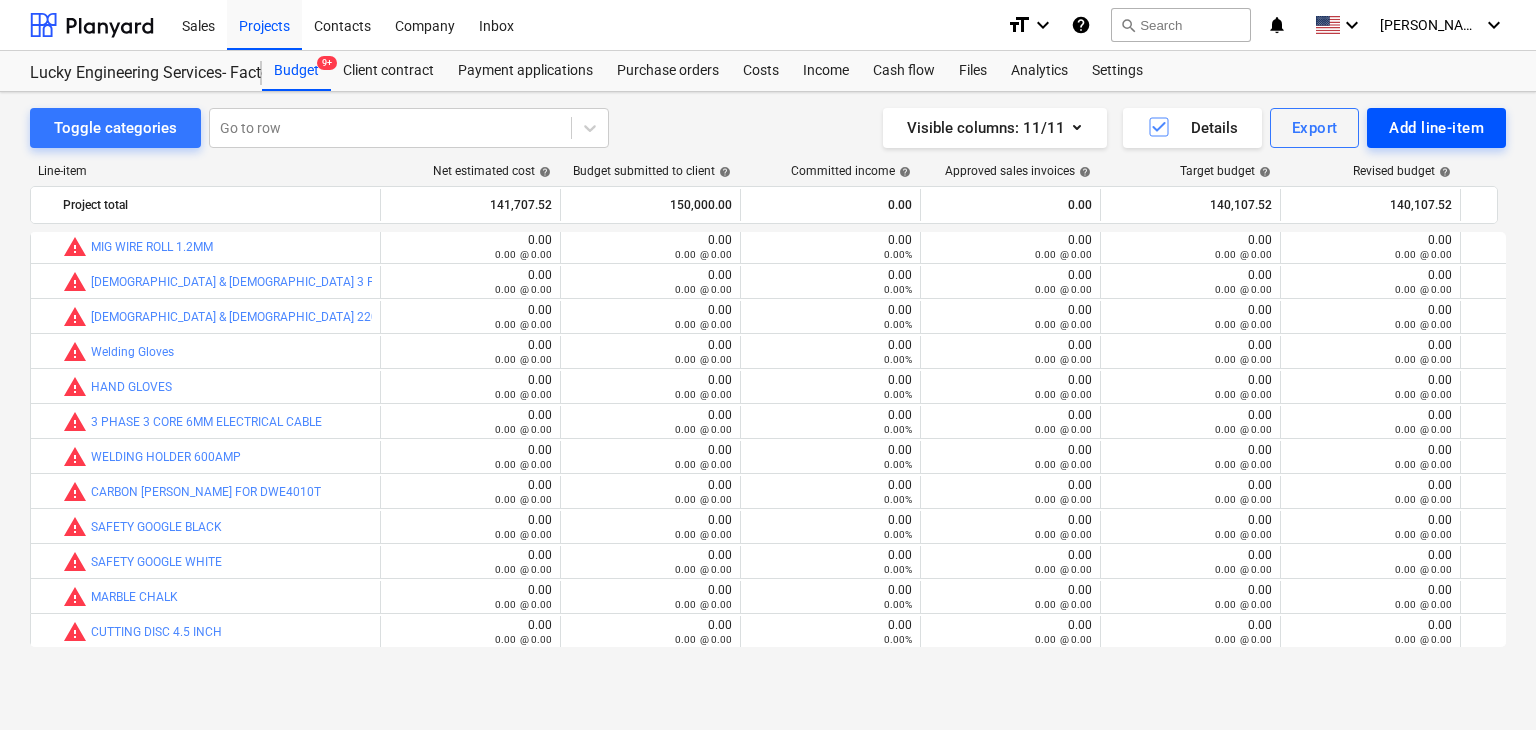 click on "Add line-item" at bounding box center [1436, 128] 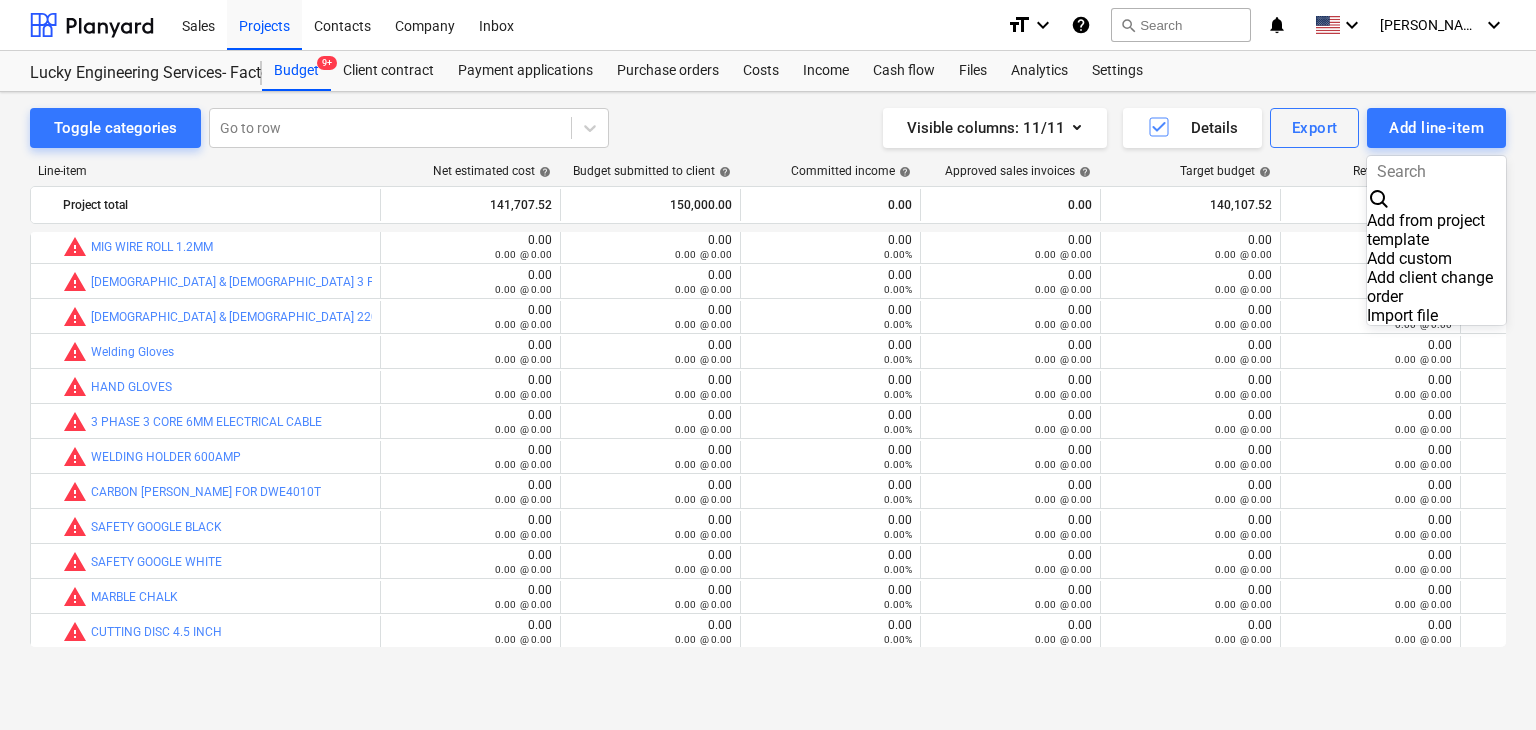 click on "Add custom" at bounding box center (1436, 258) 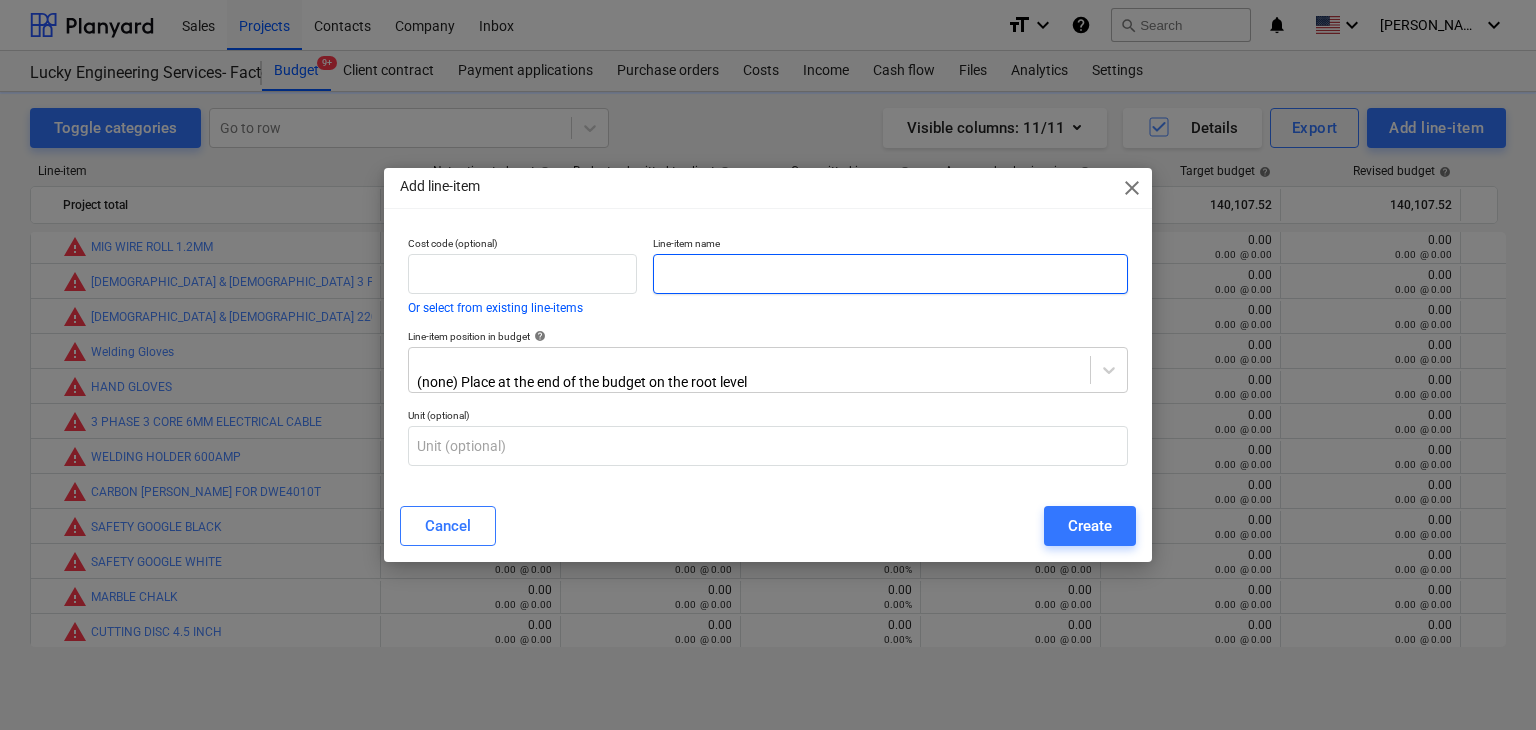 click at bounding box center (890, 274) 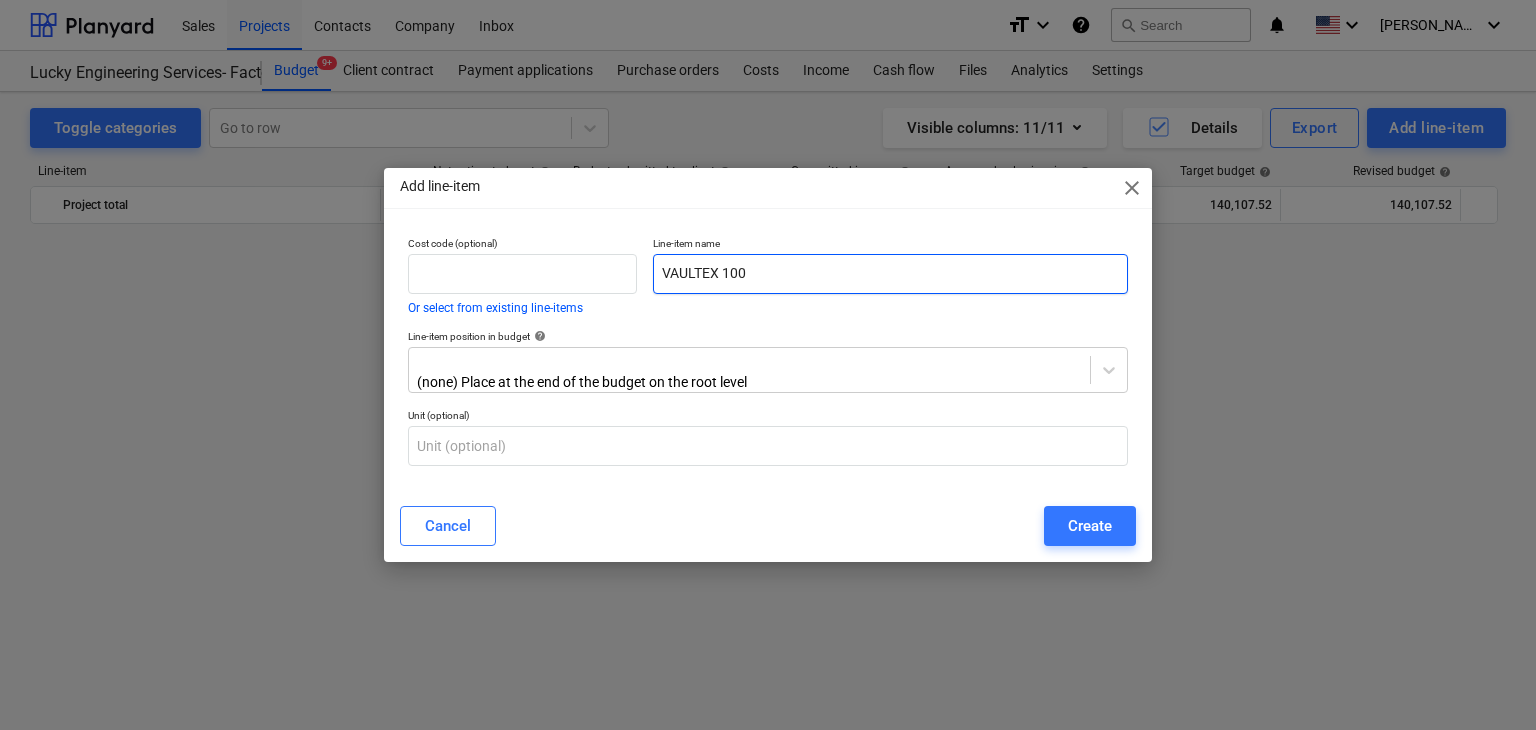 scroll, scrollTop: 44769, scrollLeft: 0, axis: vertical 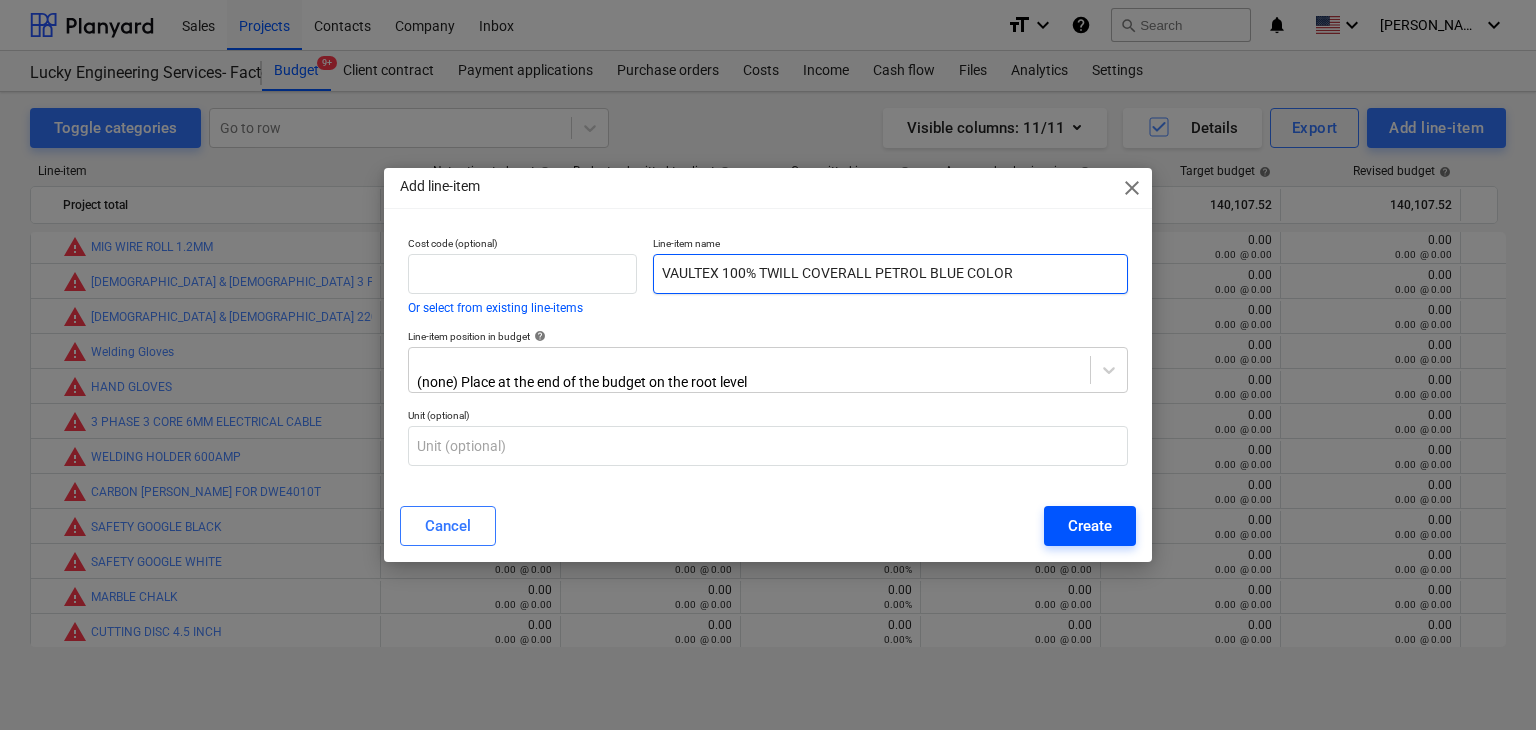 type on "VAULTEX 100% TWILL COVERALL PETROL BLUE COLOR" 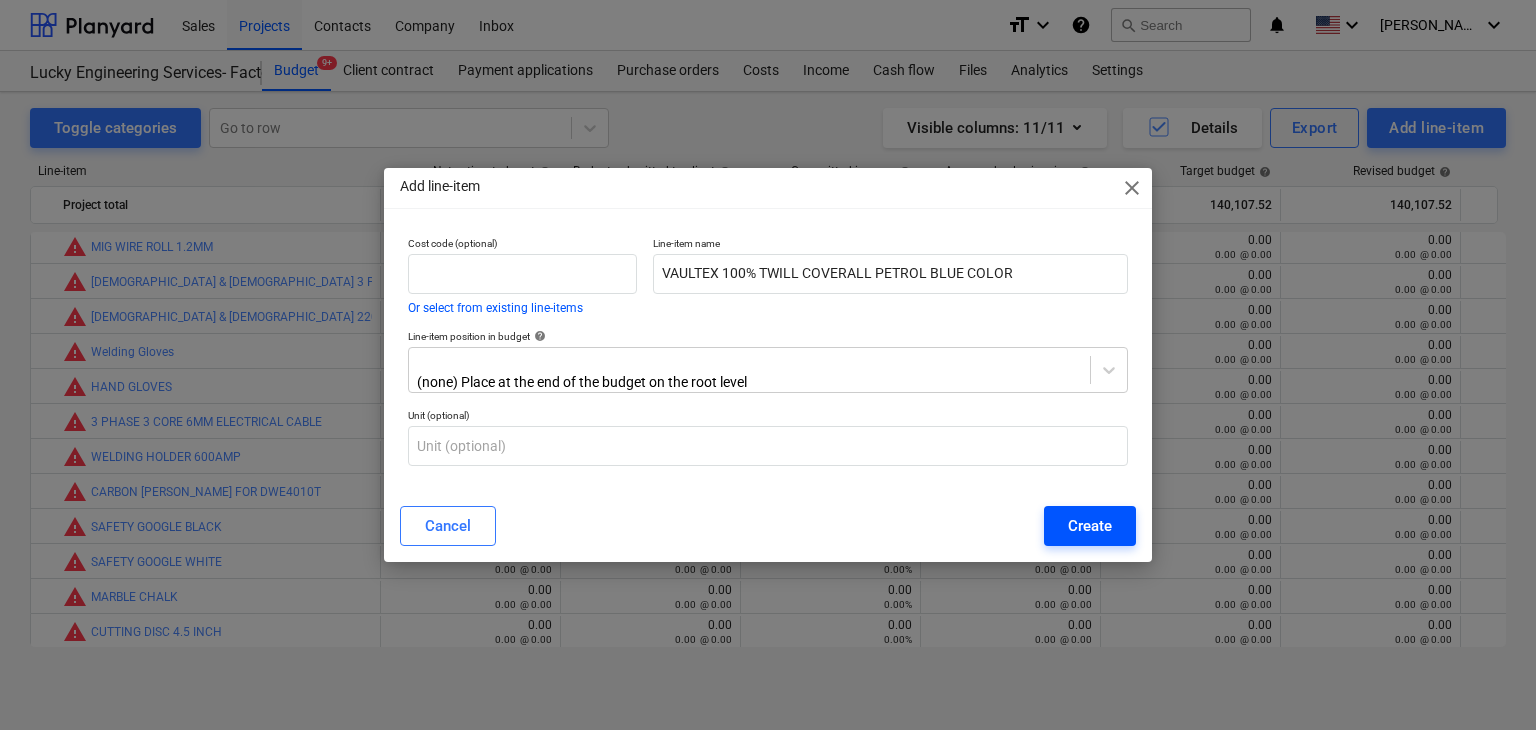click on "Create" at bounding box center [1090, 526] 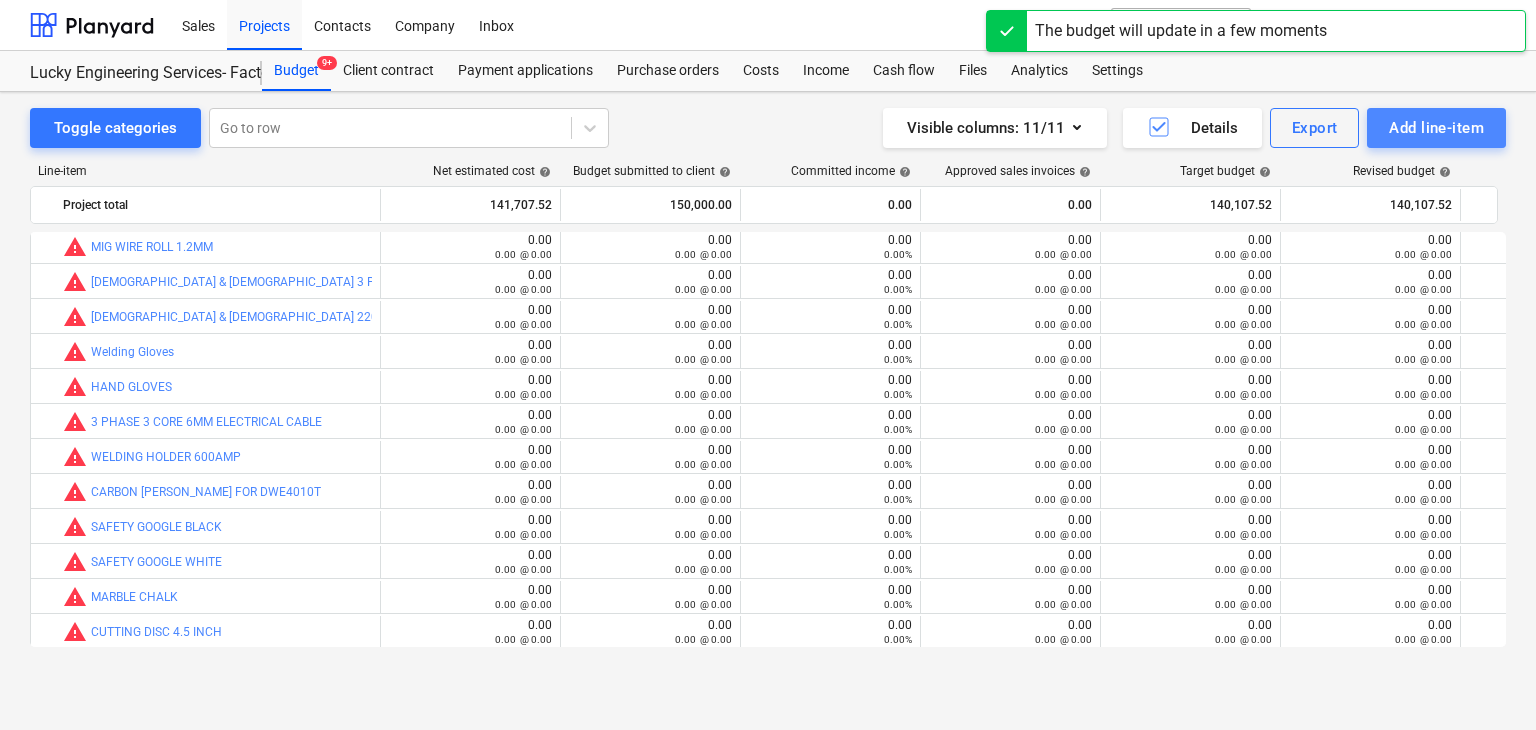 click on "Add line-item" at bounding box center [1436, 128] 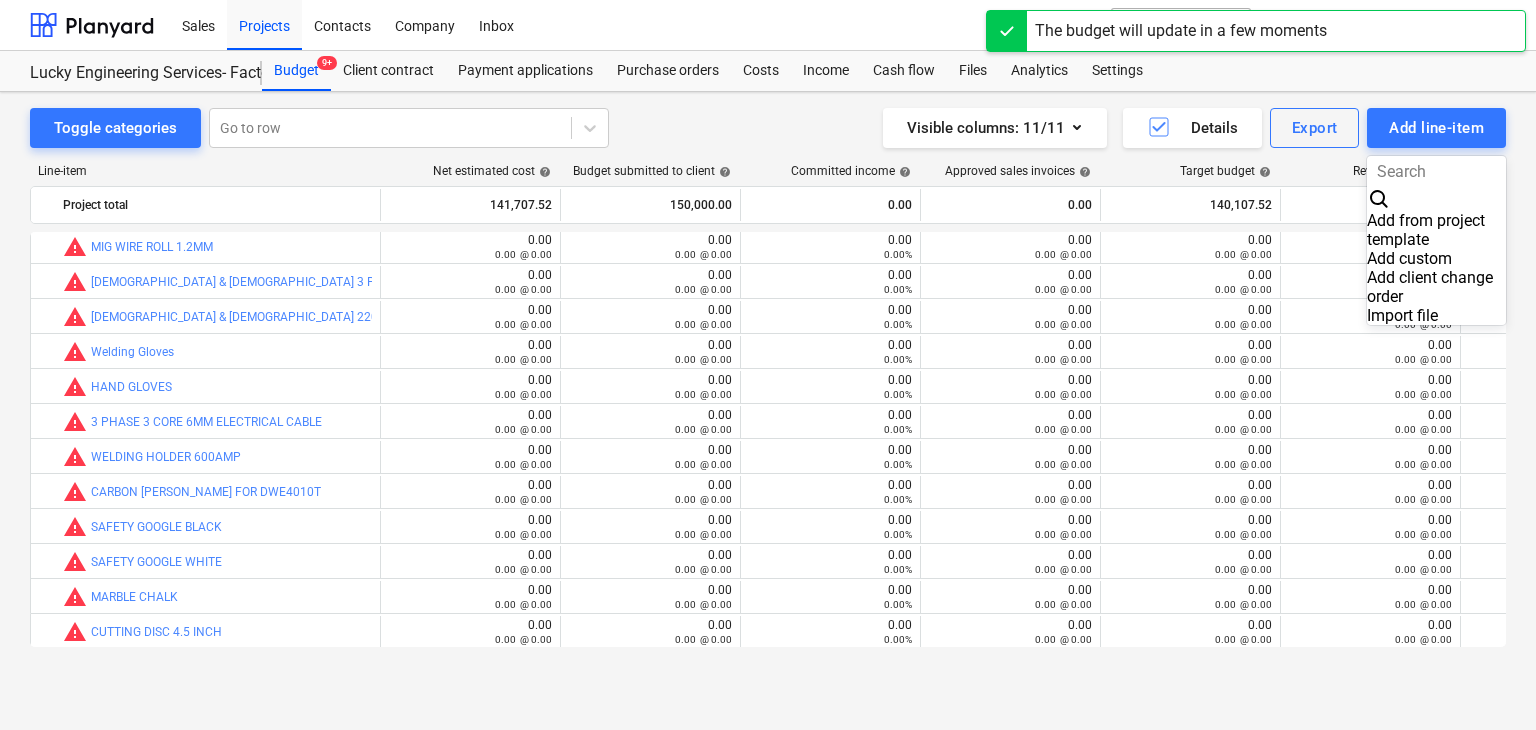 click on "Add custom" at bounding box center (1436, 258) 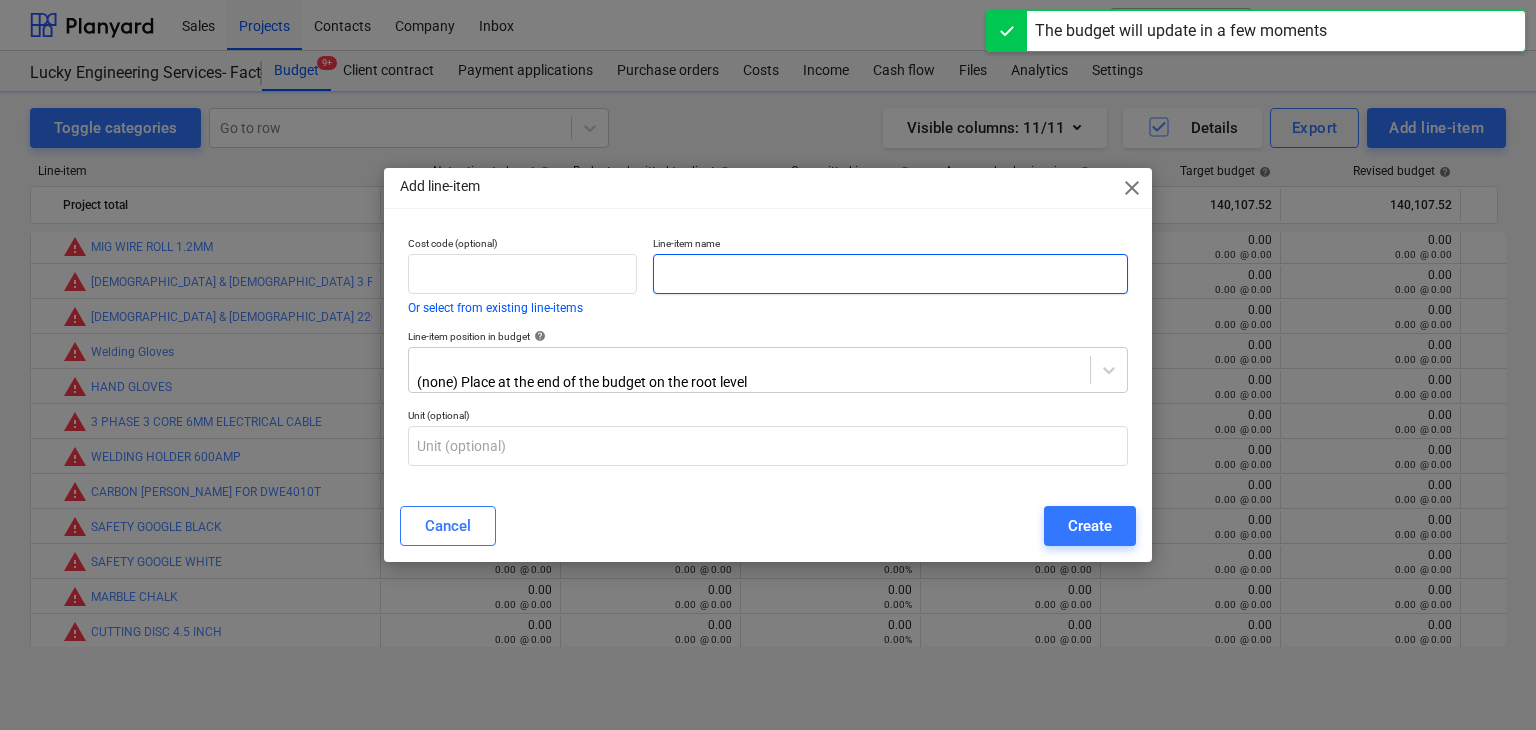 click at bounding box center (890, 274) 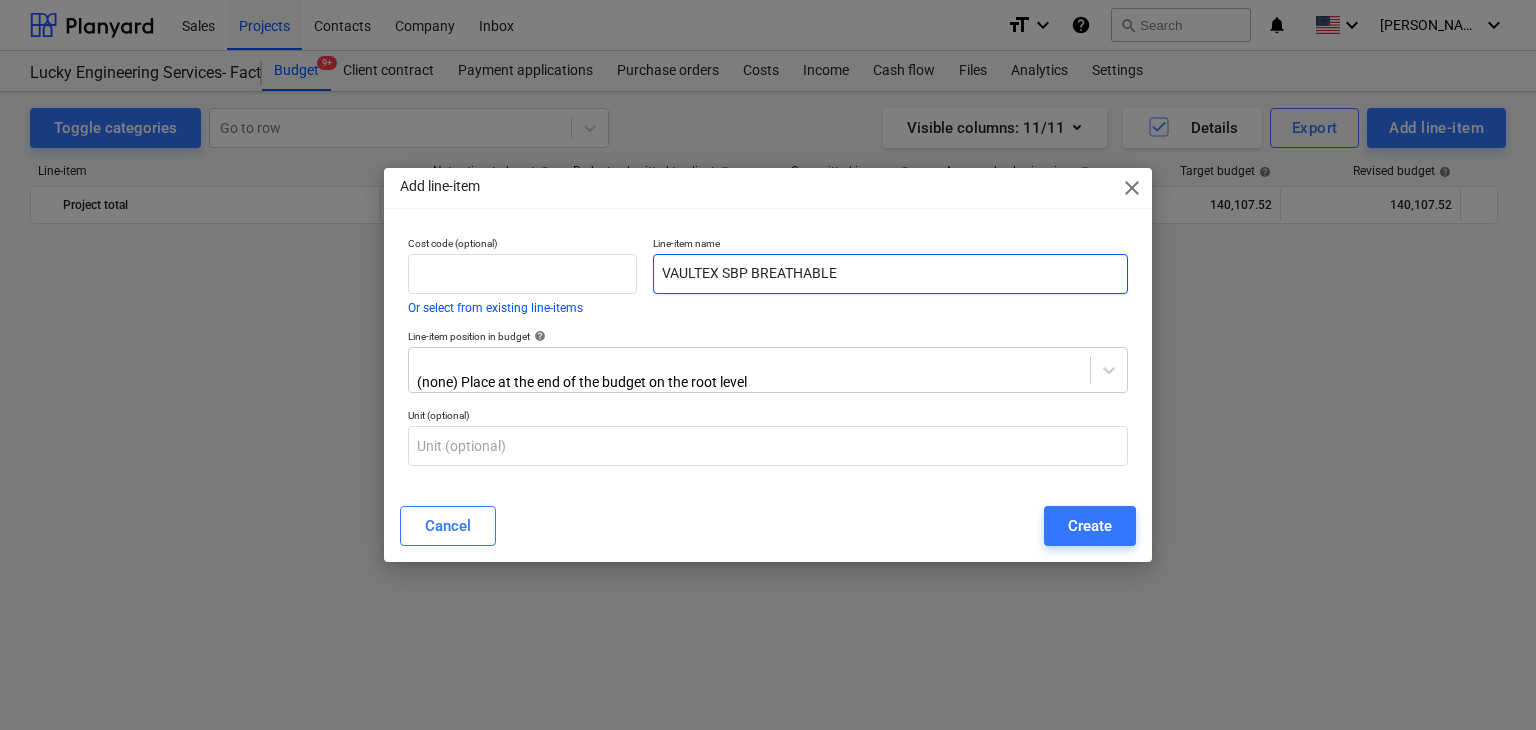 scroll, scrollTop: 44769, scrollLeft: 0, axis: vertical 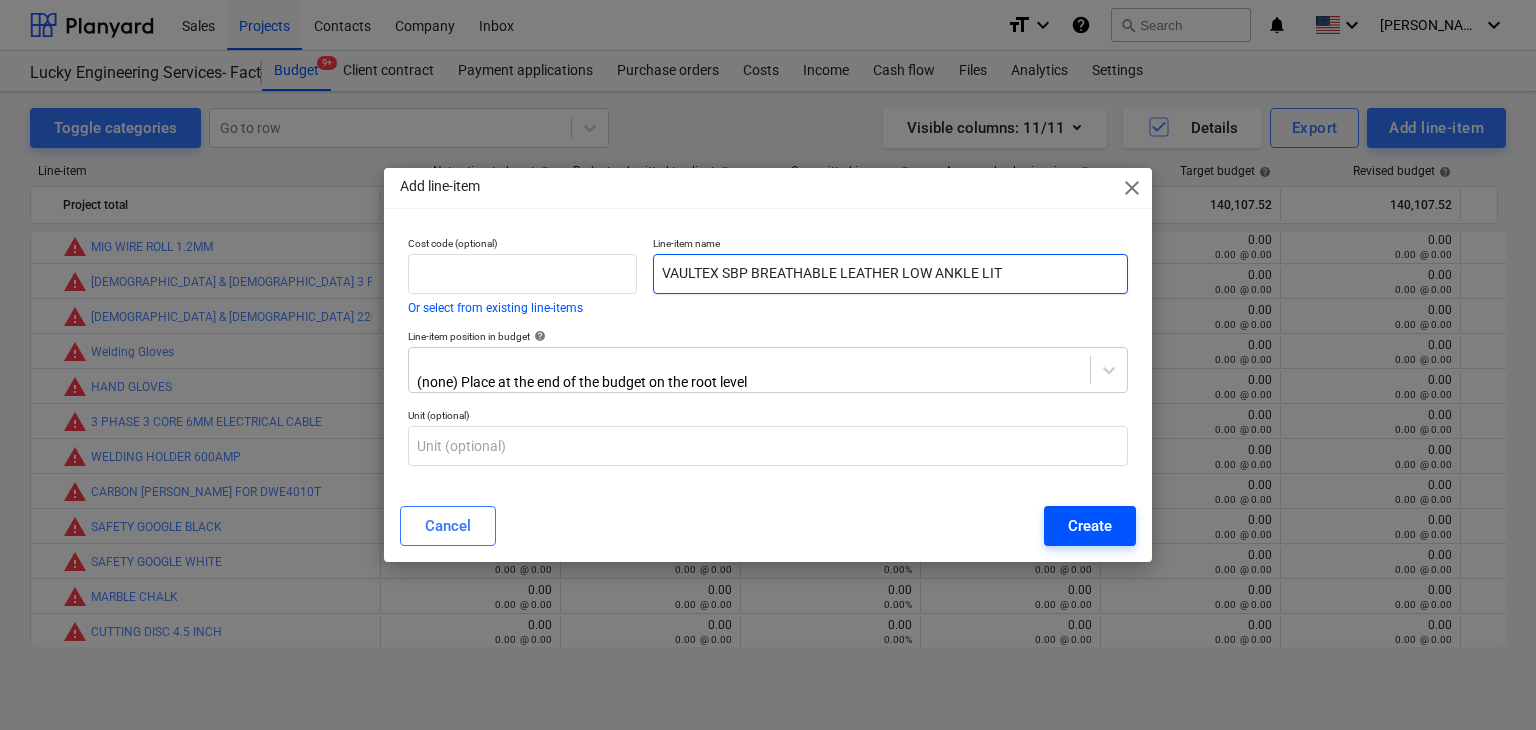 type on "VAULTEX SBP BREATHABLE LEATHER LOW ANKLE LIT" 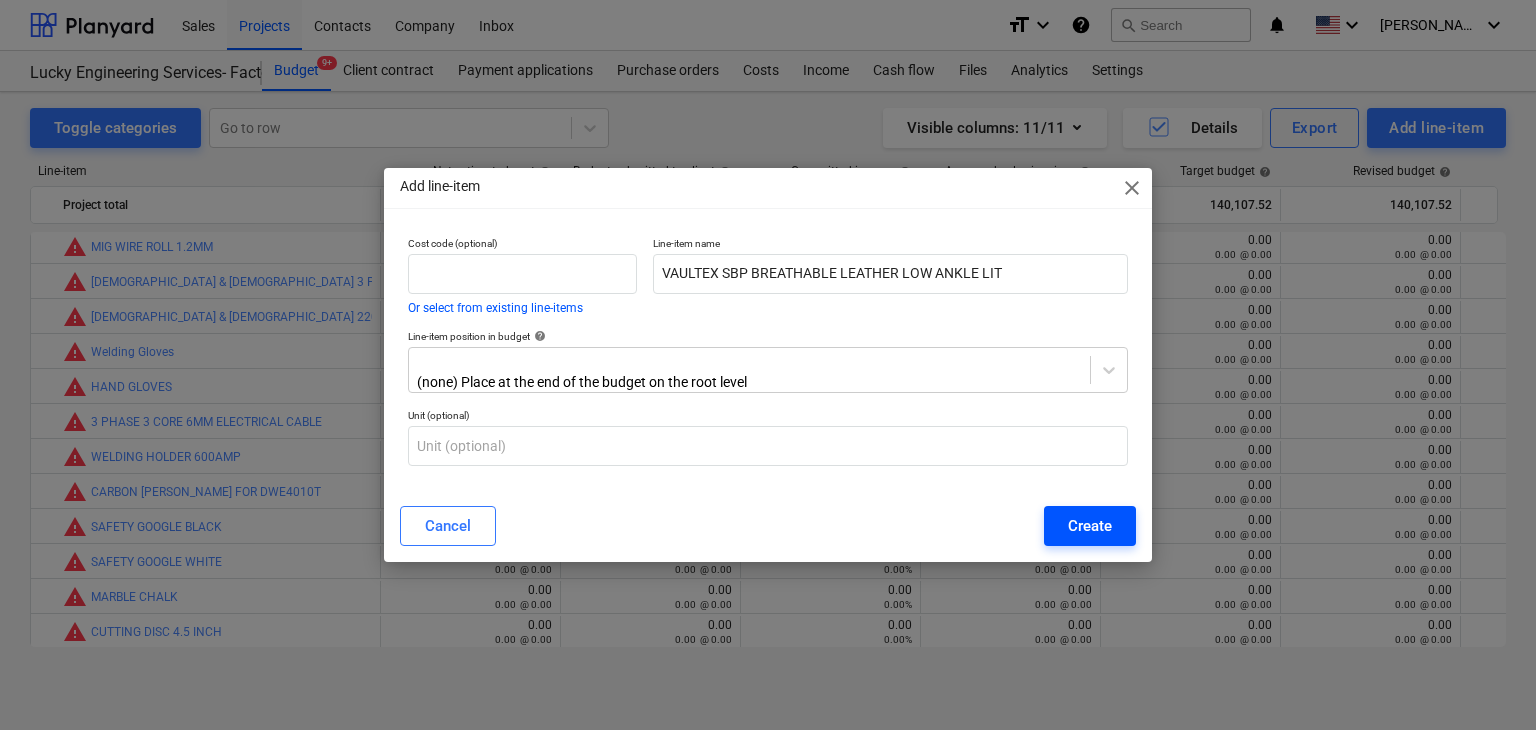 click on "Create" at bounding box center (1090, 526) 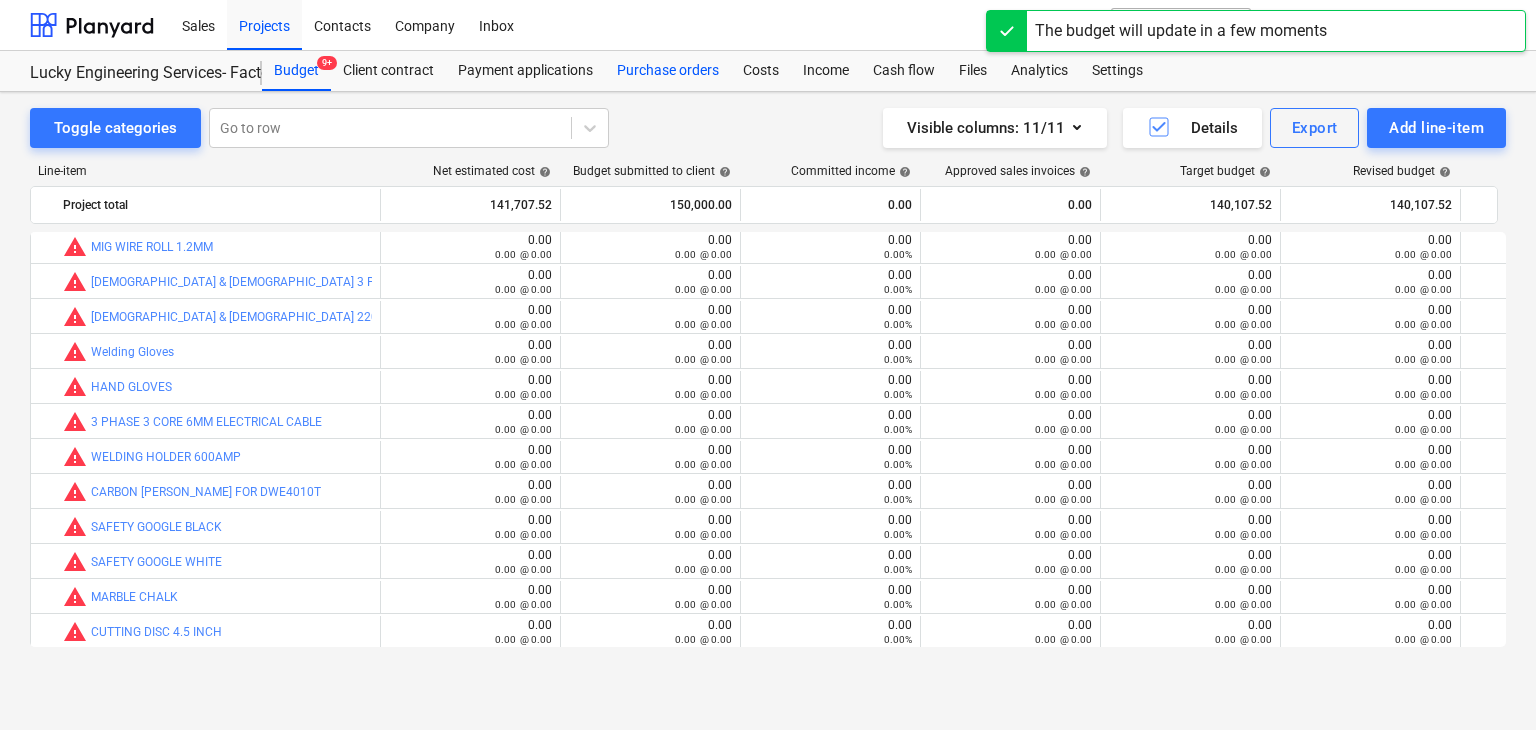 click on "Purchase orders" at bounding box center (668, 71) 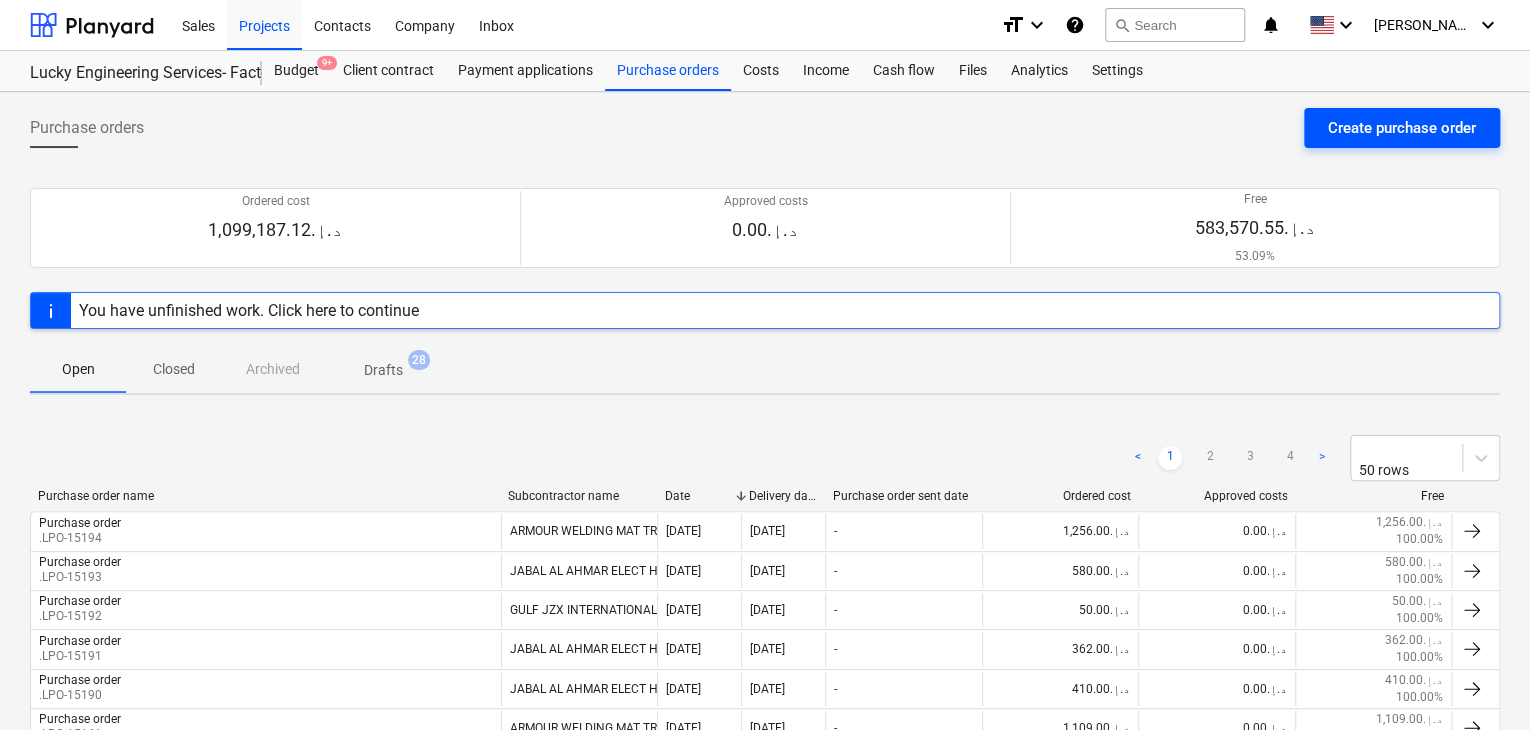 click on "Create purchase order" at bounding box center [1402, 128] 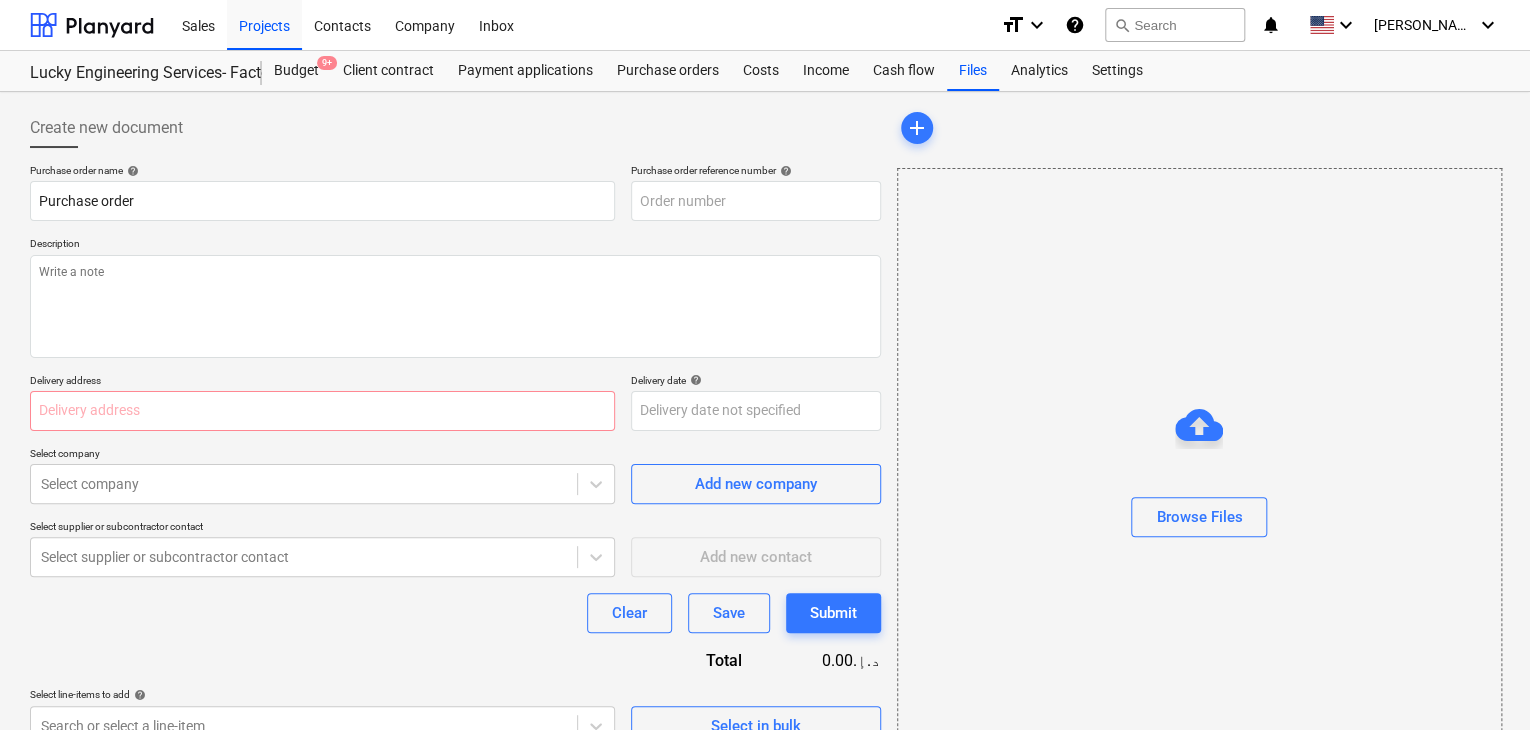 click on "Description" at bounding box center [455, 245] 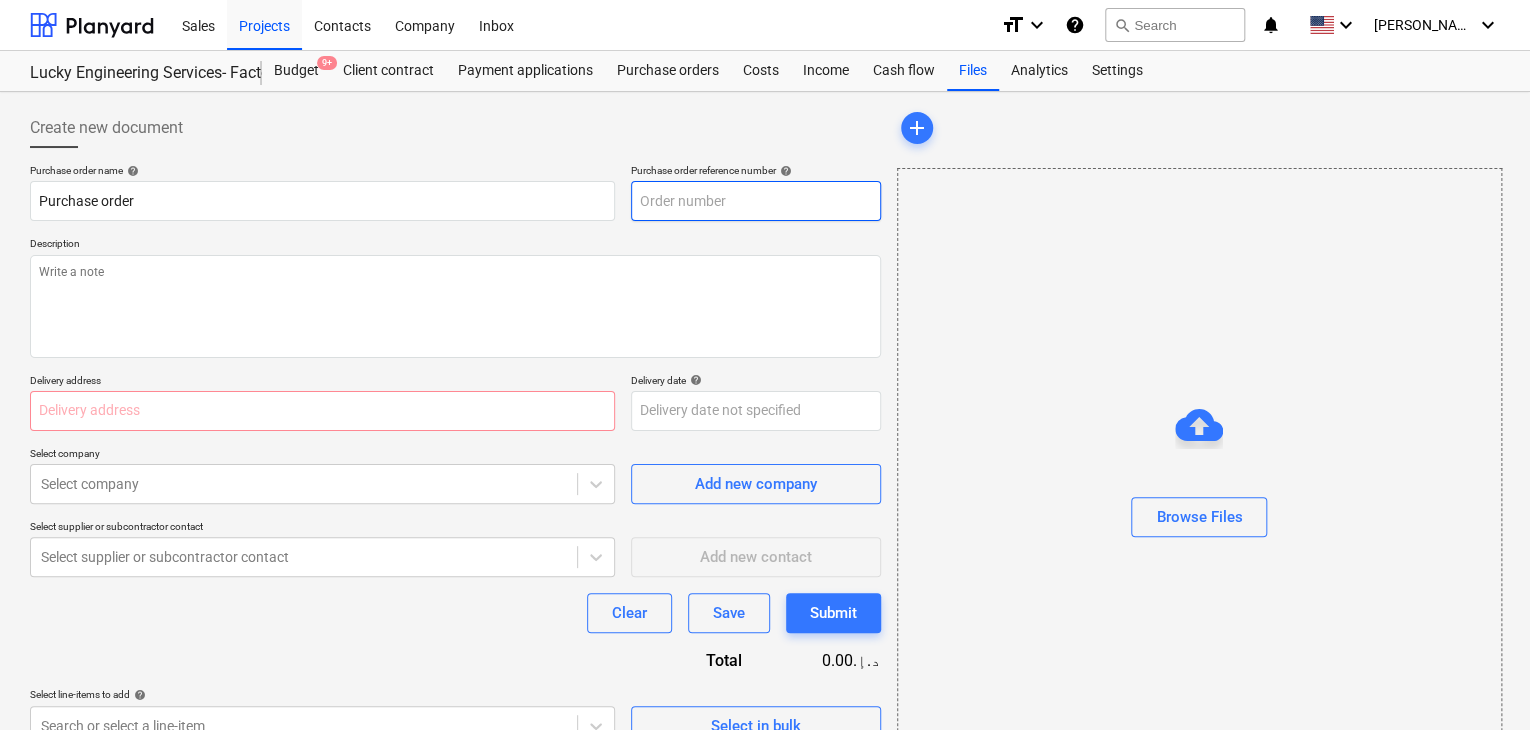 click at bounding box center (756, 201) 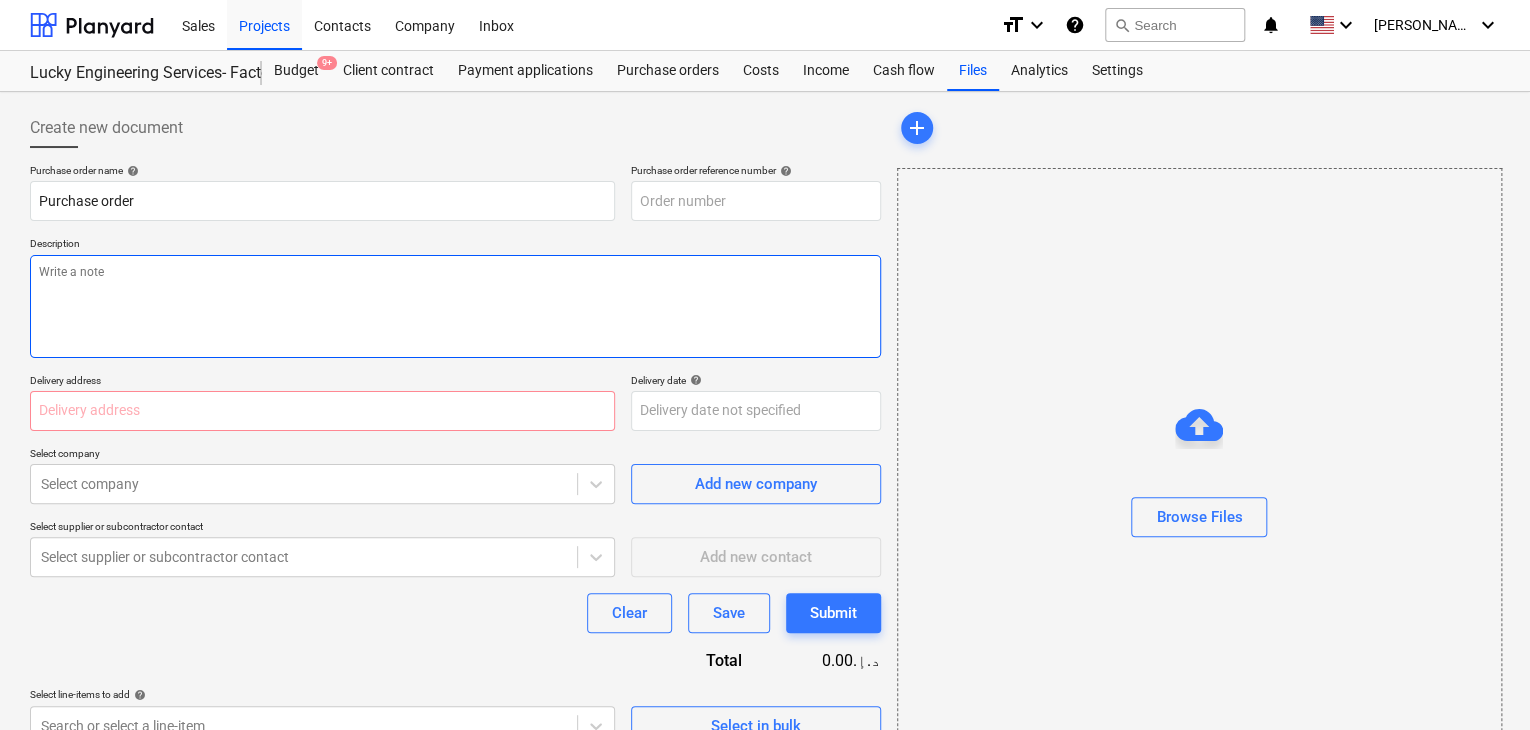 click at bounding box center (455, 306) 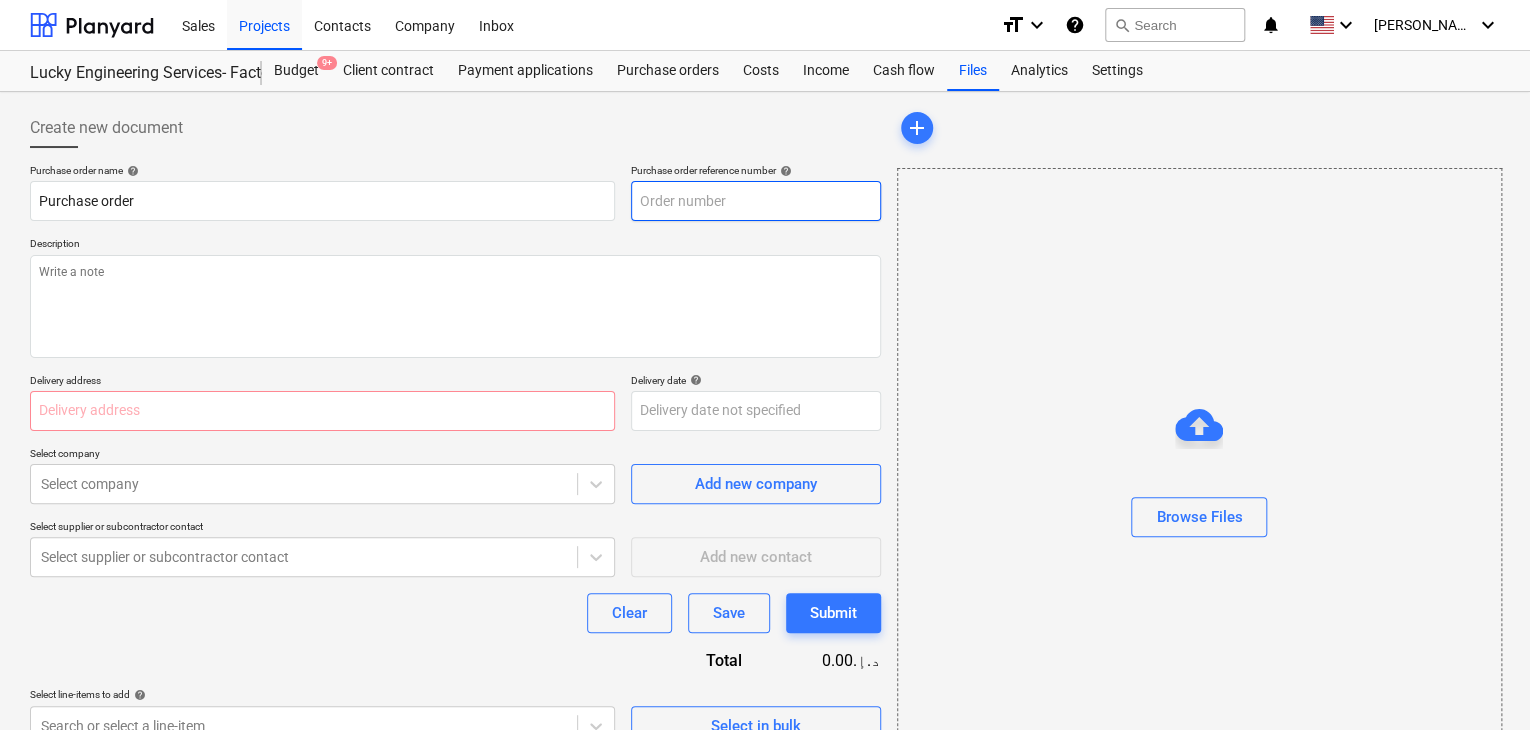 click at bounding box center [756, 201] 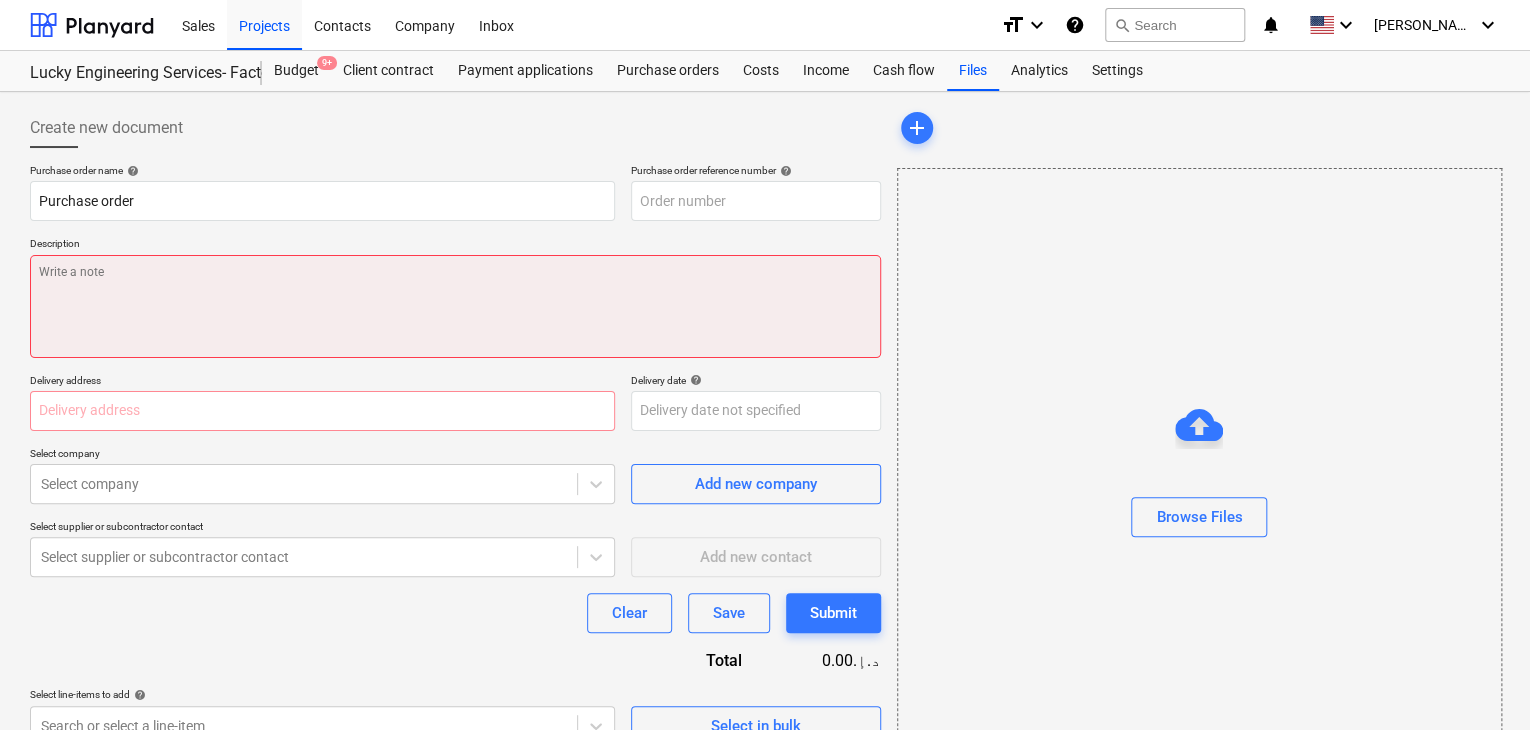 click at bounding box center [455, 306] 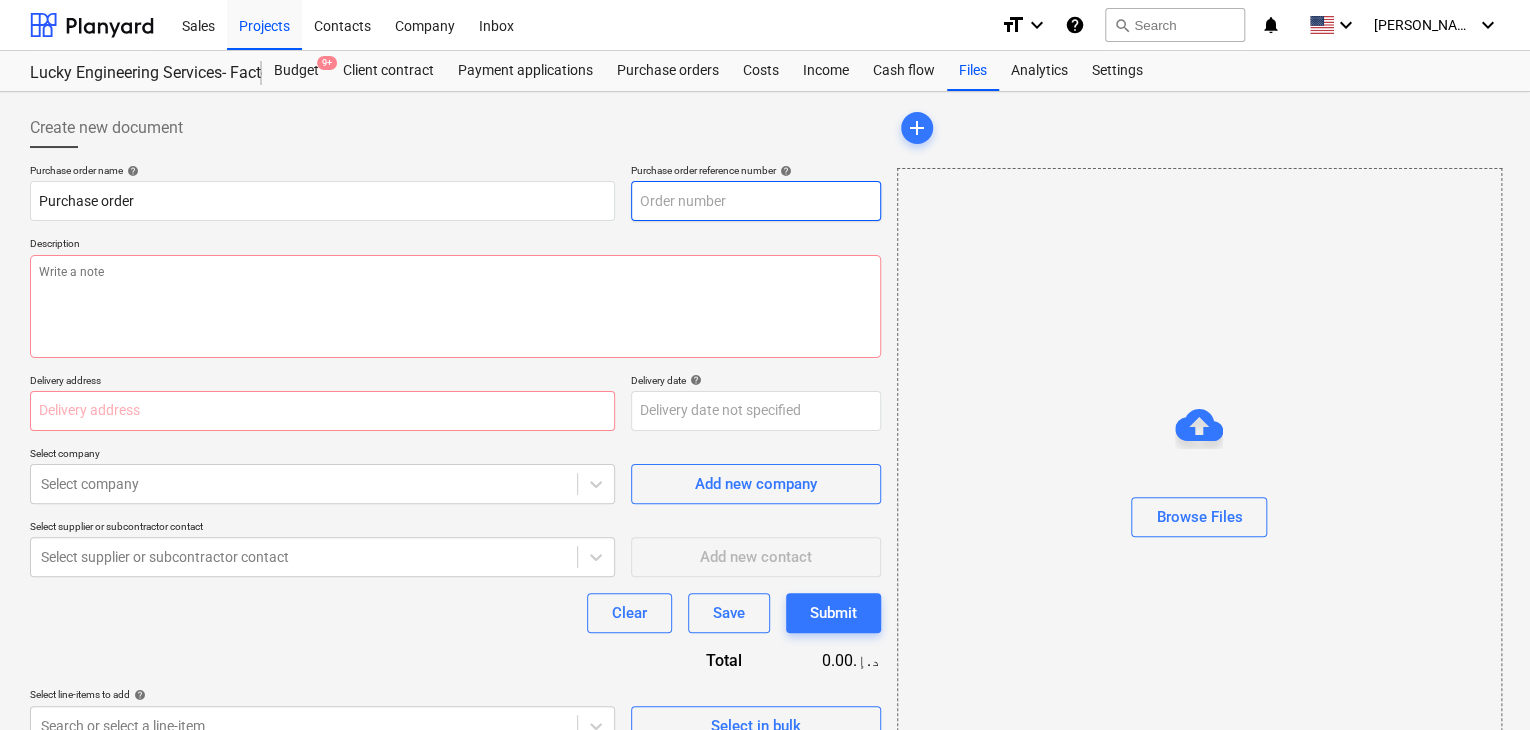 click at bounding box center [756, 201] 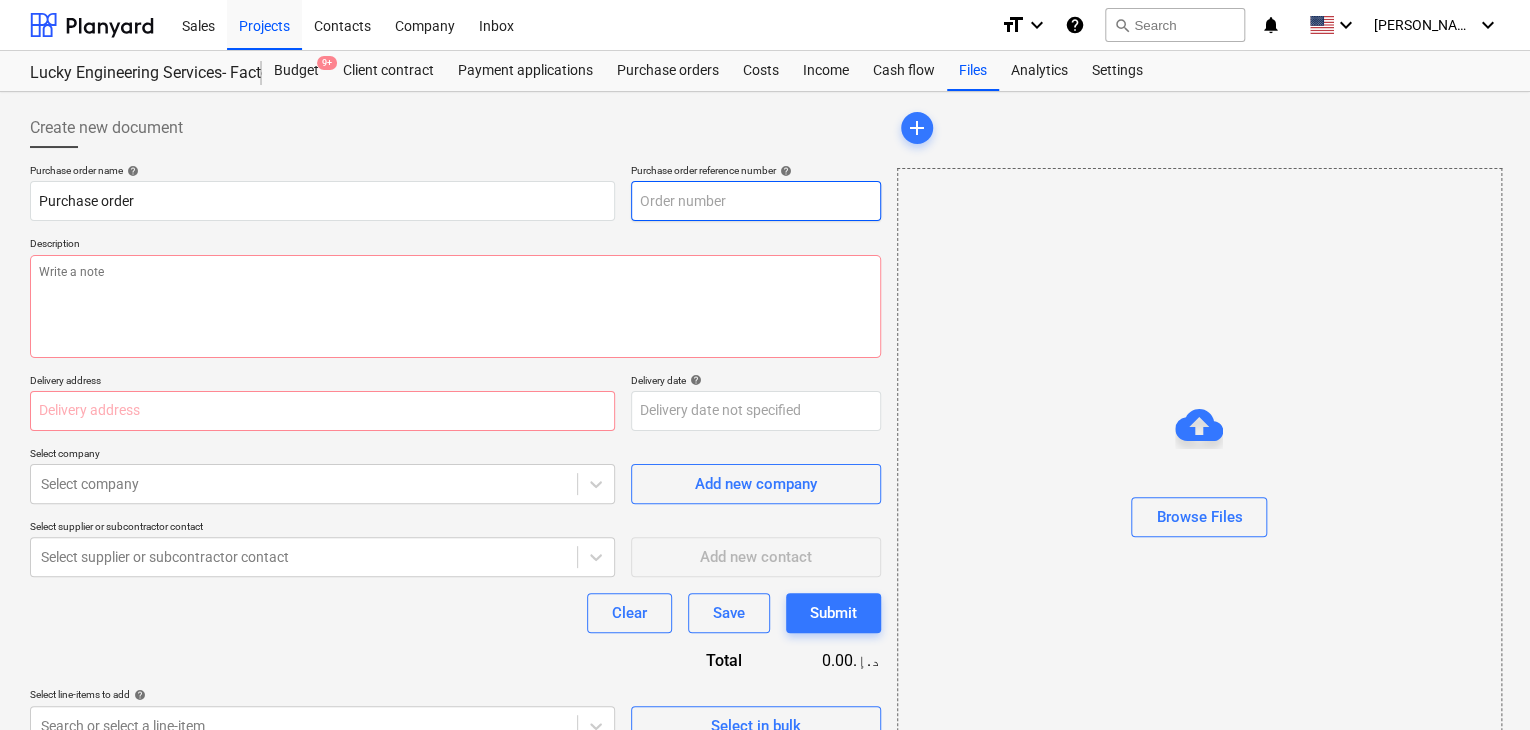 type on "x" 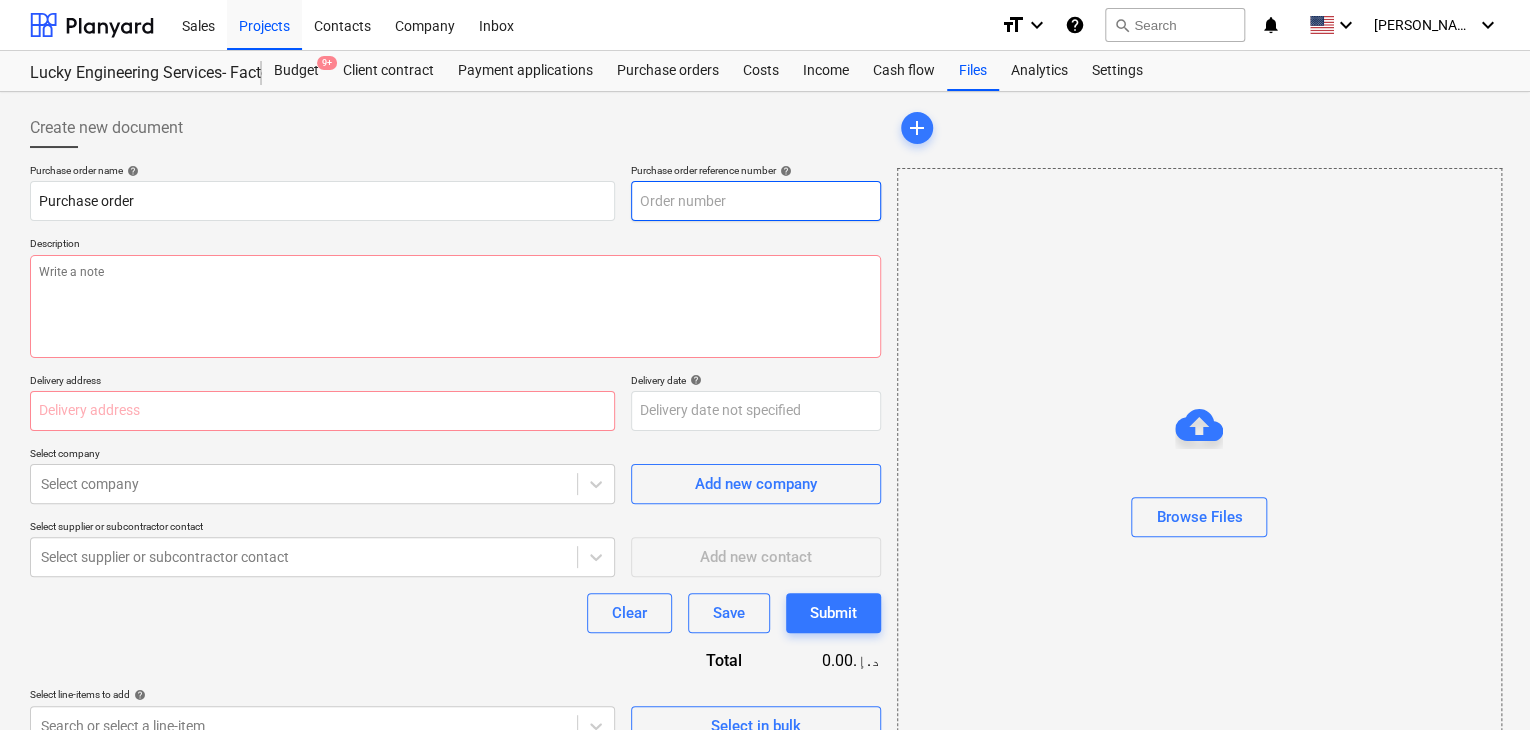 type on "LES-PO-449" 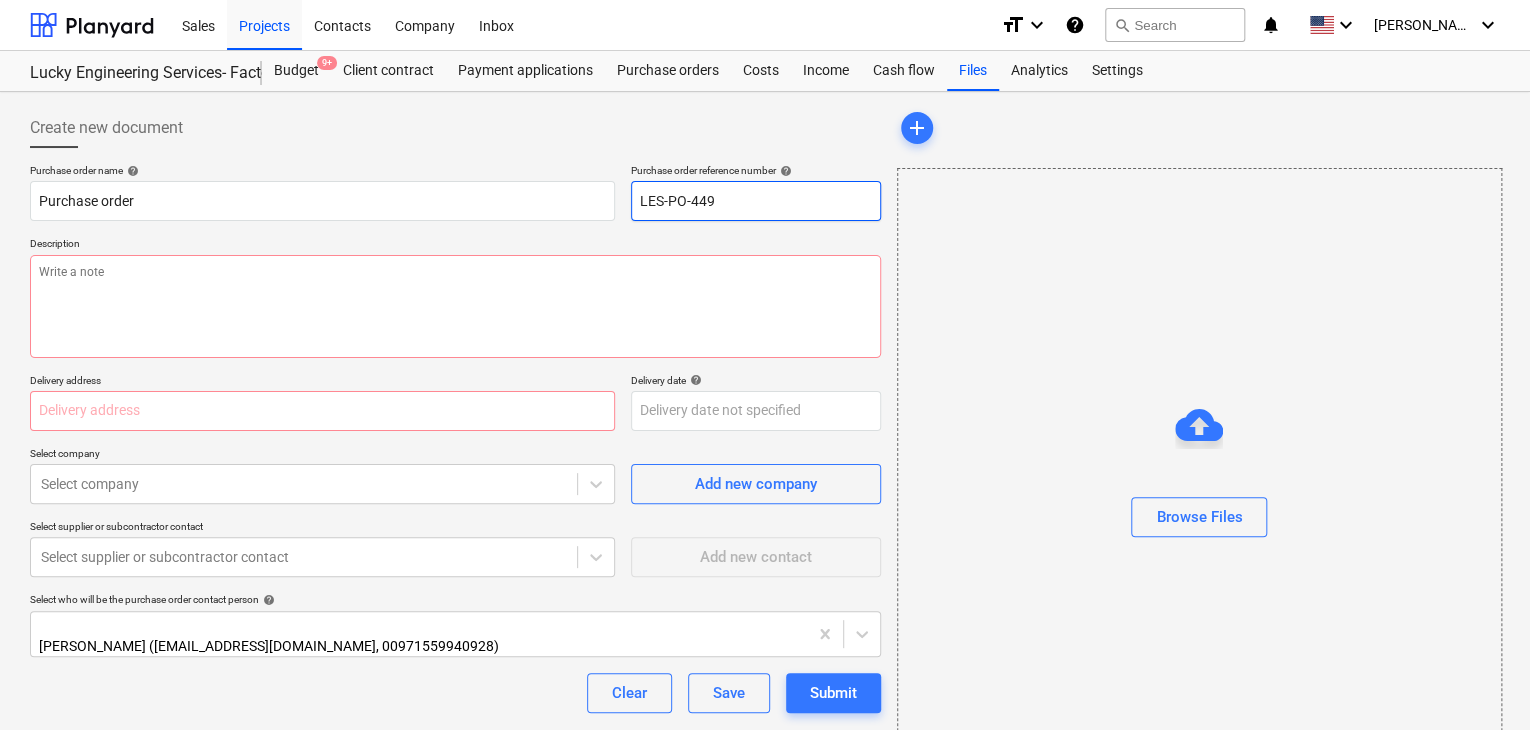 drag, startPoint x: 712, startPoint y: 212, endPoint x: 524, endPoint y: 173, distance: 192.00261 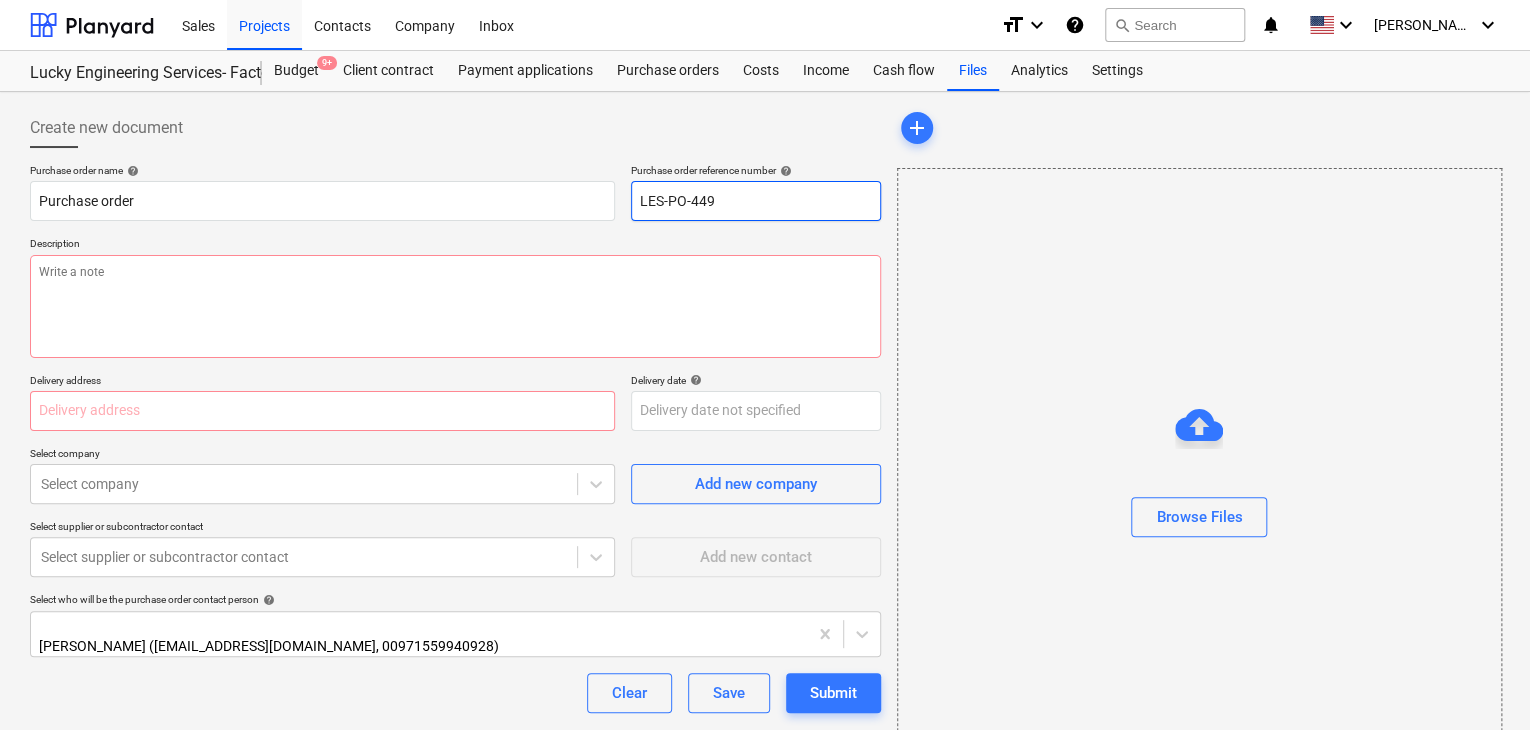 click on "Purchase order name help Purchase order Purchase order reference number help LES-PO-449" at bounding box center [455, 192] 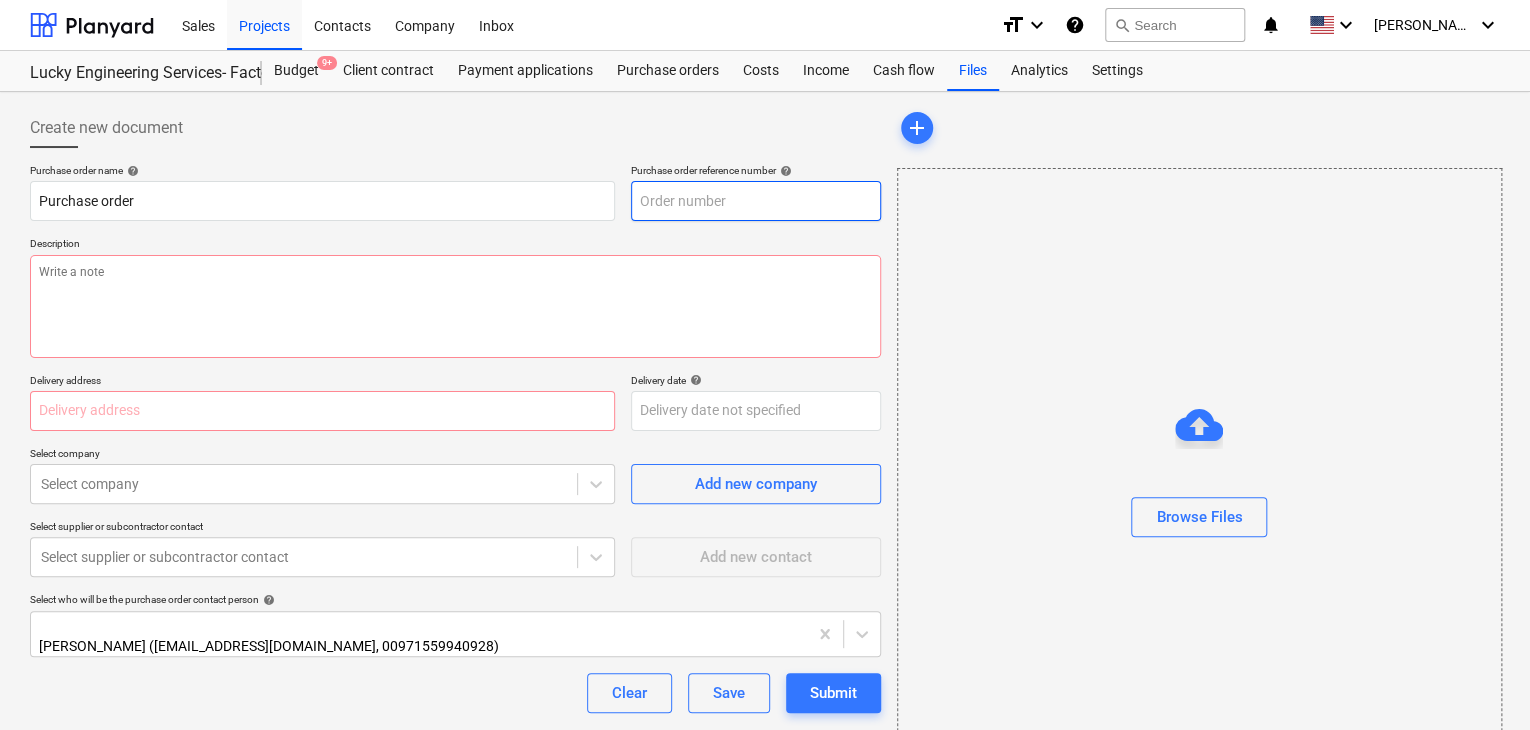 type on "x" 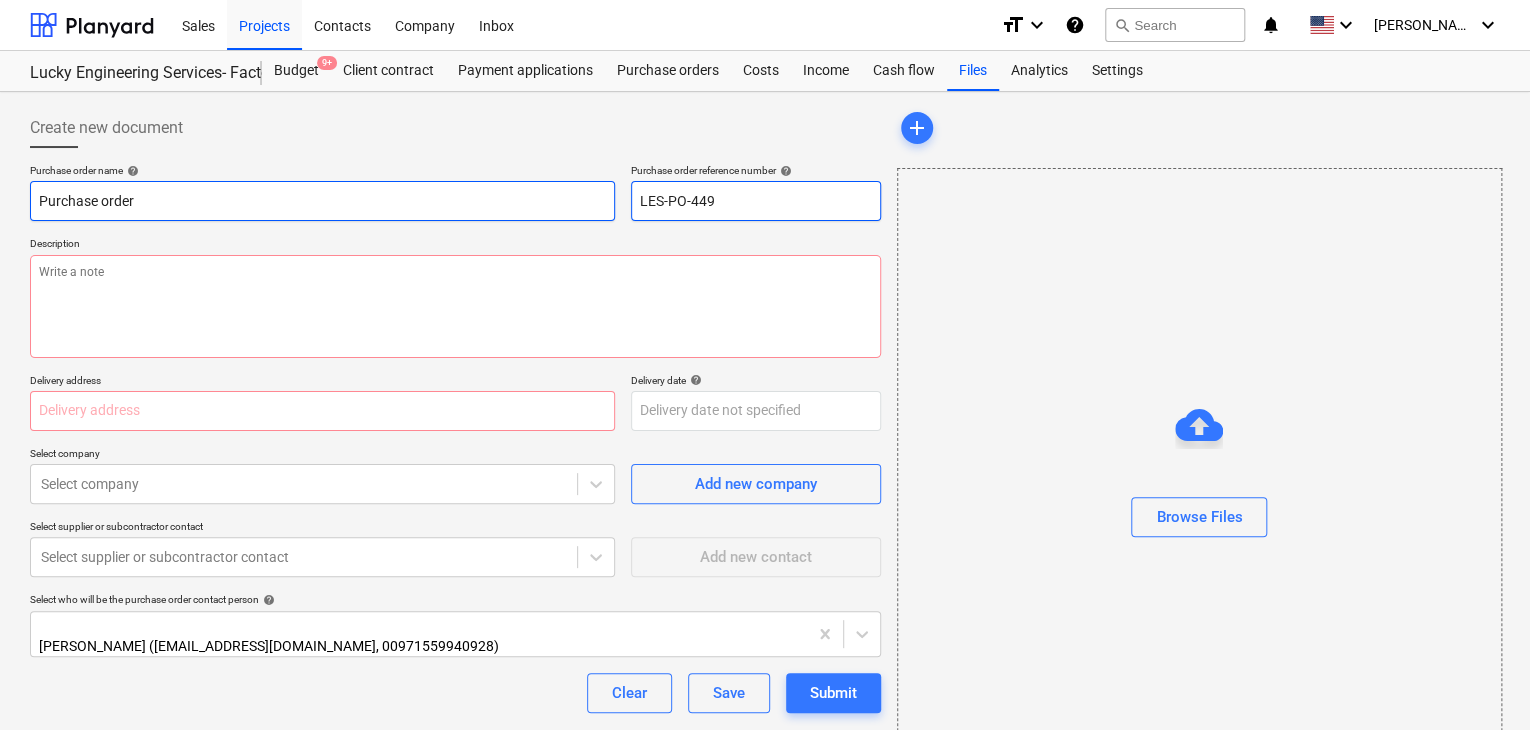 drag, startPoint x: 711, startPoint y: 201, endPoint x: 593, endPoint y: 201, distance: 118 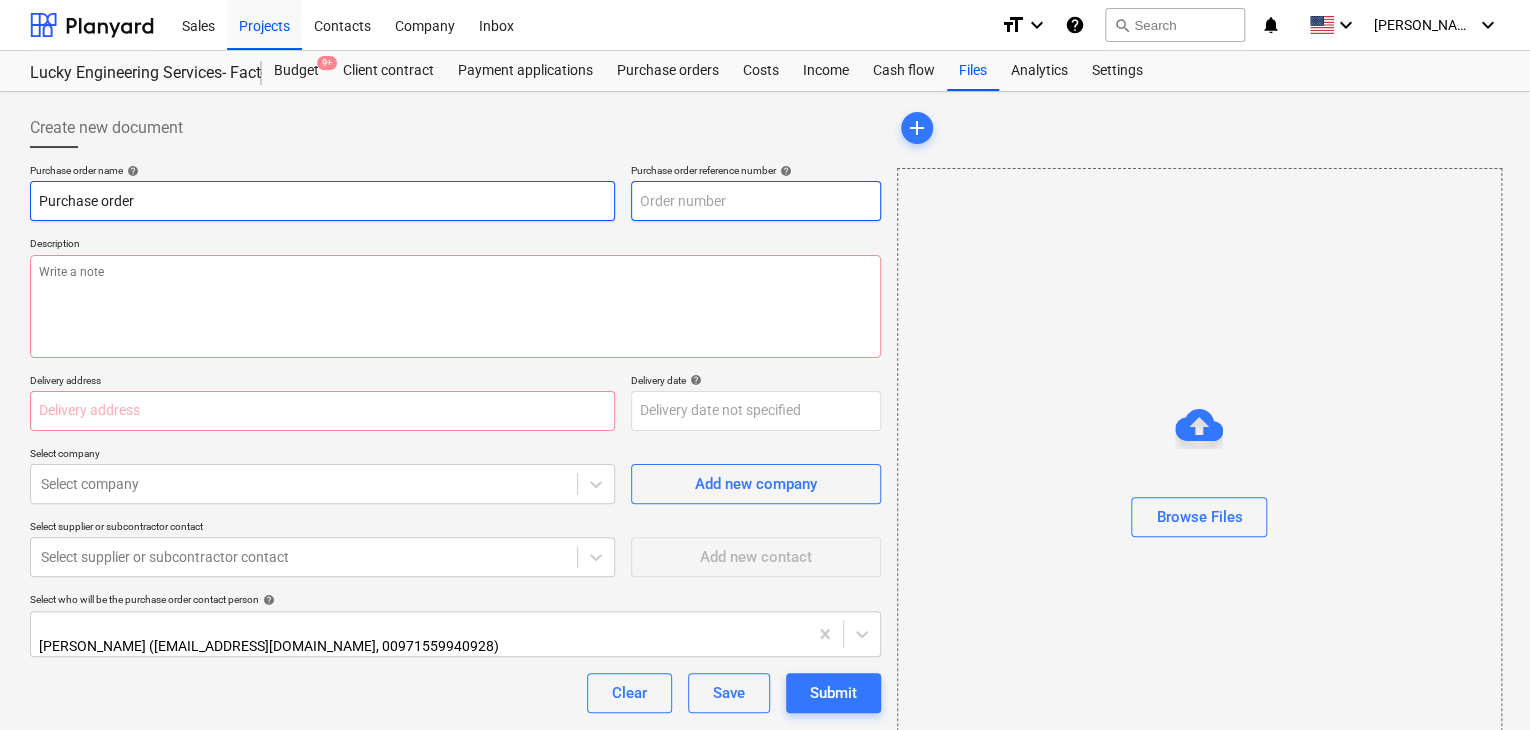 type on "x" 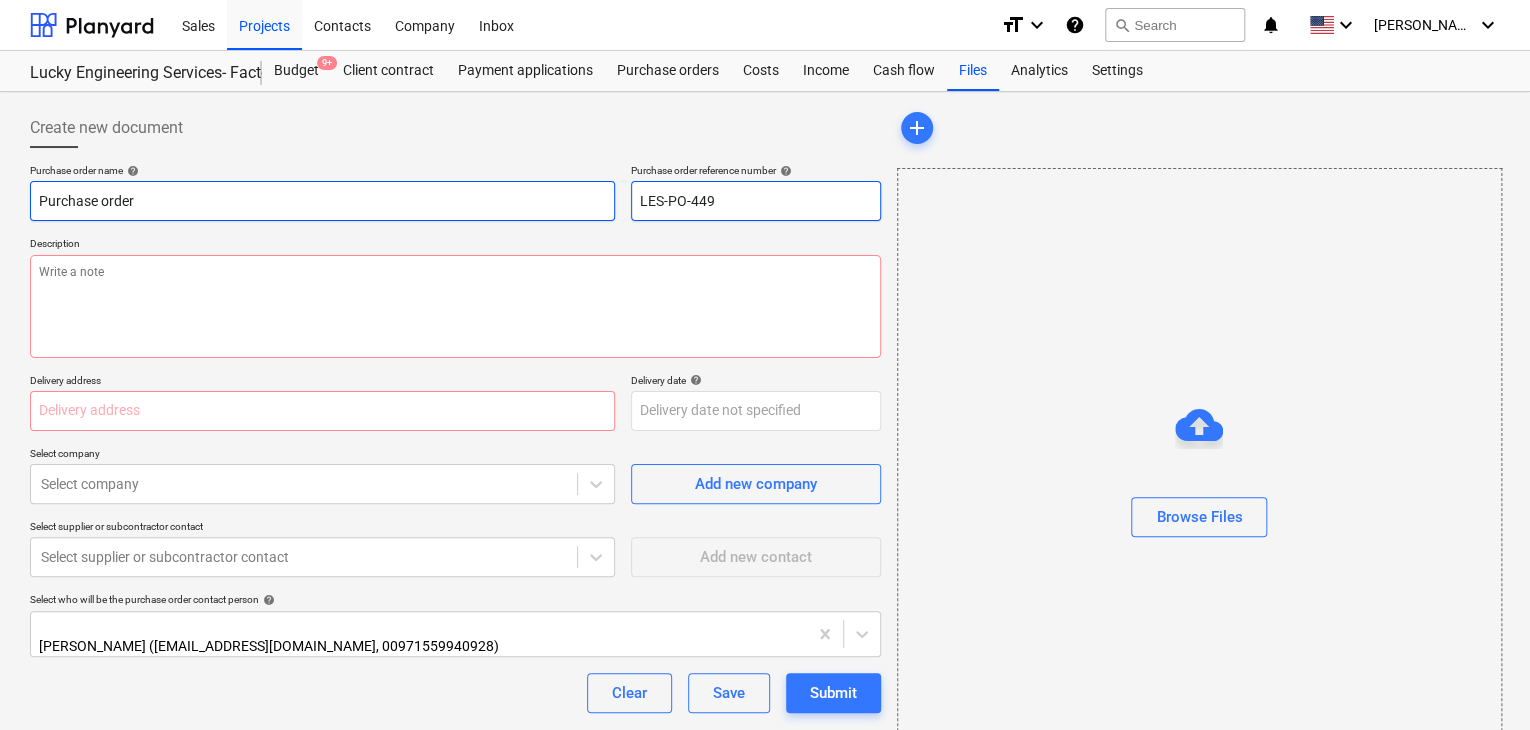 drag, startPoint x: 725, startPoint y: 206, endPoint x: 548, endPoint y: 185, distance: 178.24141 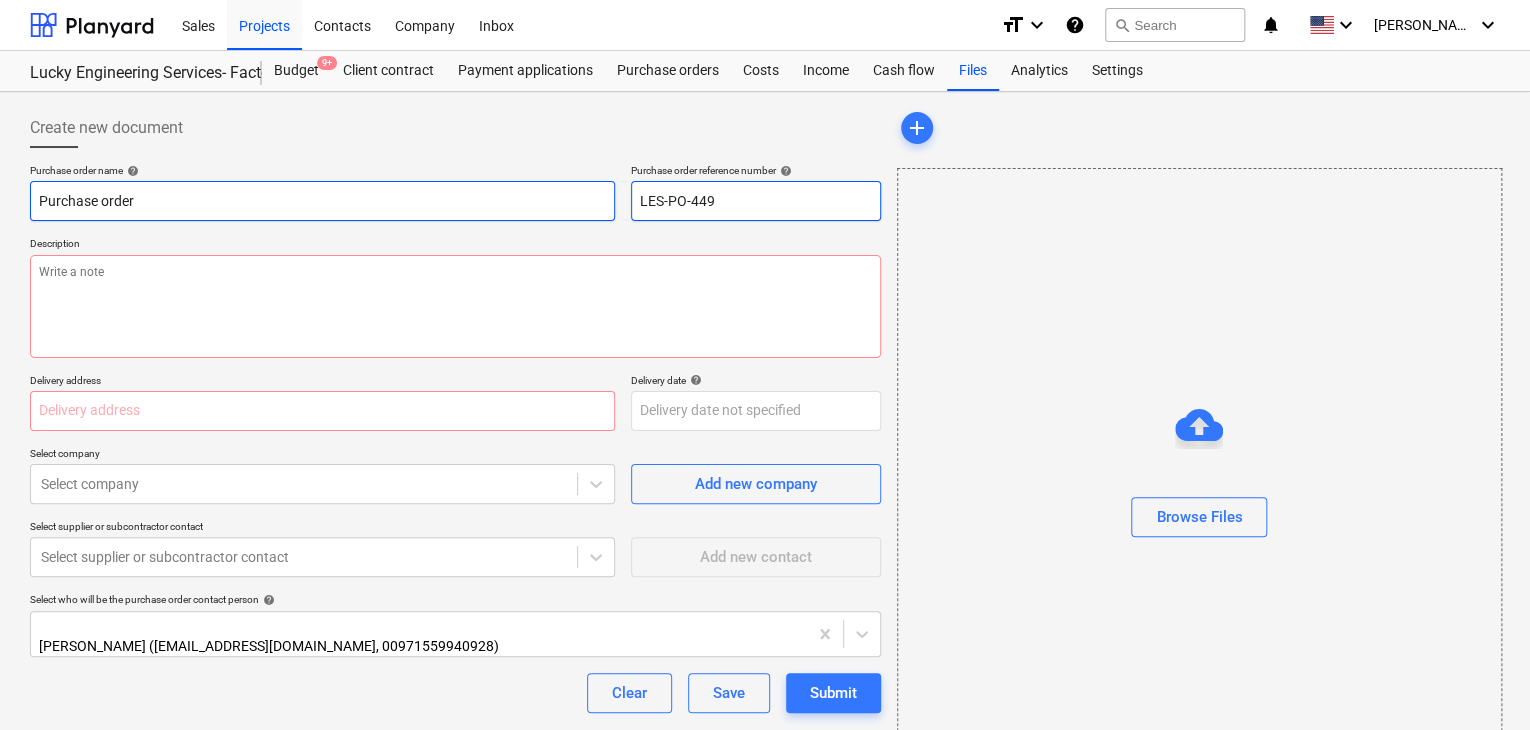 click on "Purchase order name help Purchase order Purchase order reference number help LES-PO-449" at bounding box center [455, 192] 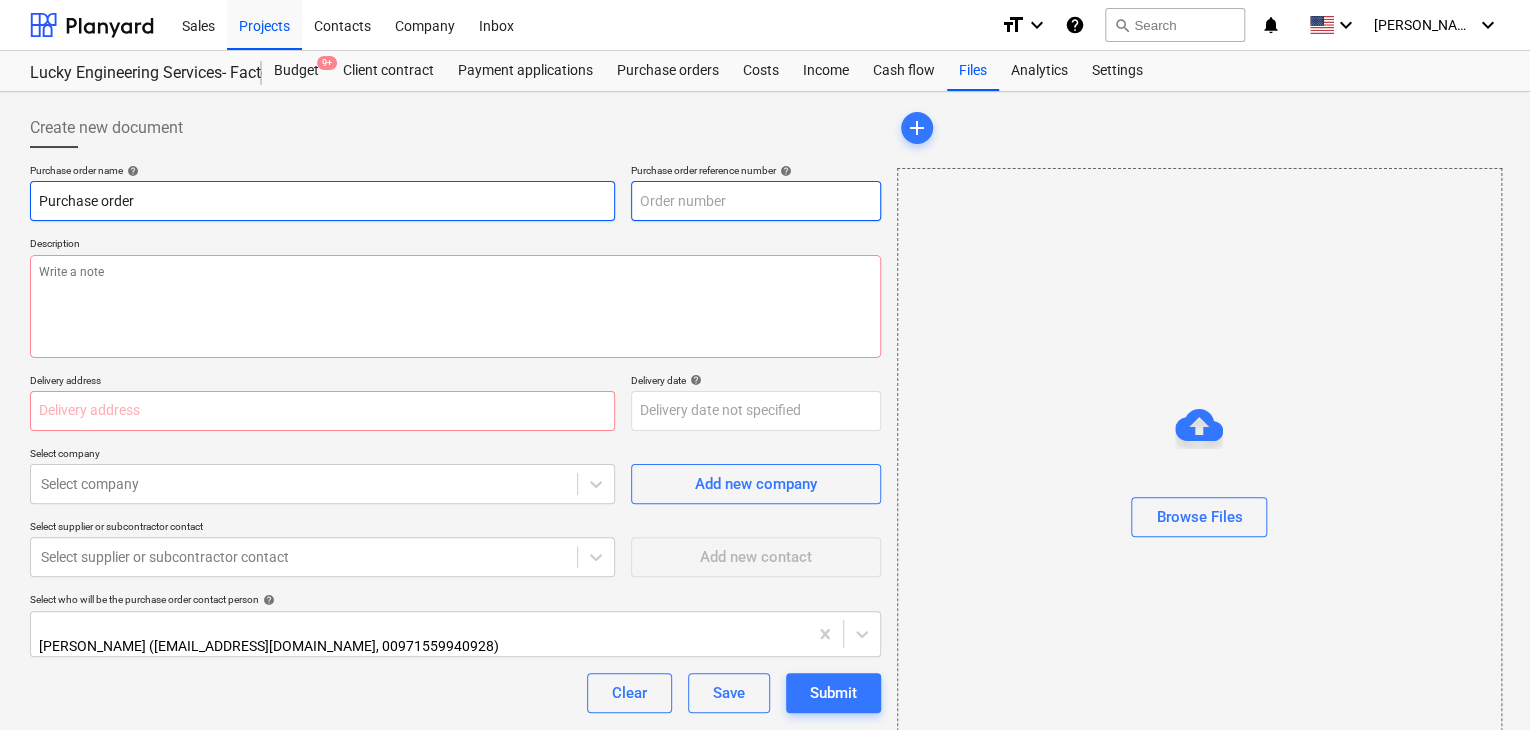 type on "x" 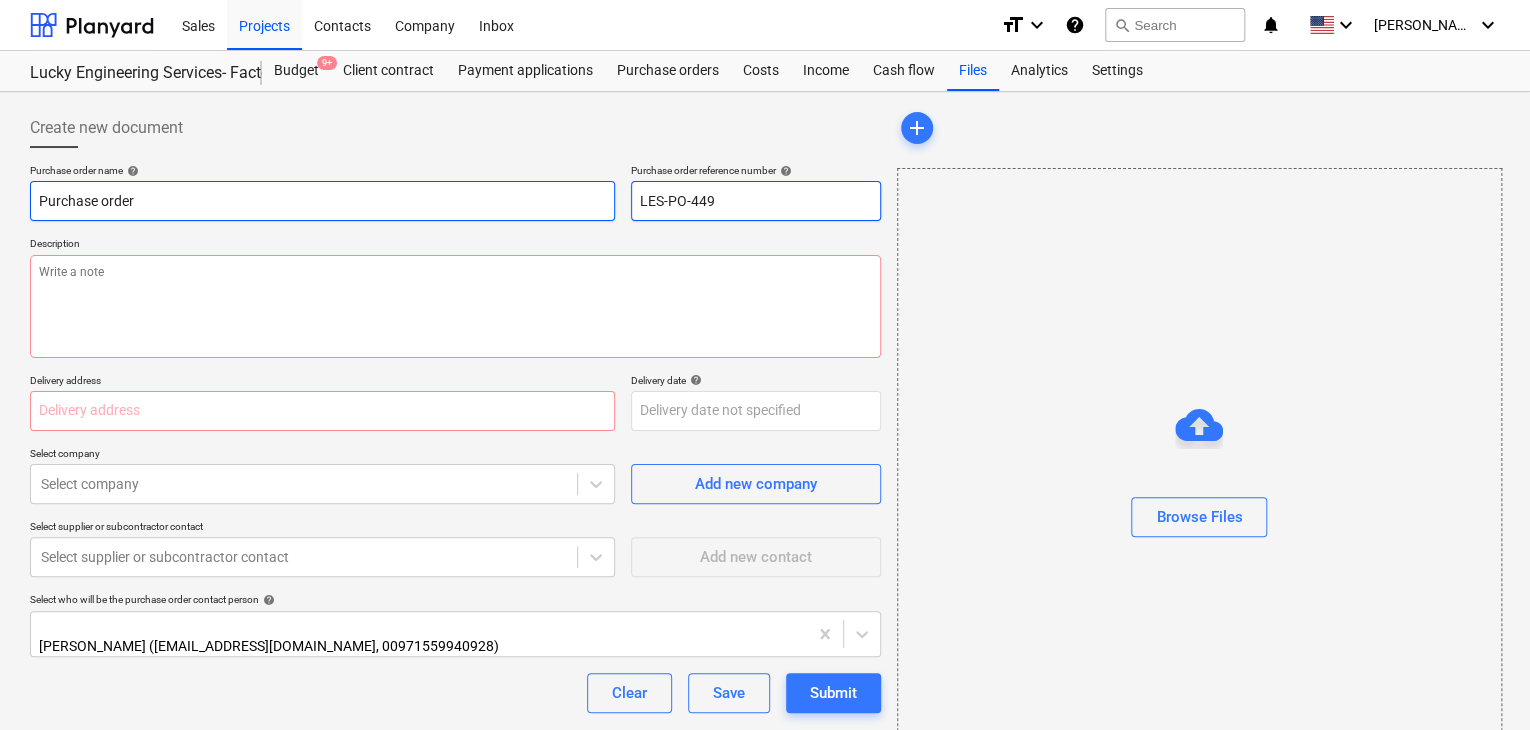 type on "x" 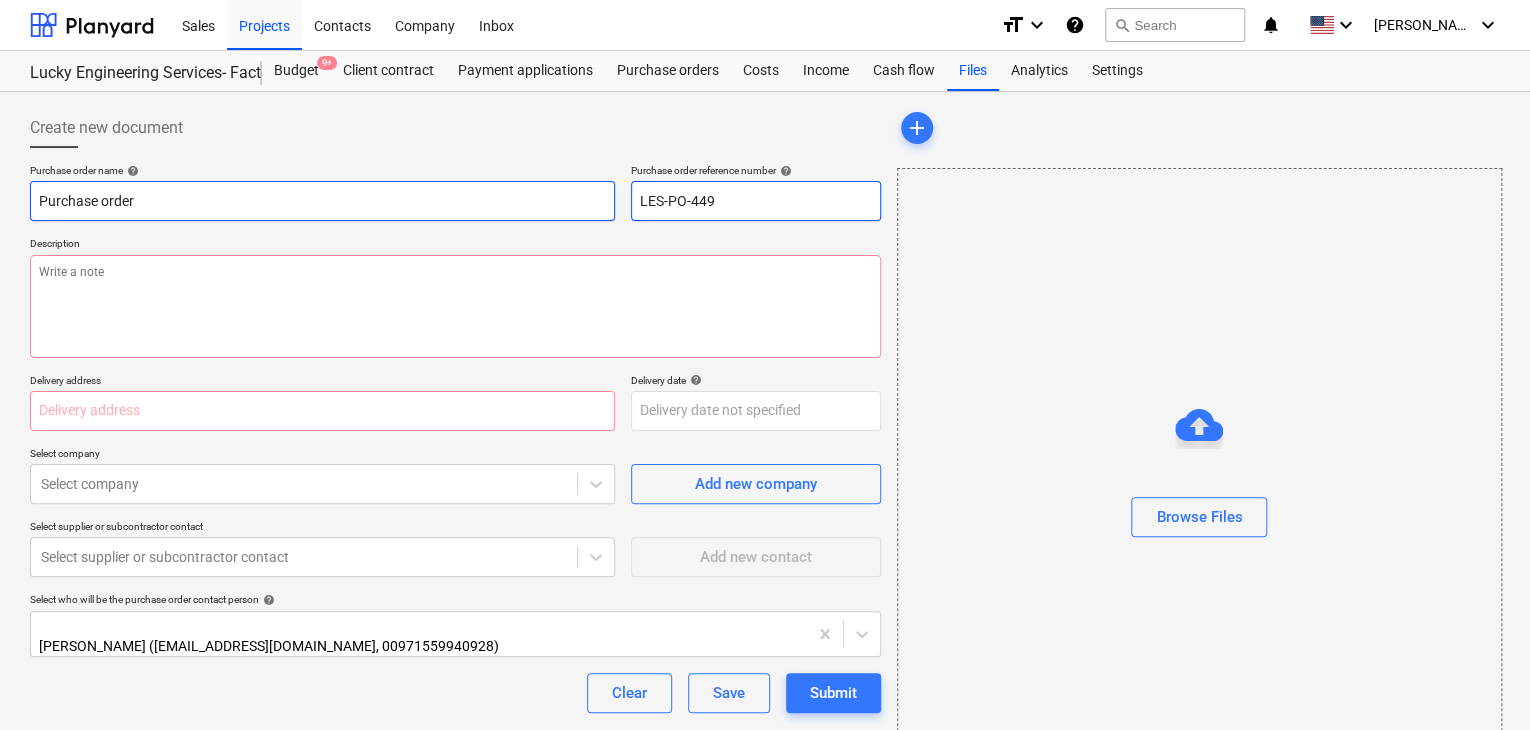 type on "LES-PO-44" 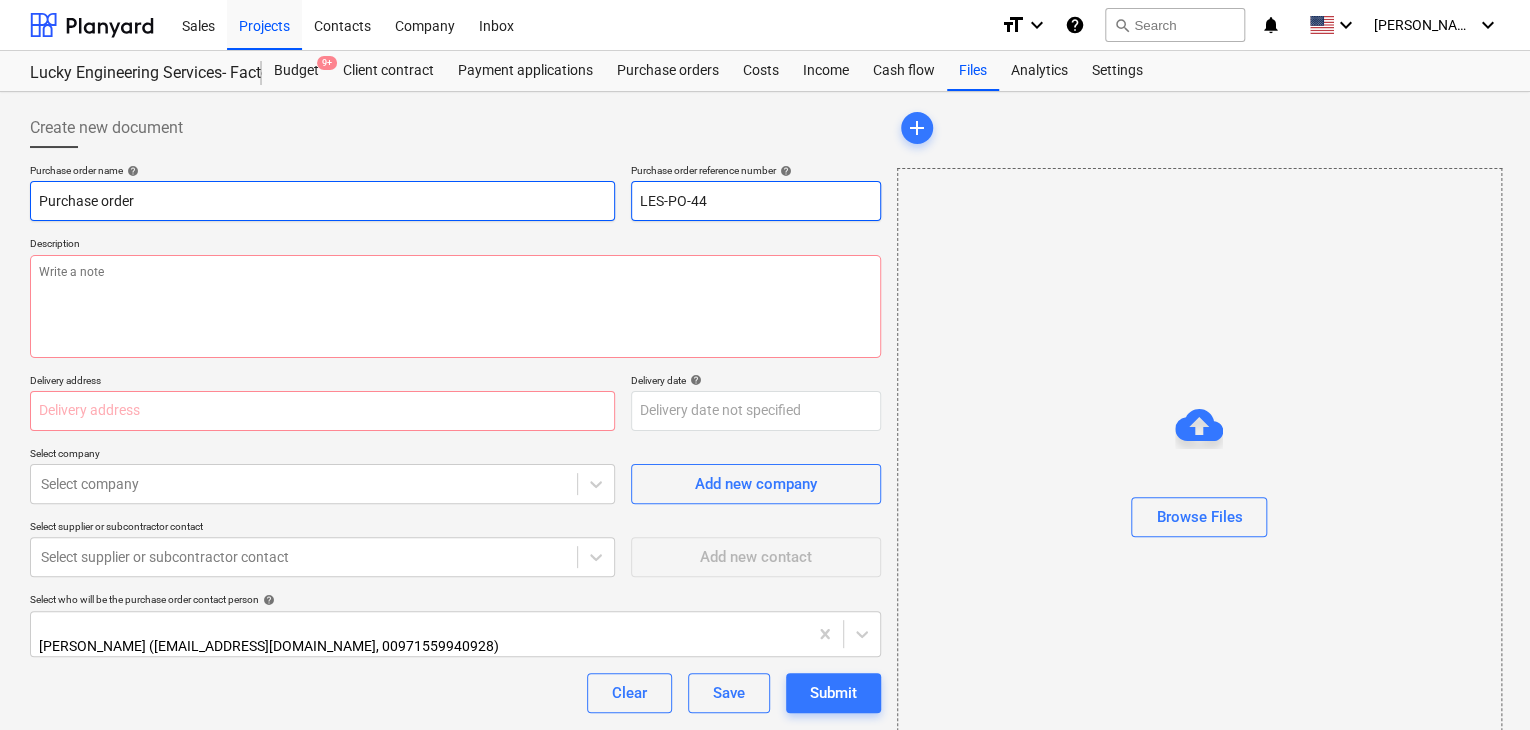 type on "x" 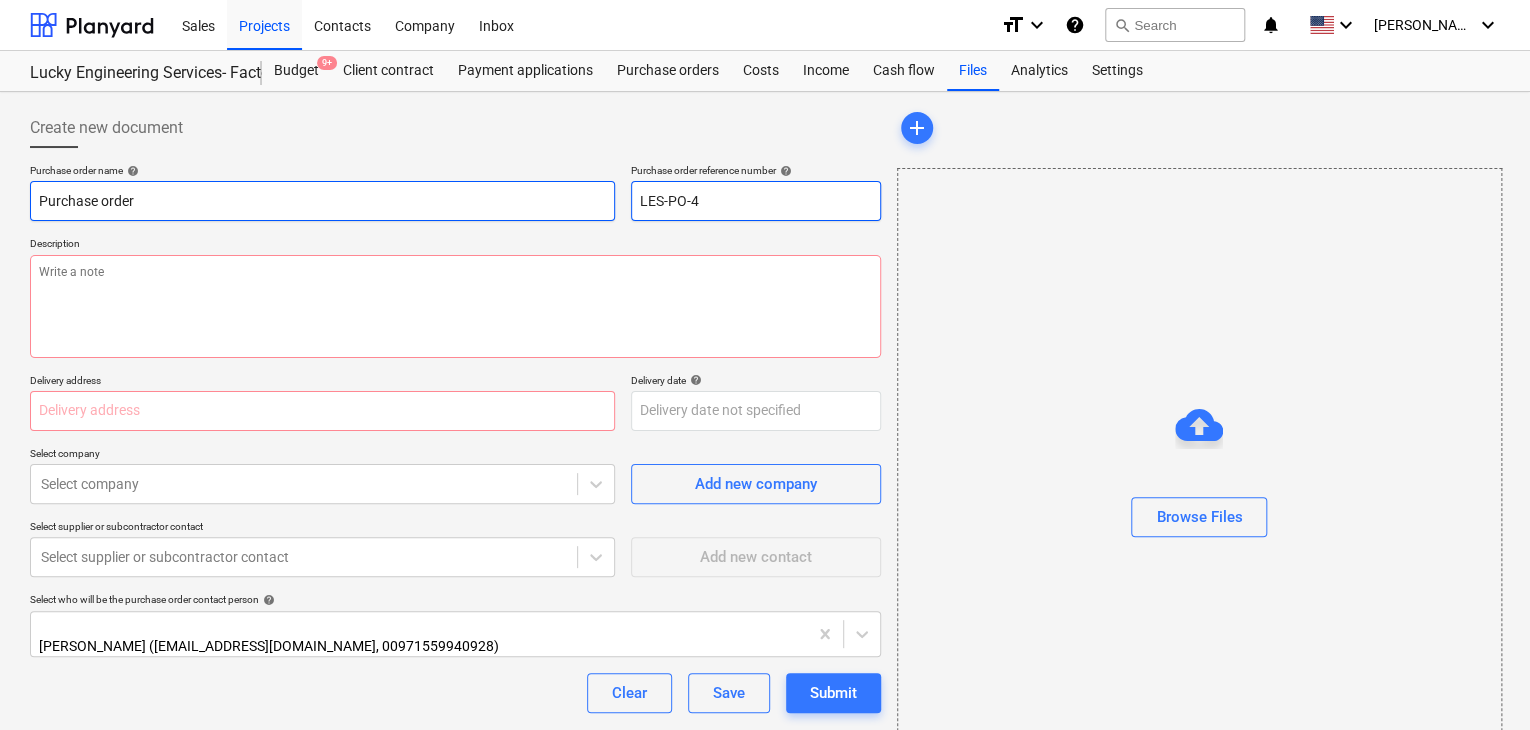 type on "x" 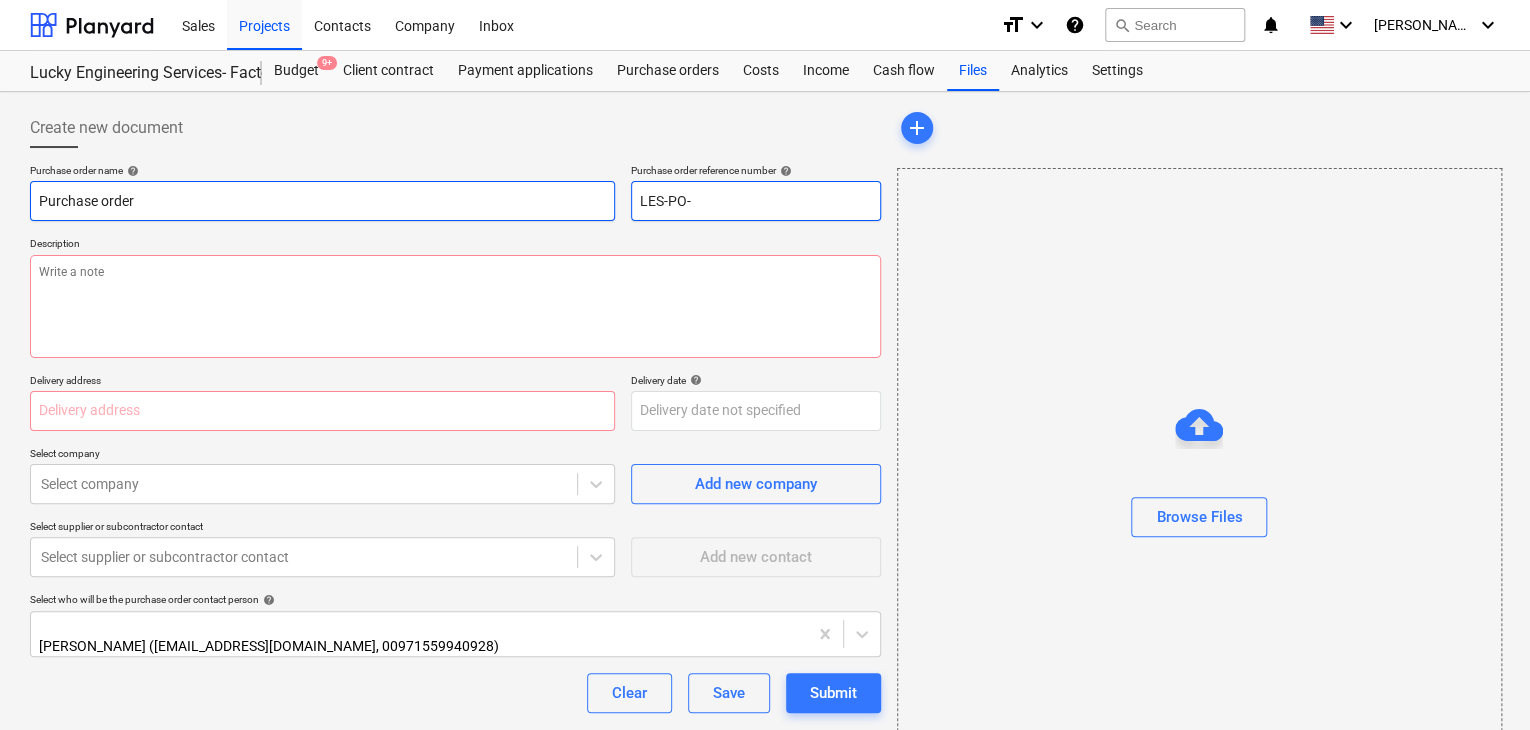 type on "x" 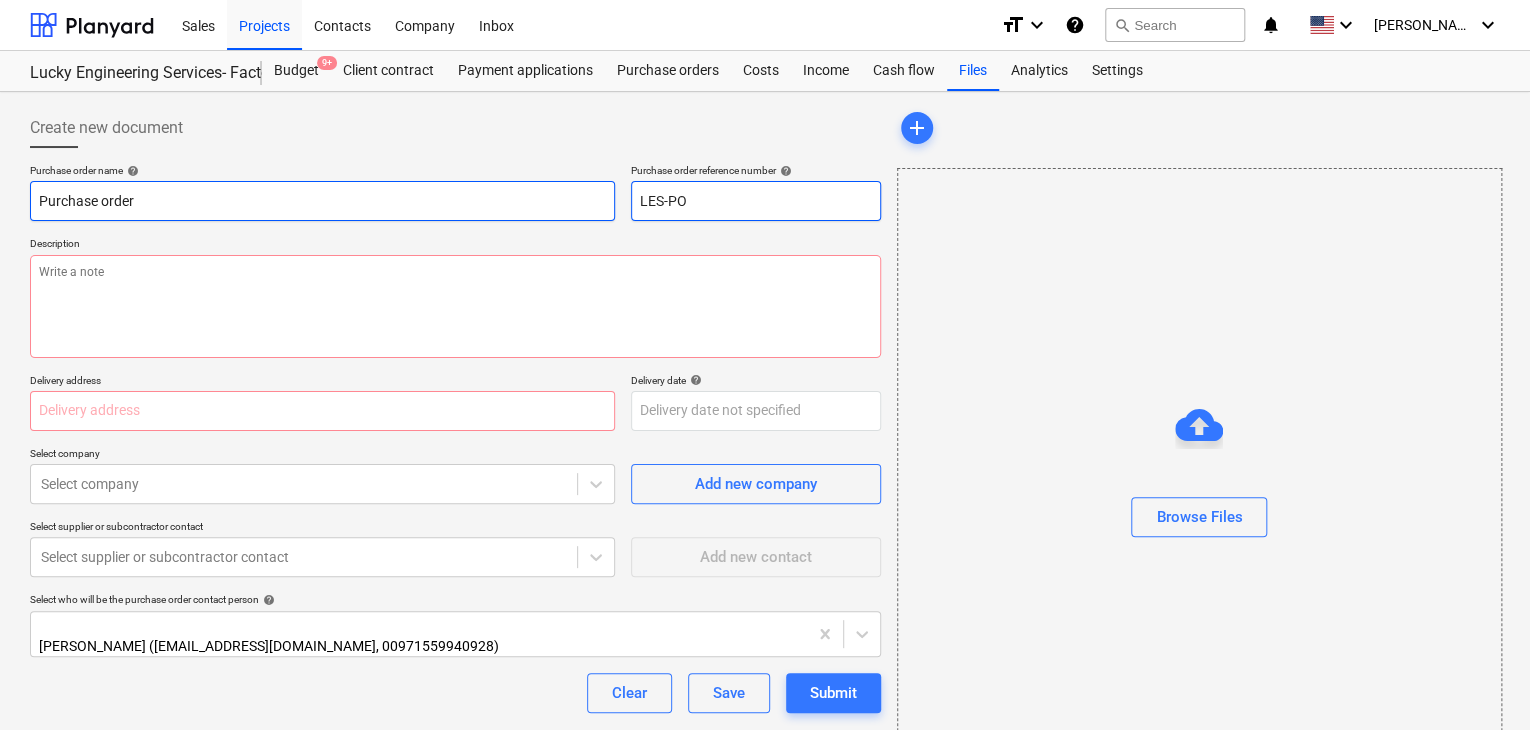 type on "x" 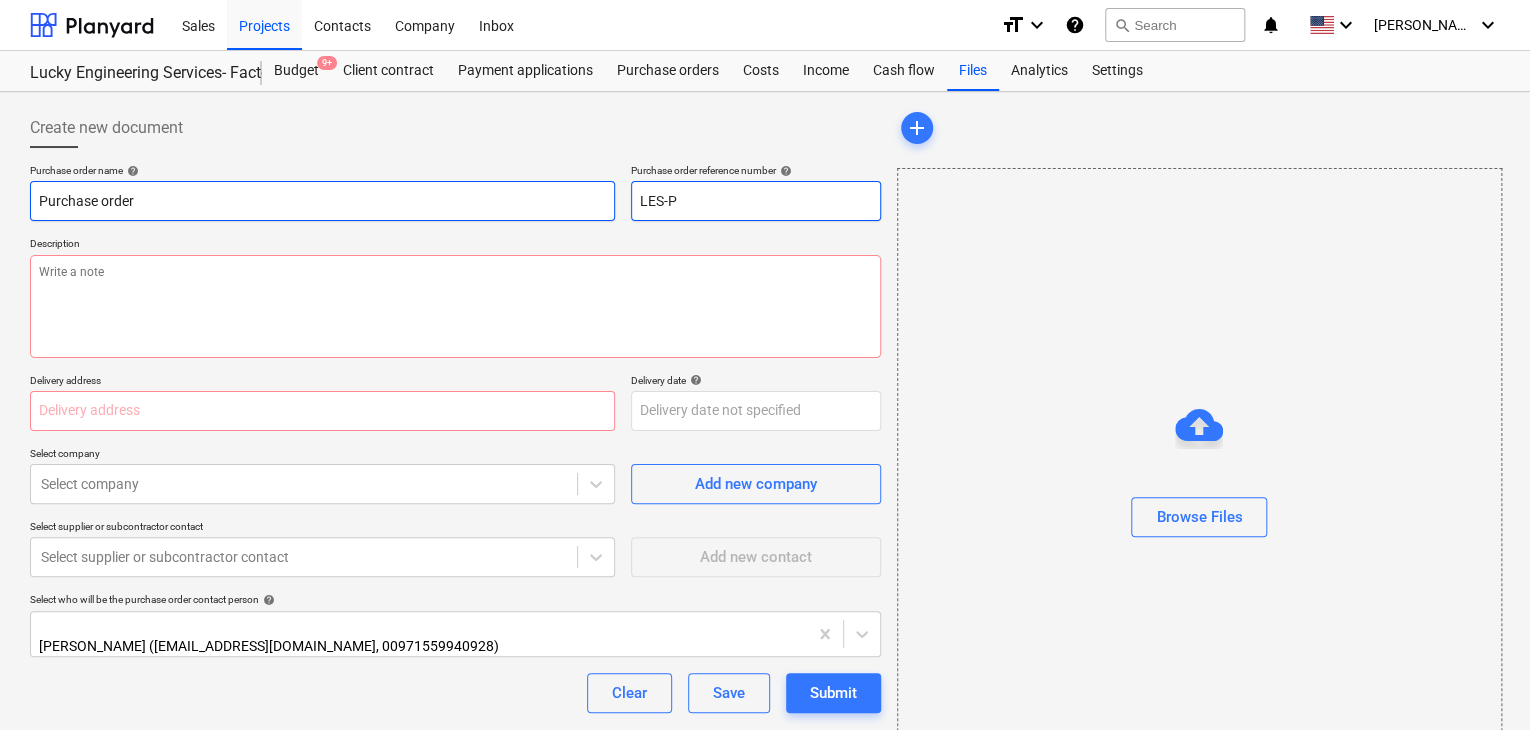 type on "x" 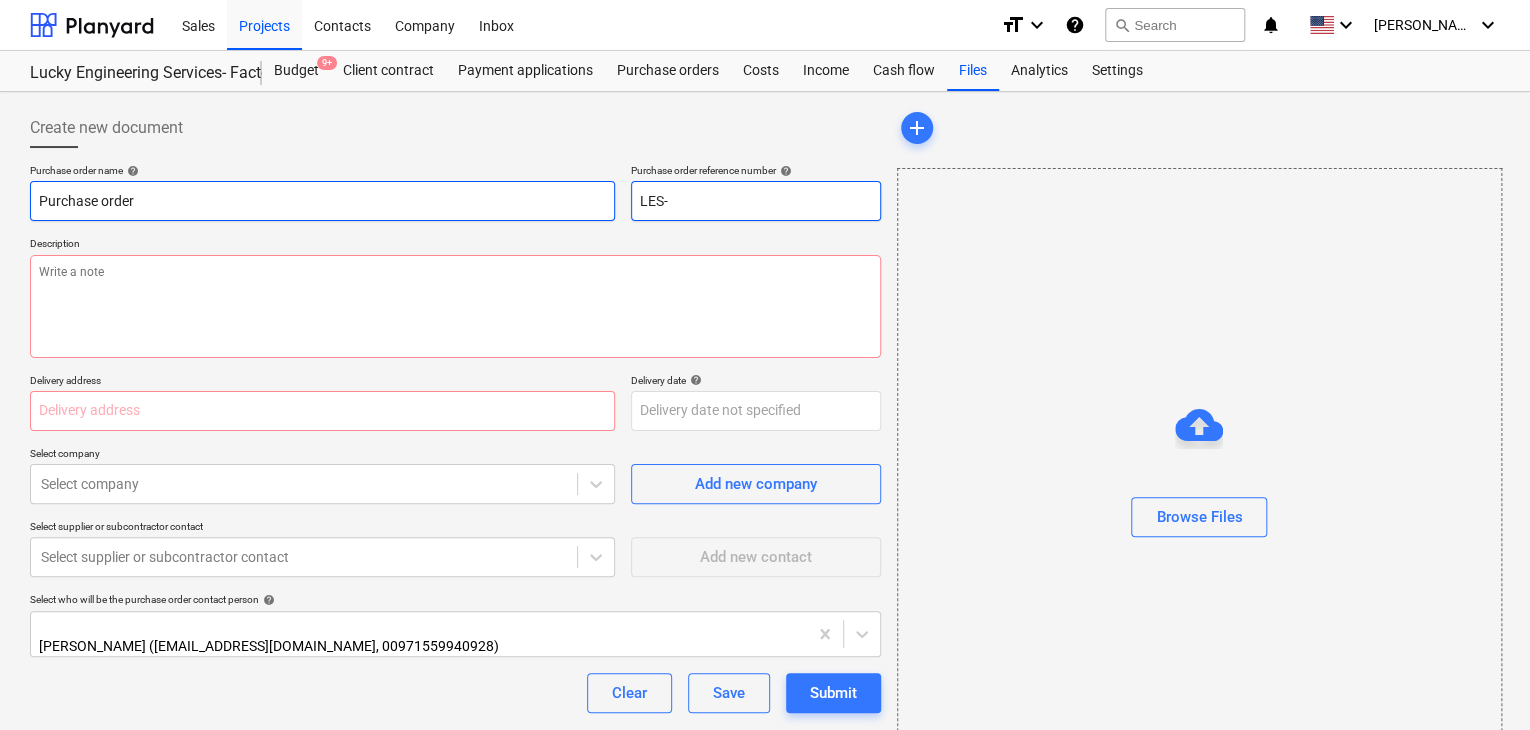 type on "x" 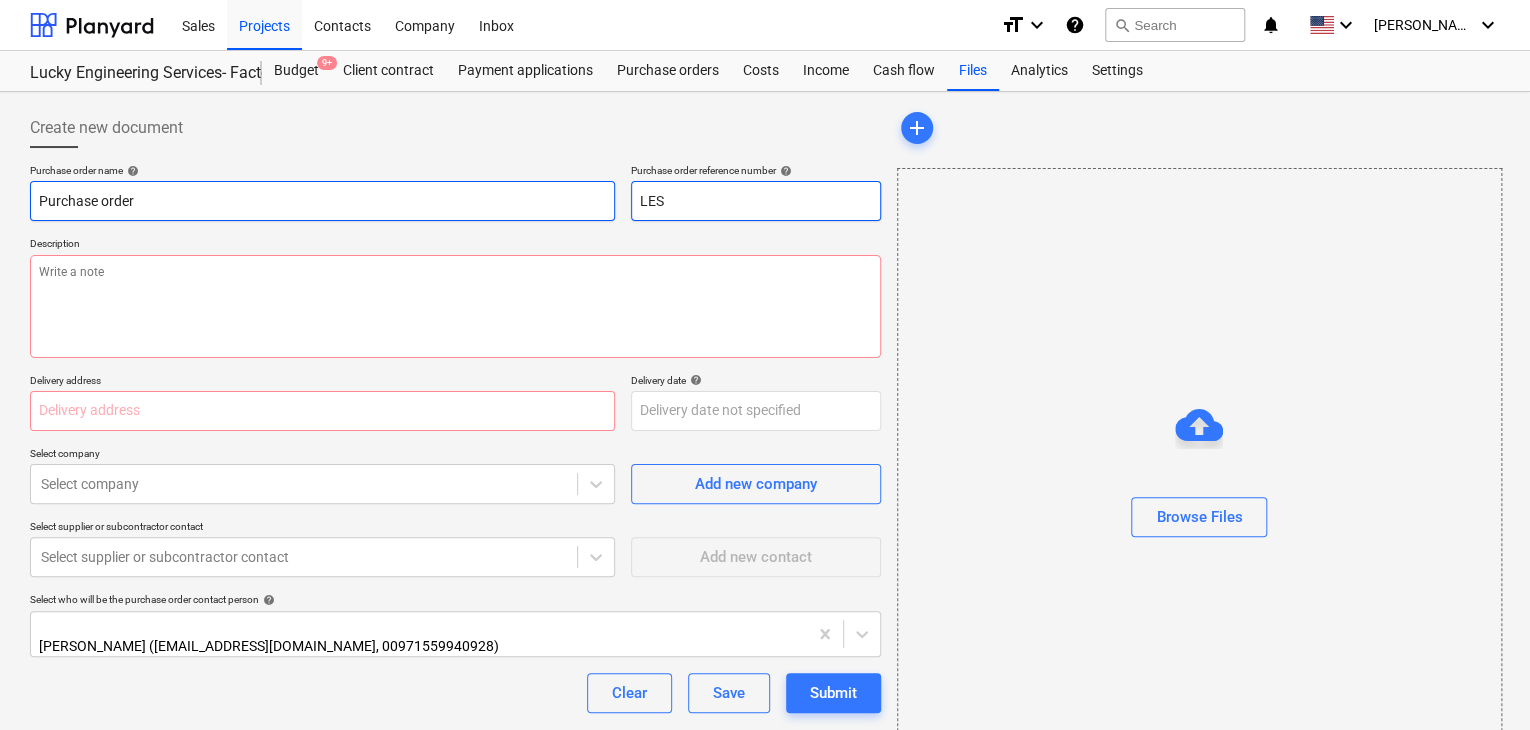 type on "x" 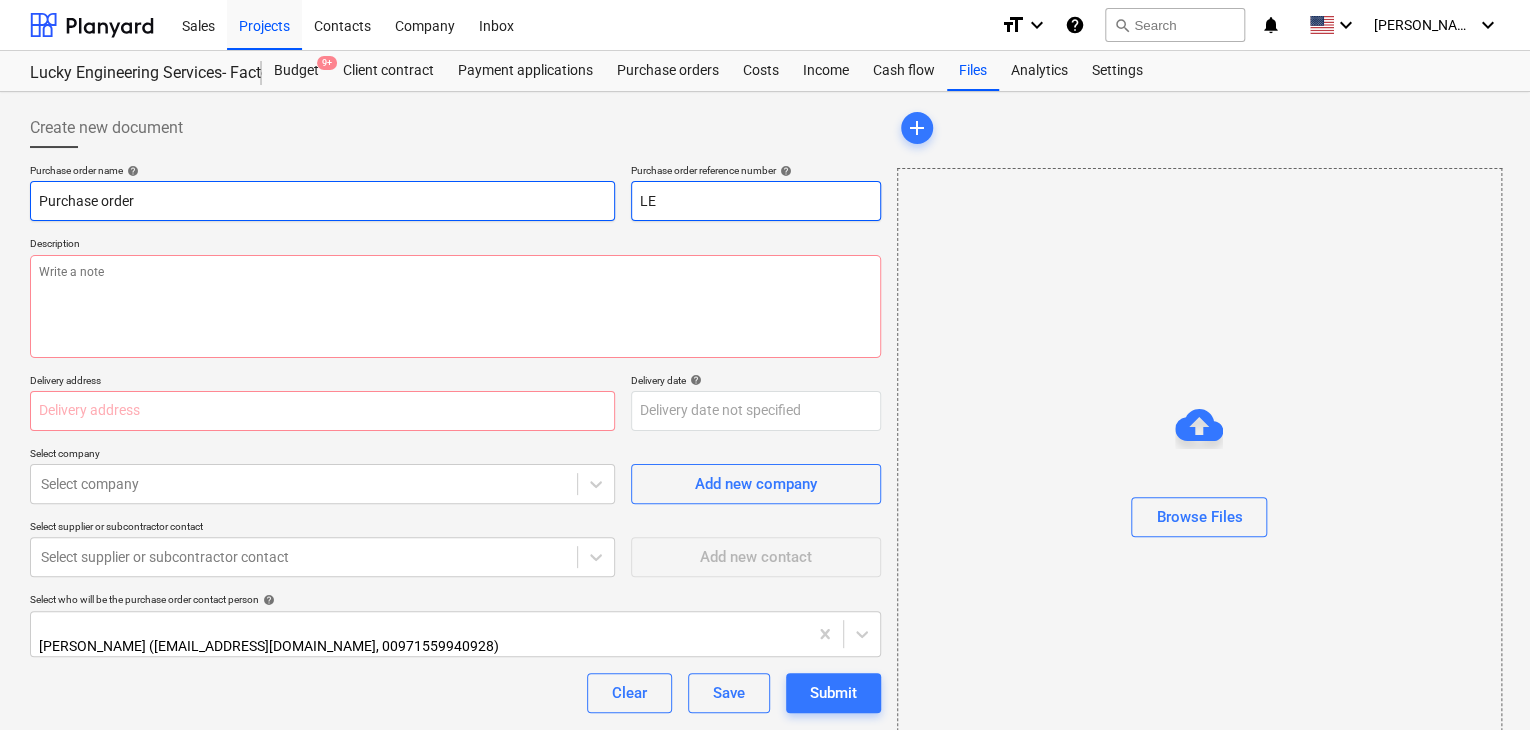 type on "x" 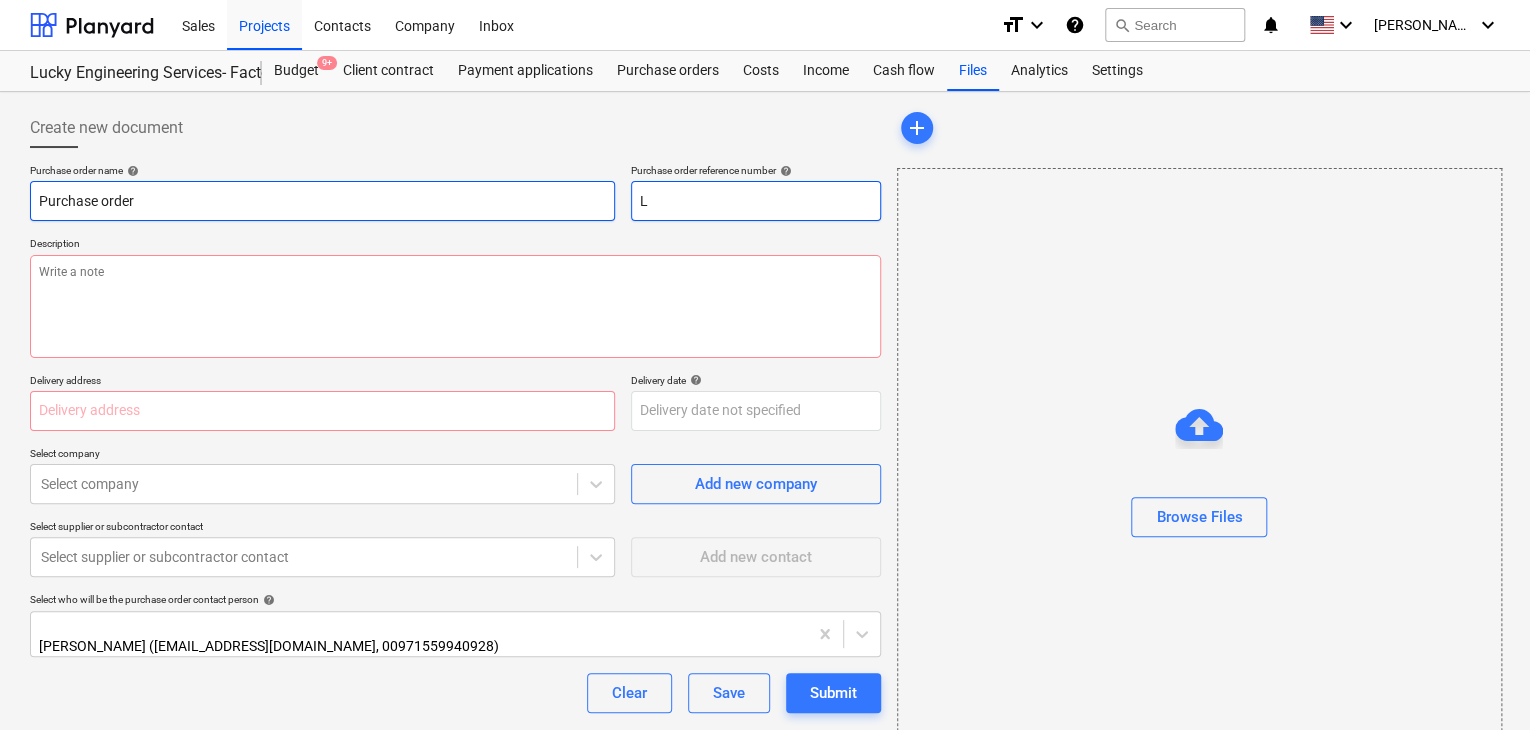 type on "x" 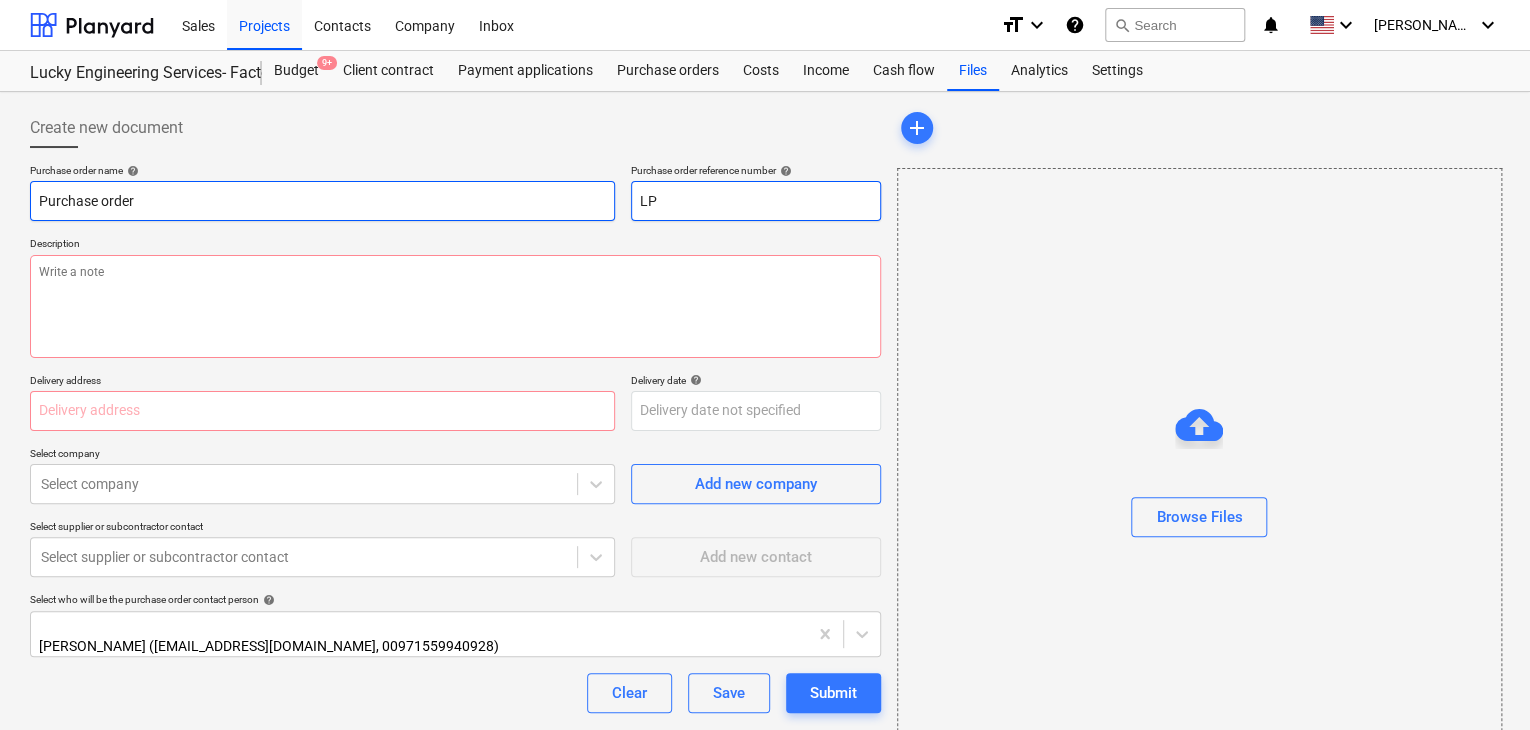 type on "x" 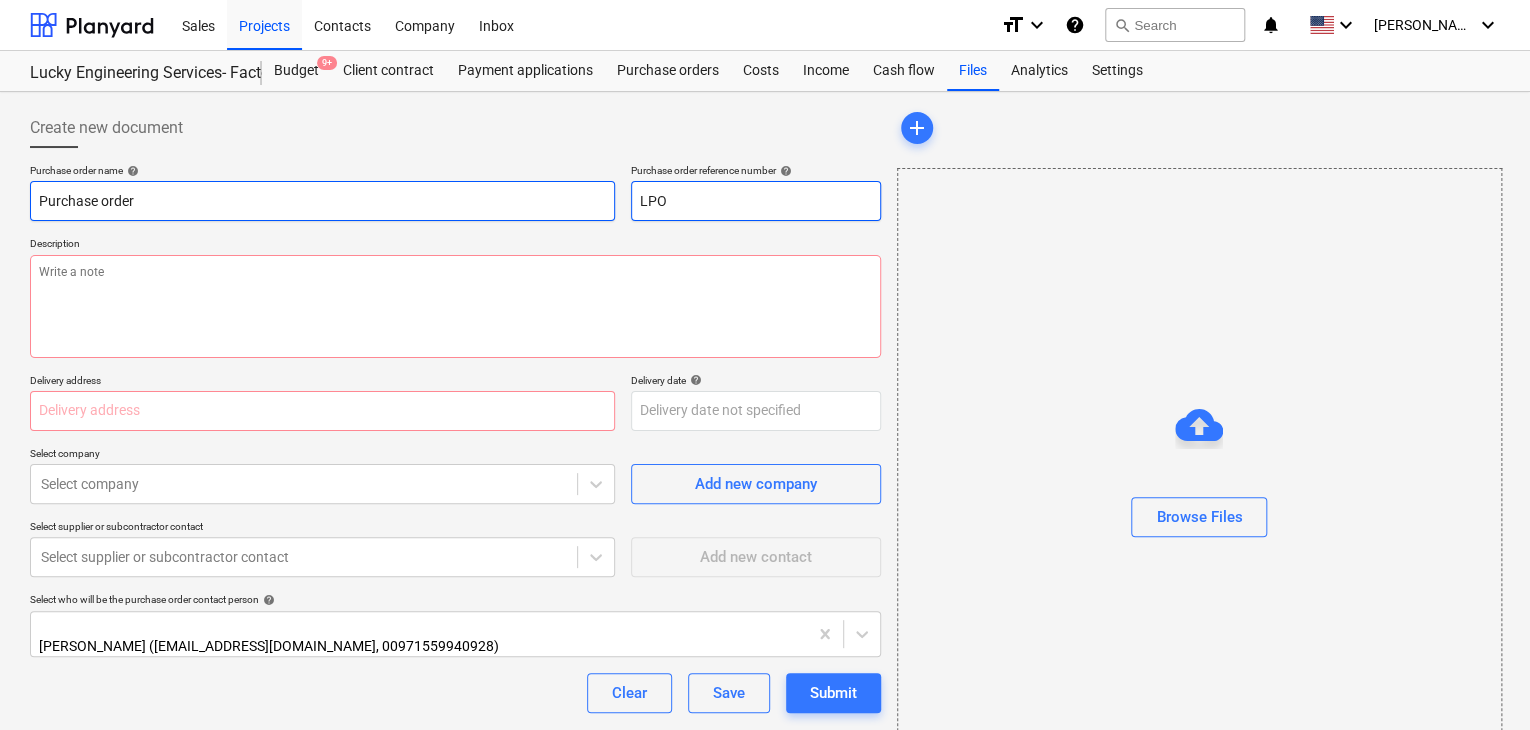 type on "x" 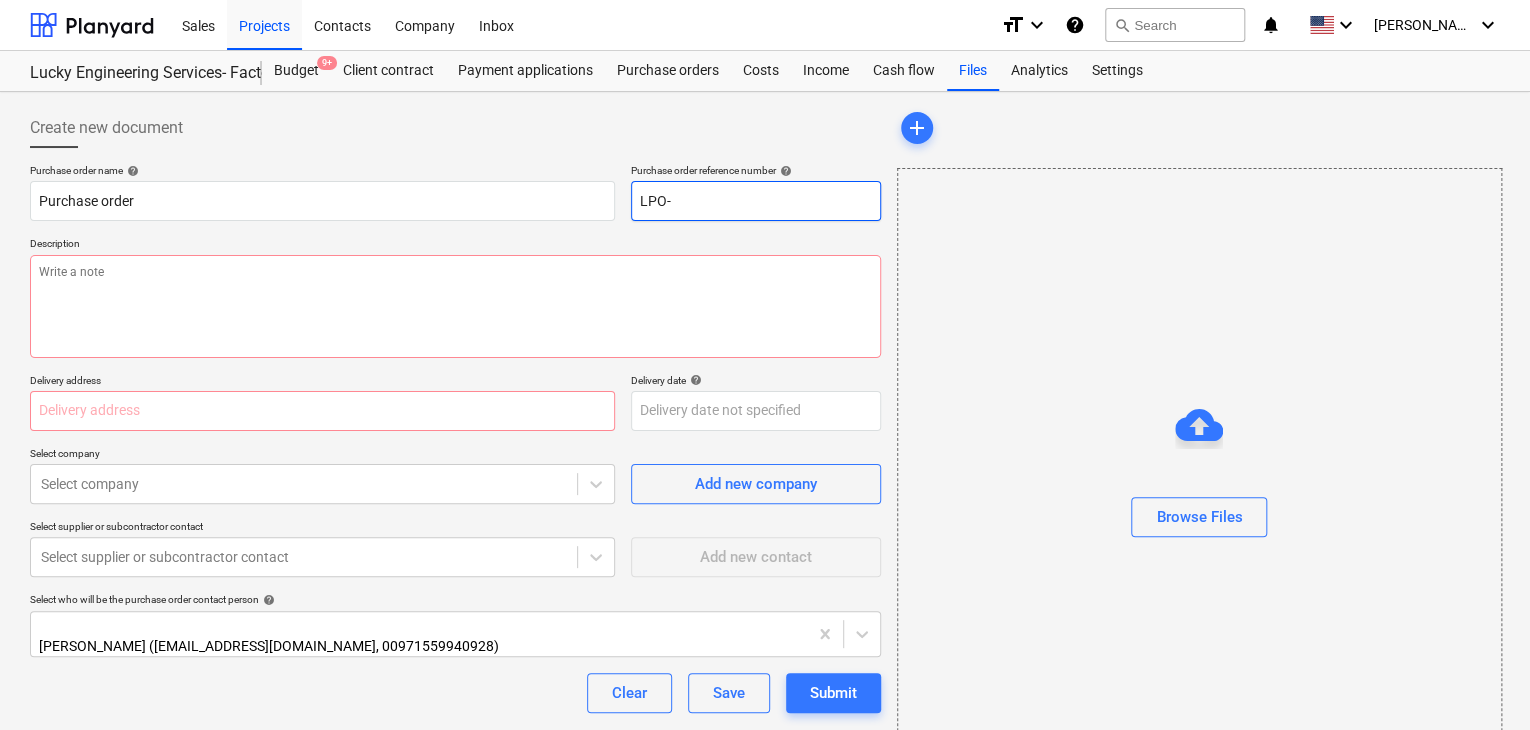 type on "LPO-" 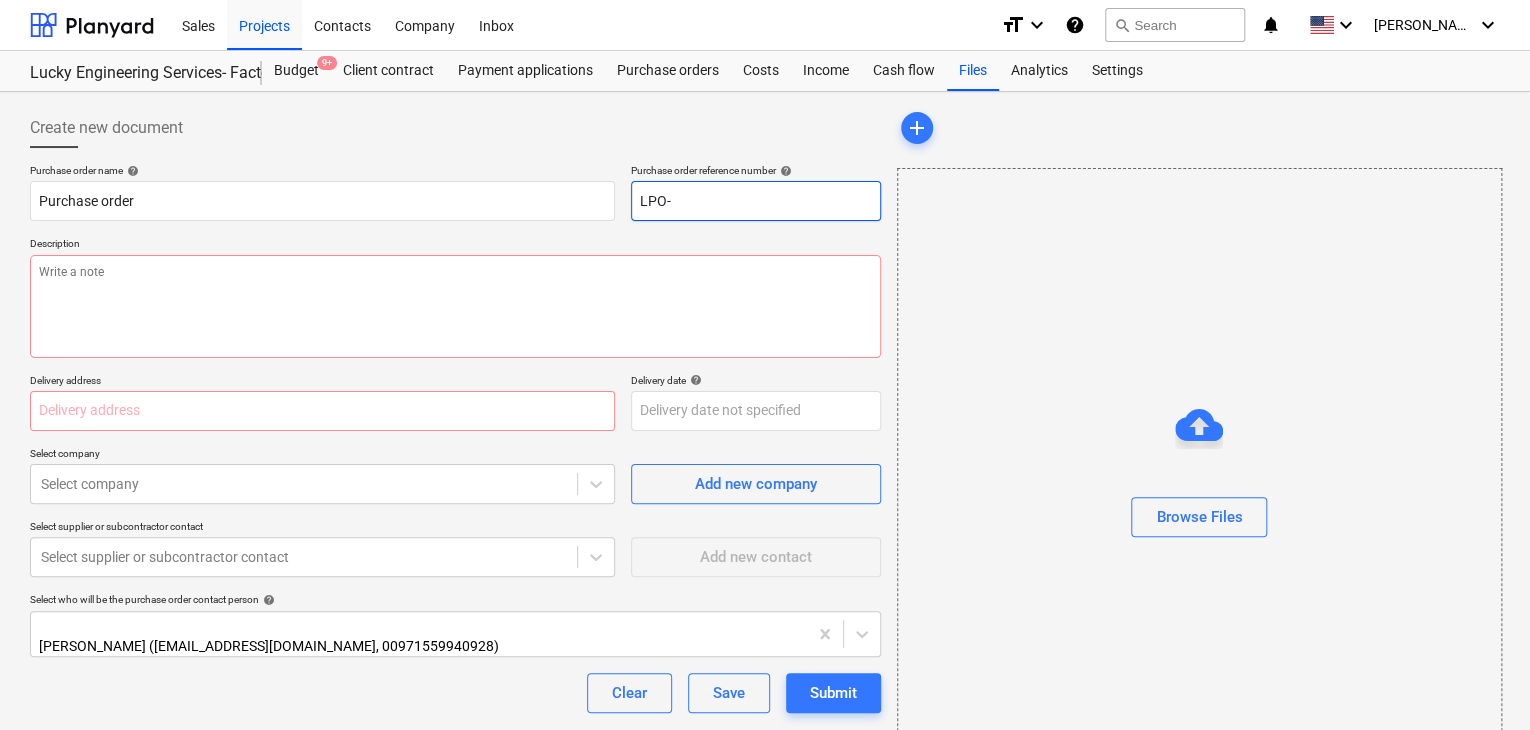 type on "x" 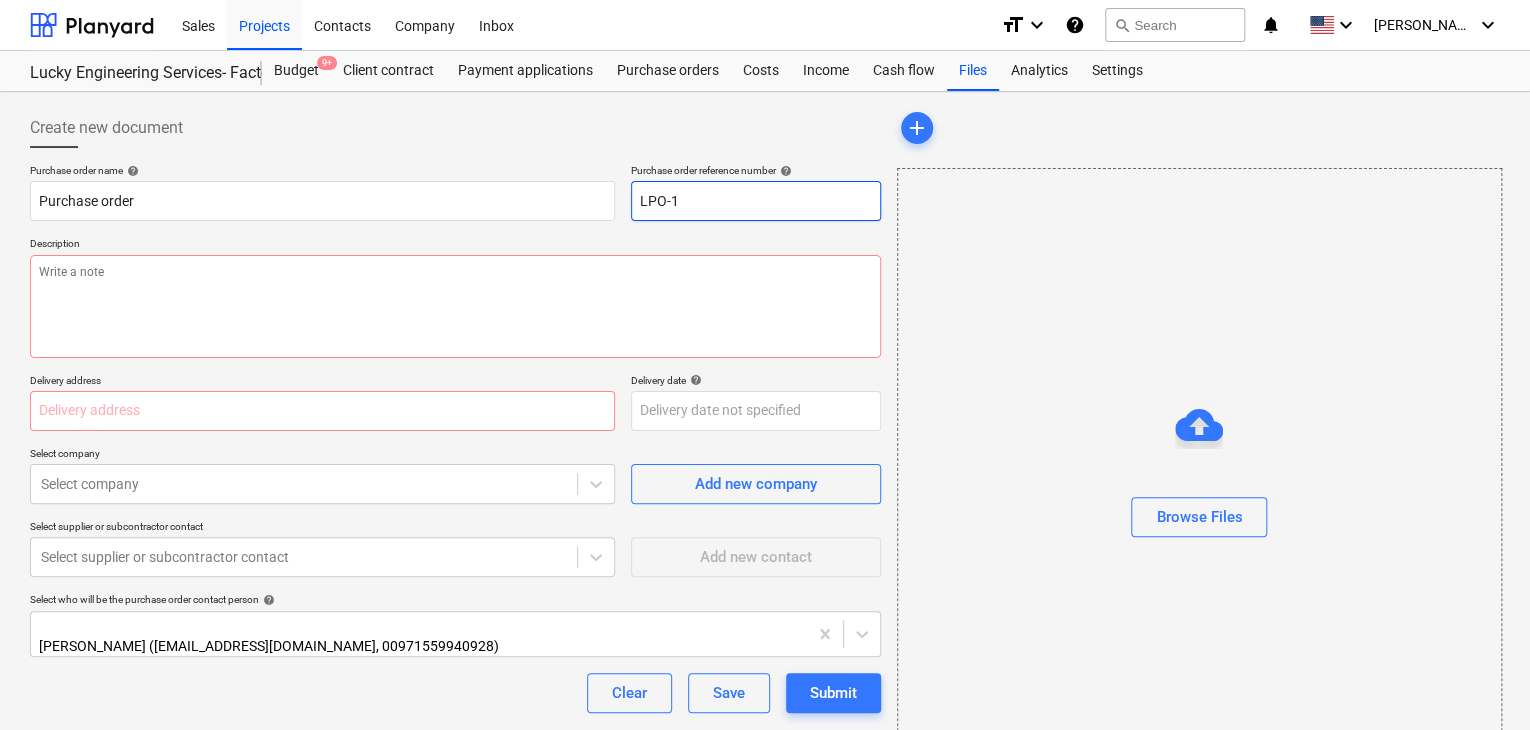 type on "x" 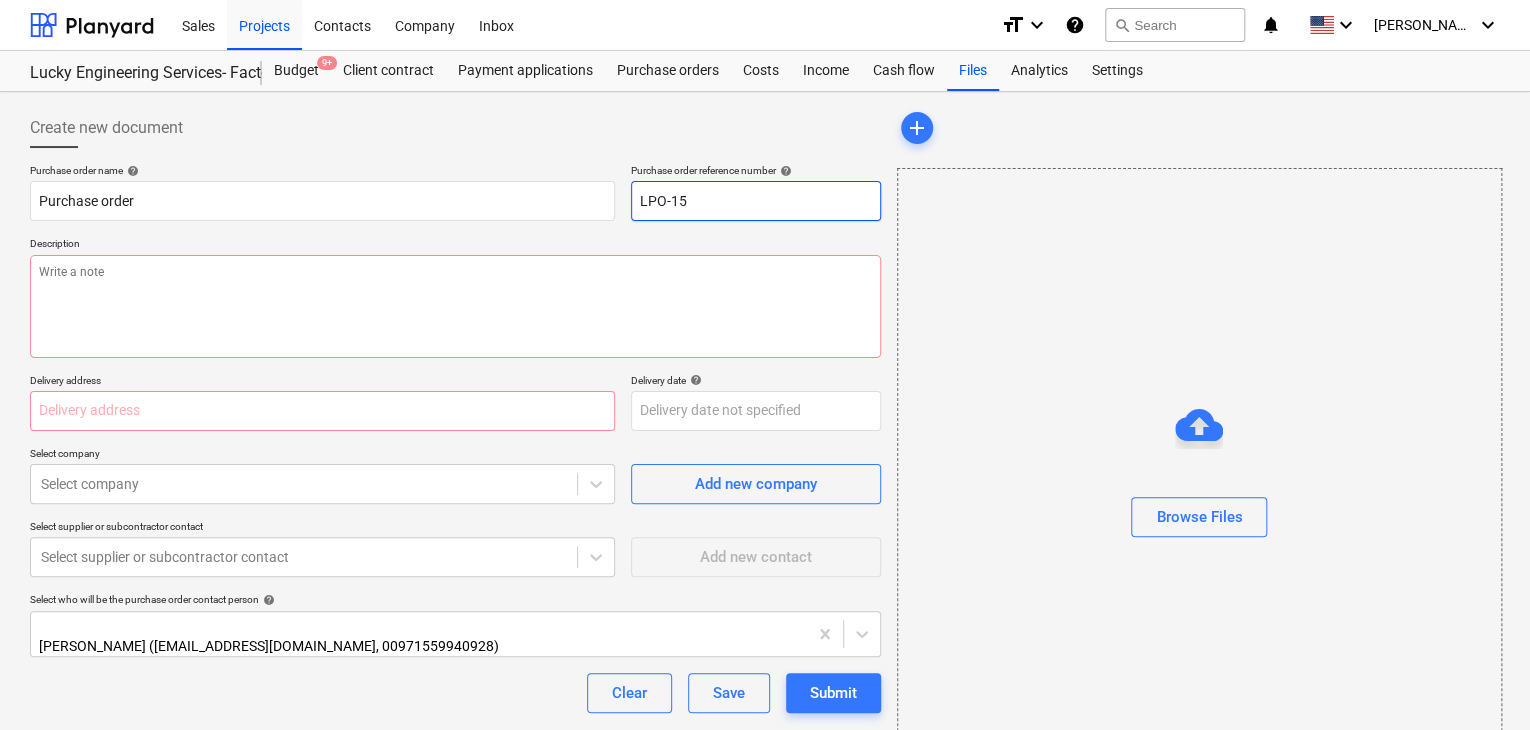type on "x" 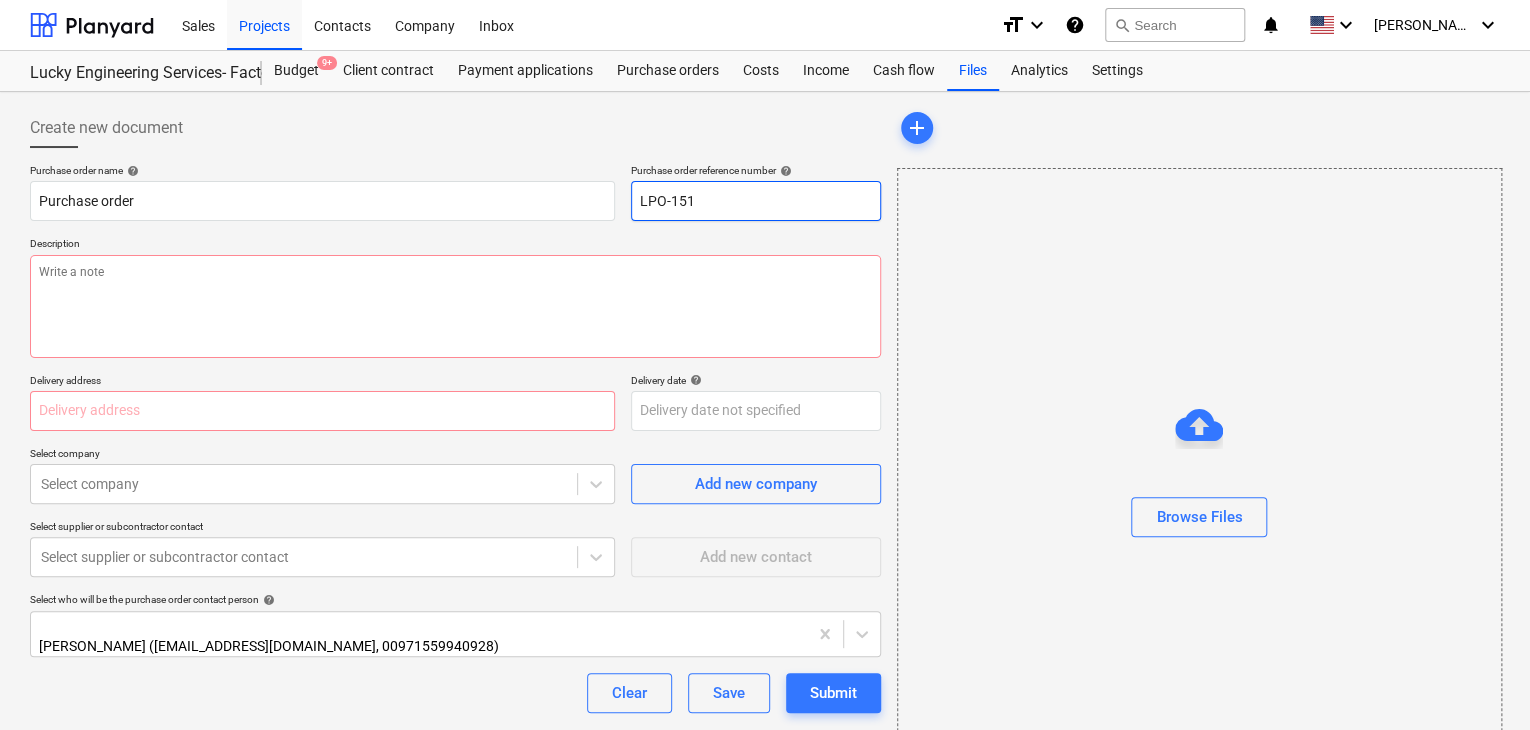 type on "x" 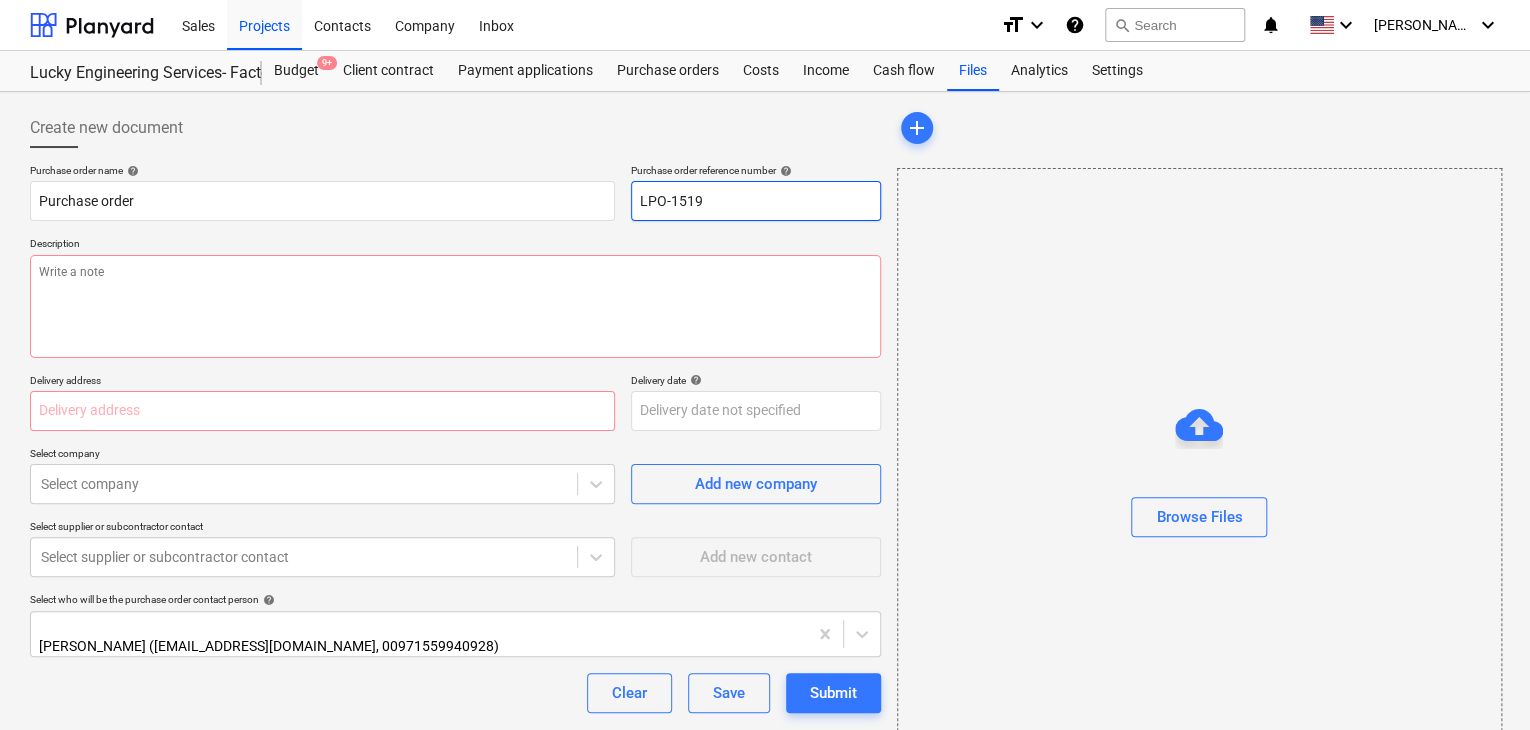 type on "x" 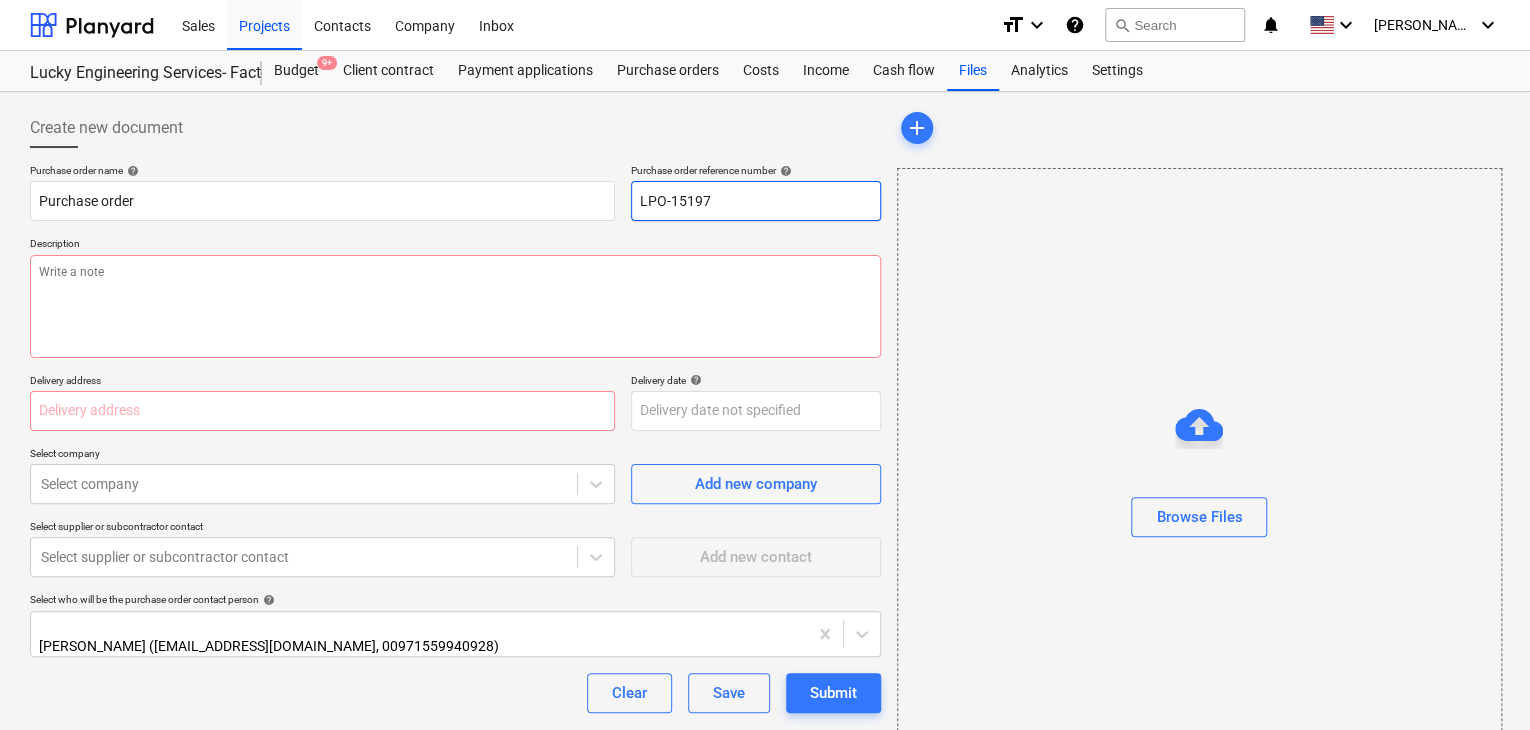 type on "x" 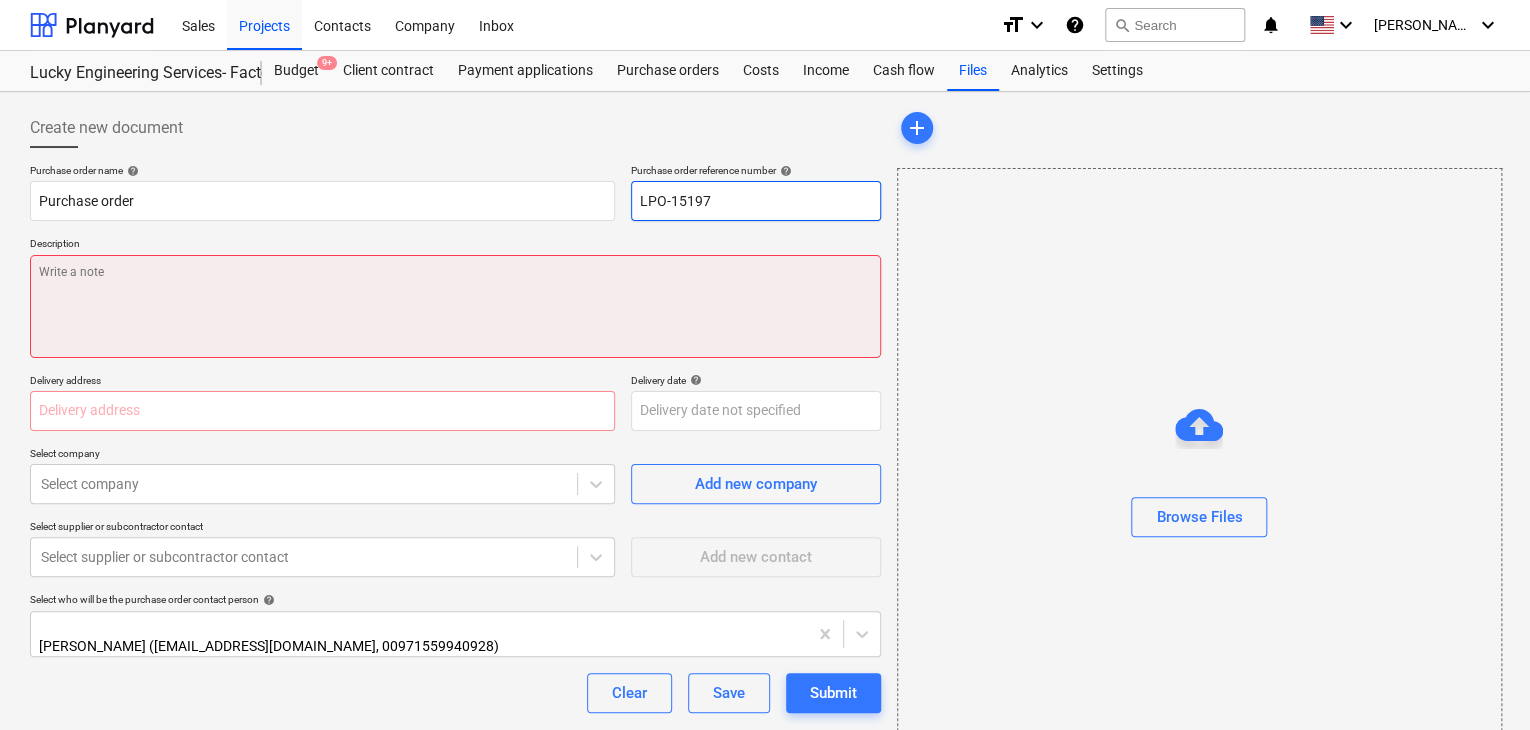 type on "LPO-15197" 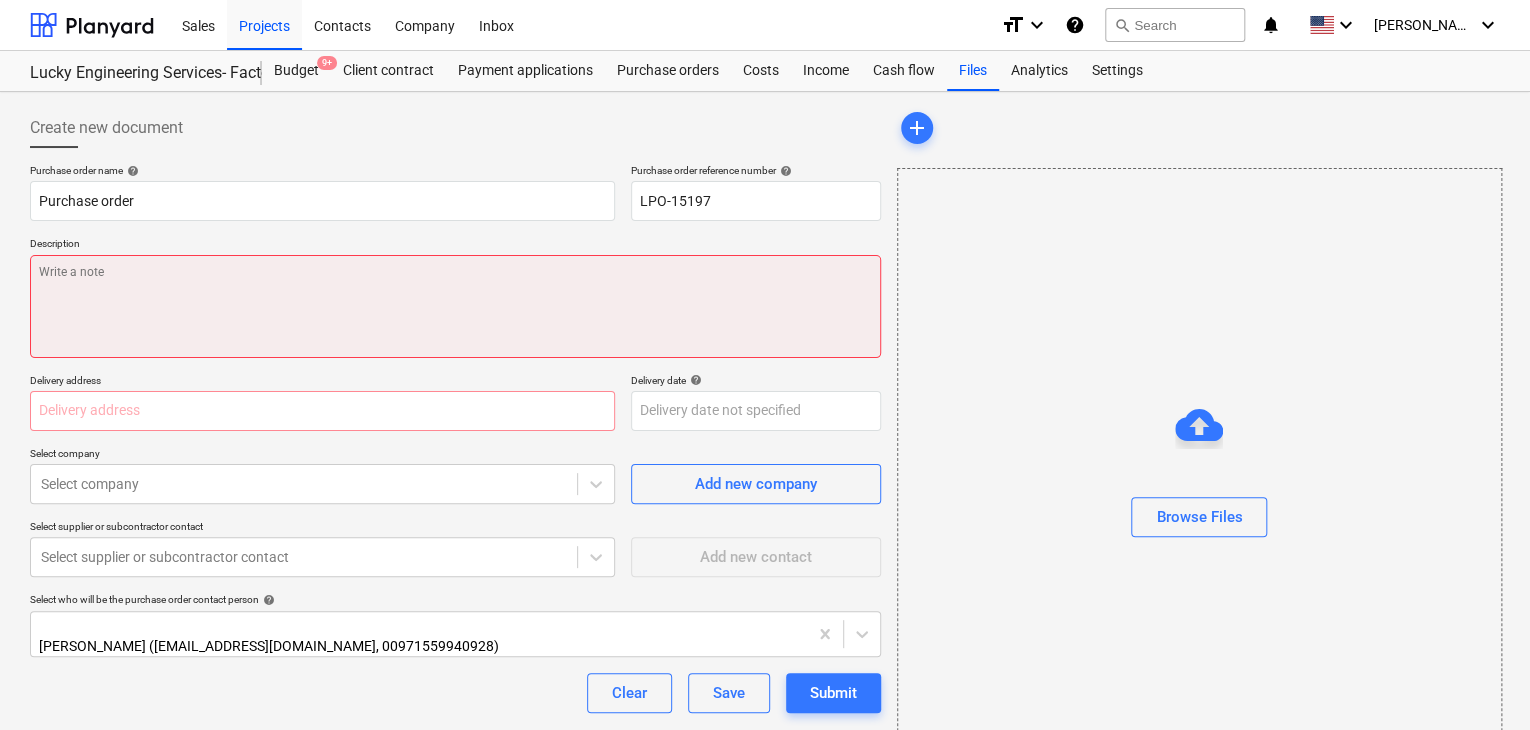 click at bounding box center [455, 306] 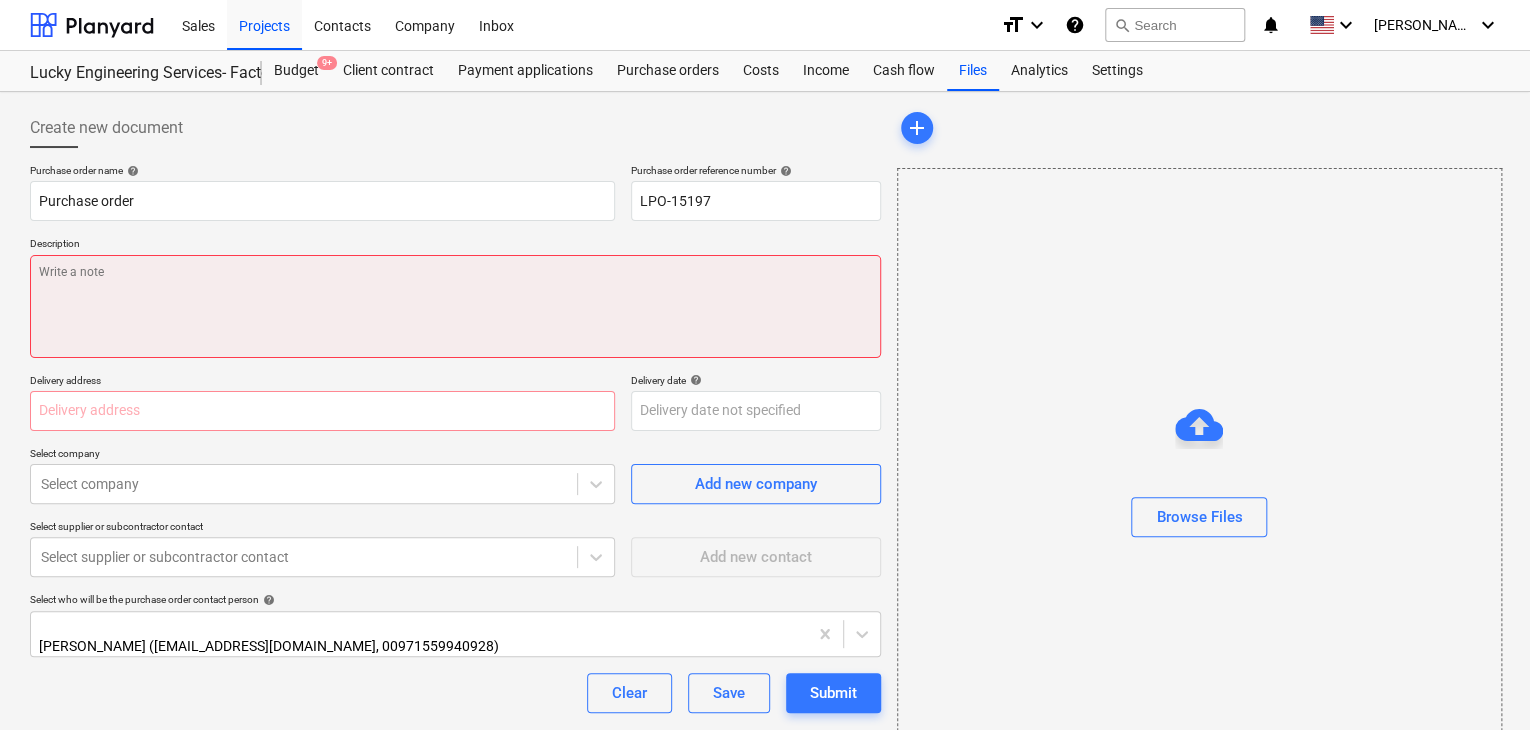 type on "x" 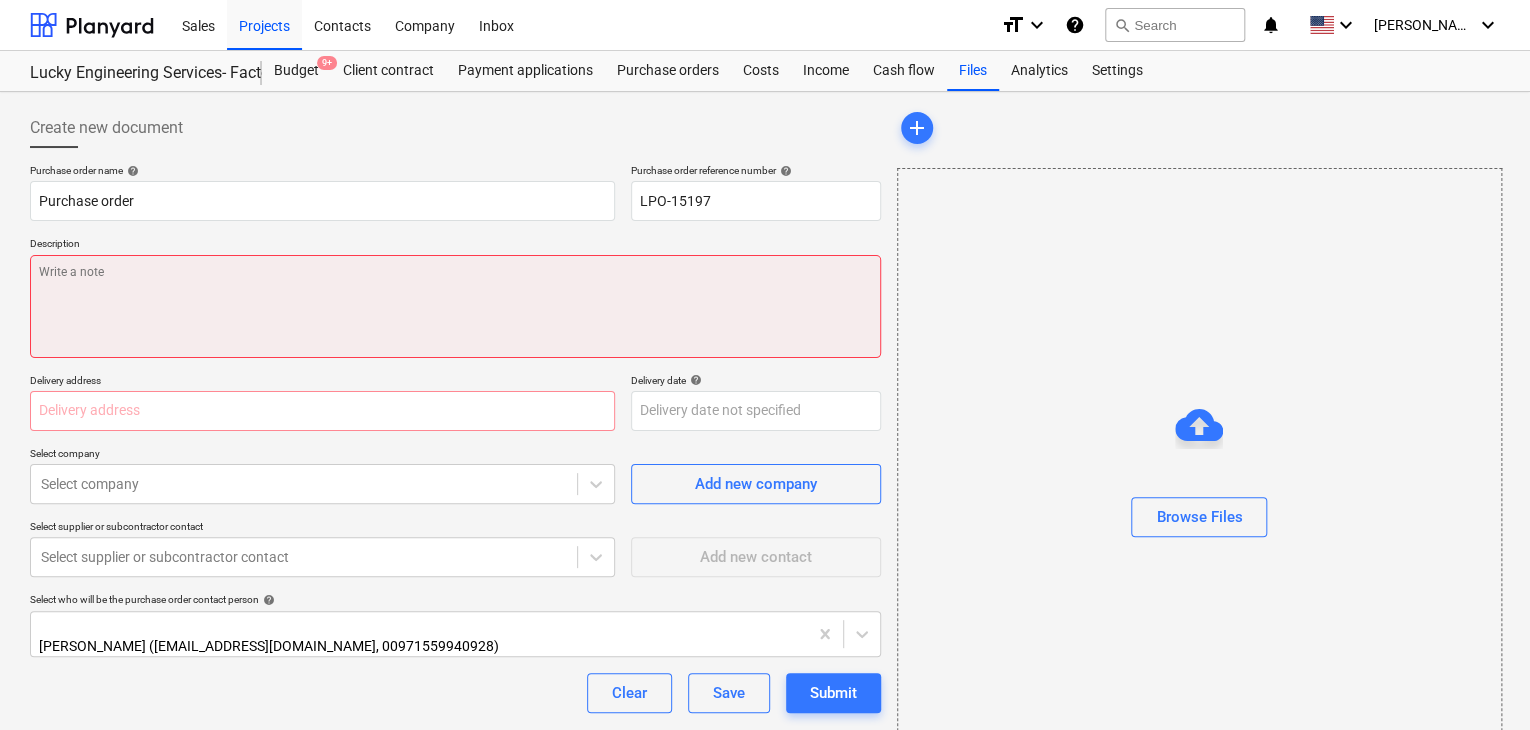 type on "2" 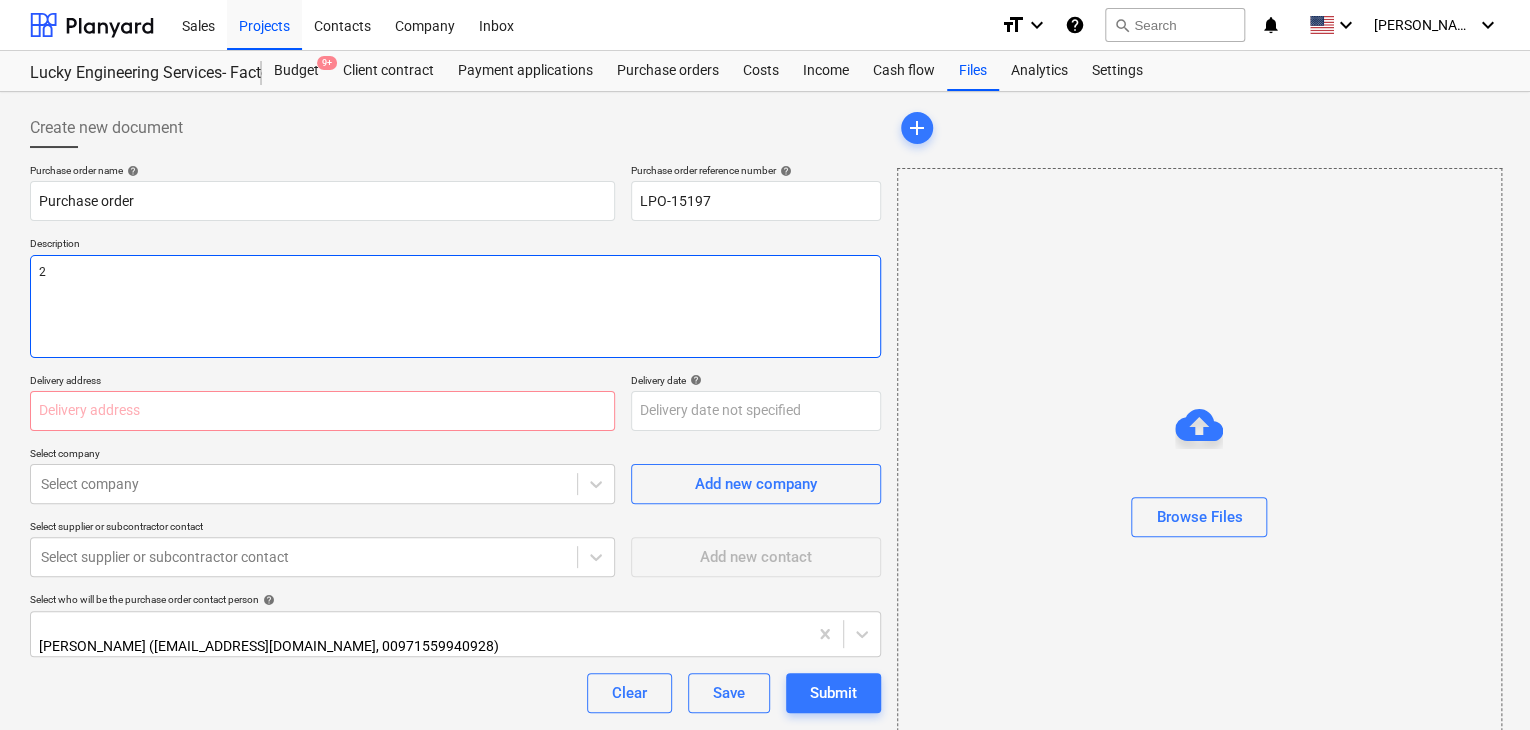 type on "x" 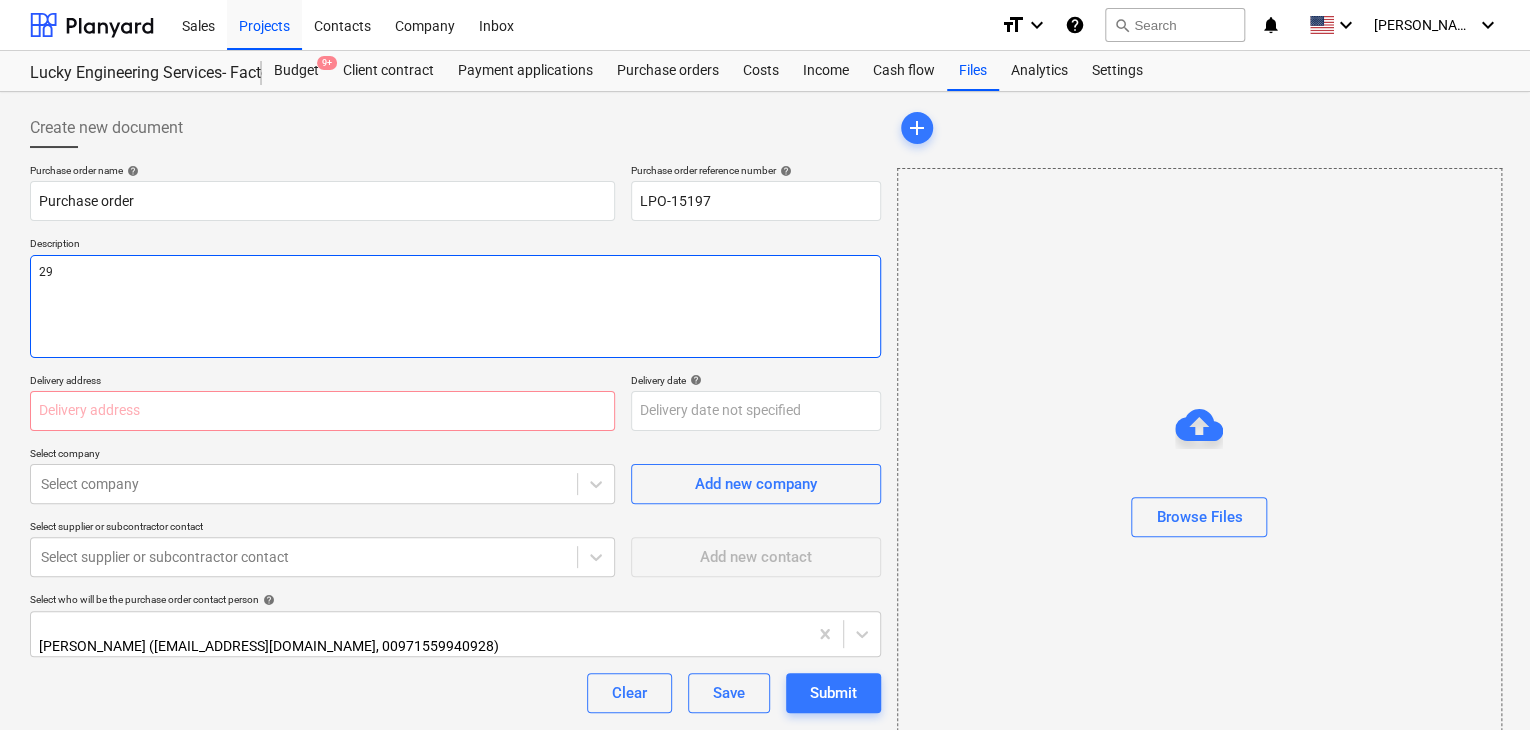 type on "x" 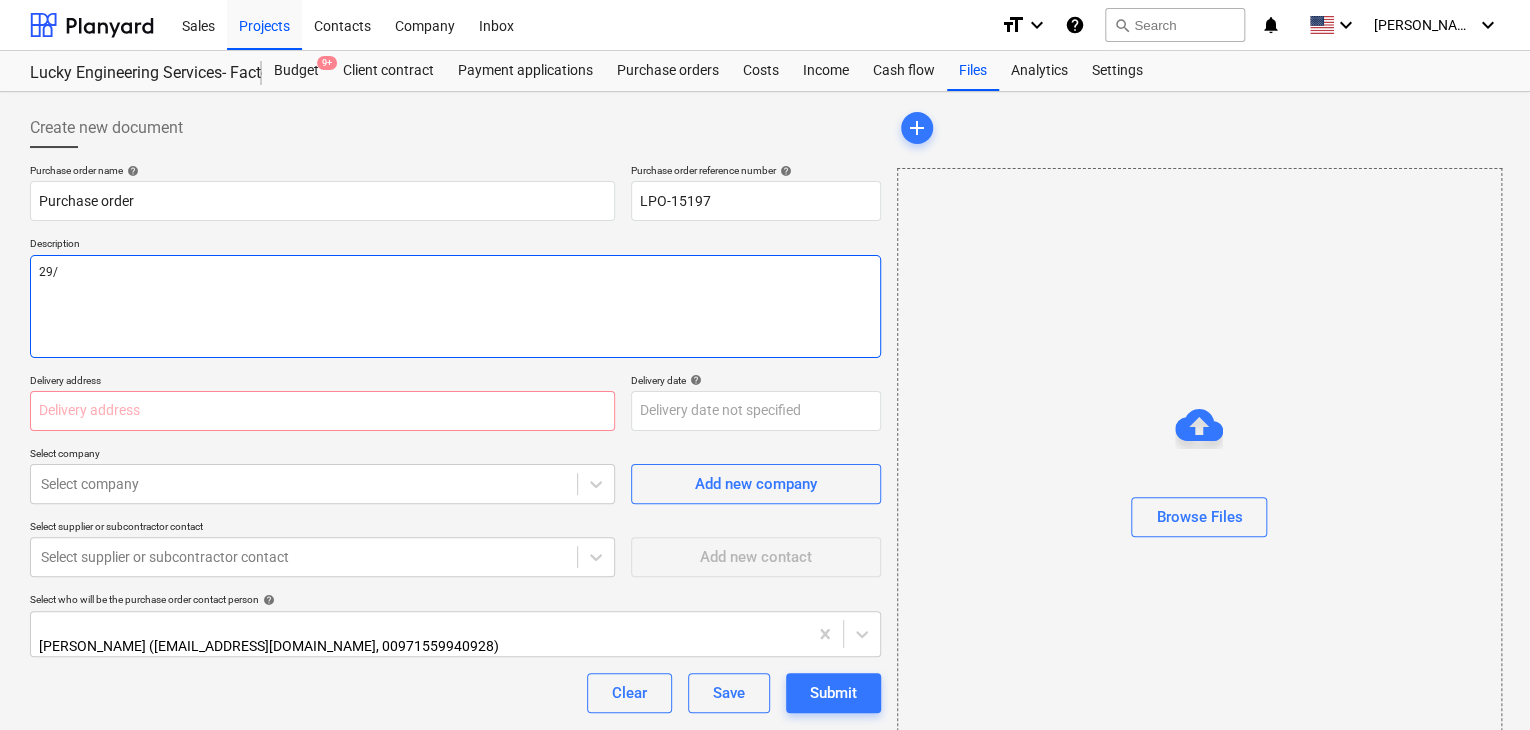 type on "x" 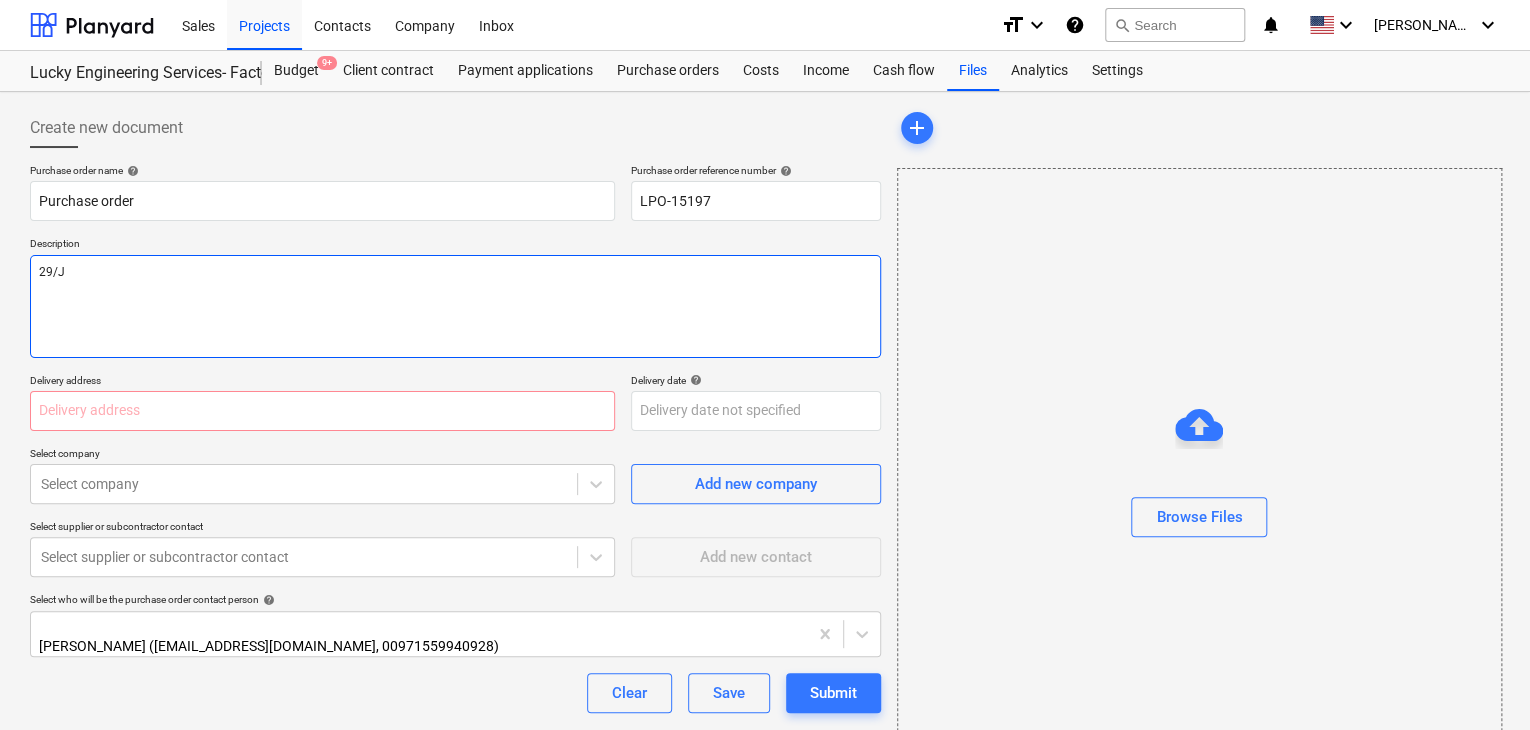 type on "x" 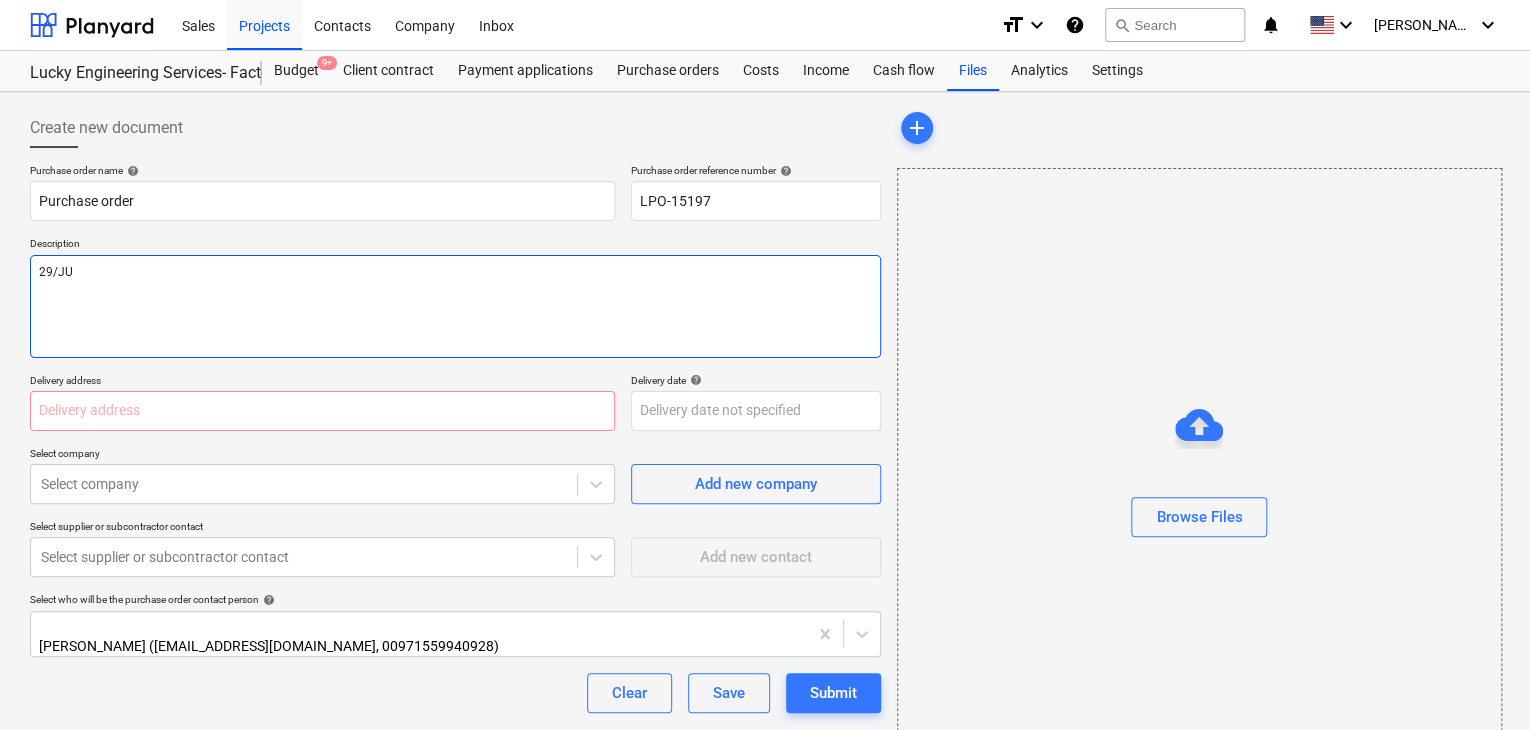 type on "x" 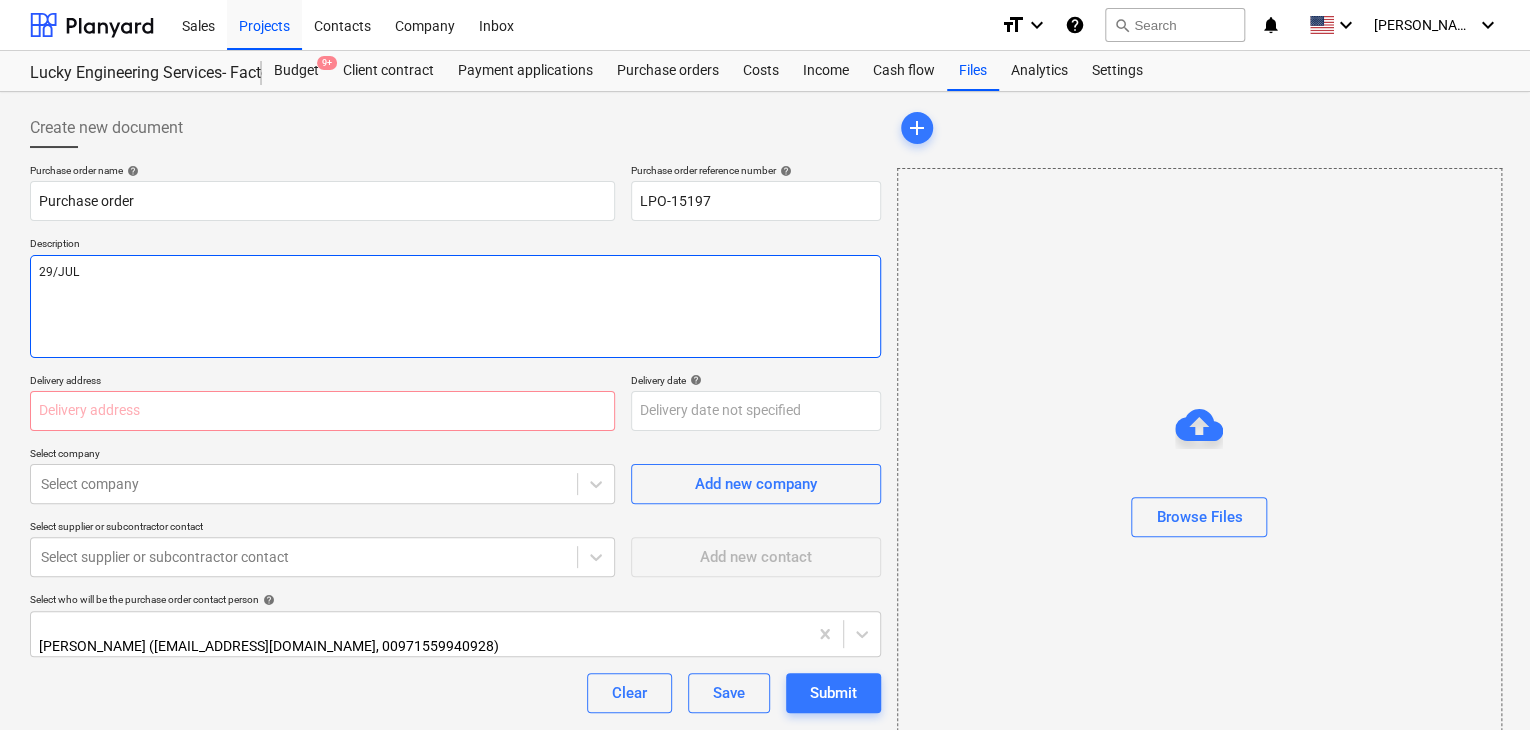 type on "x" 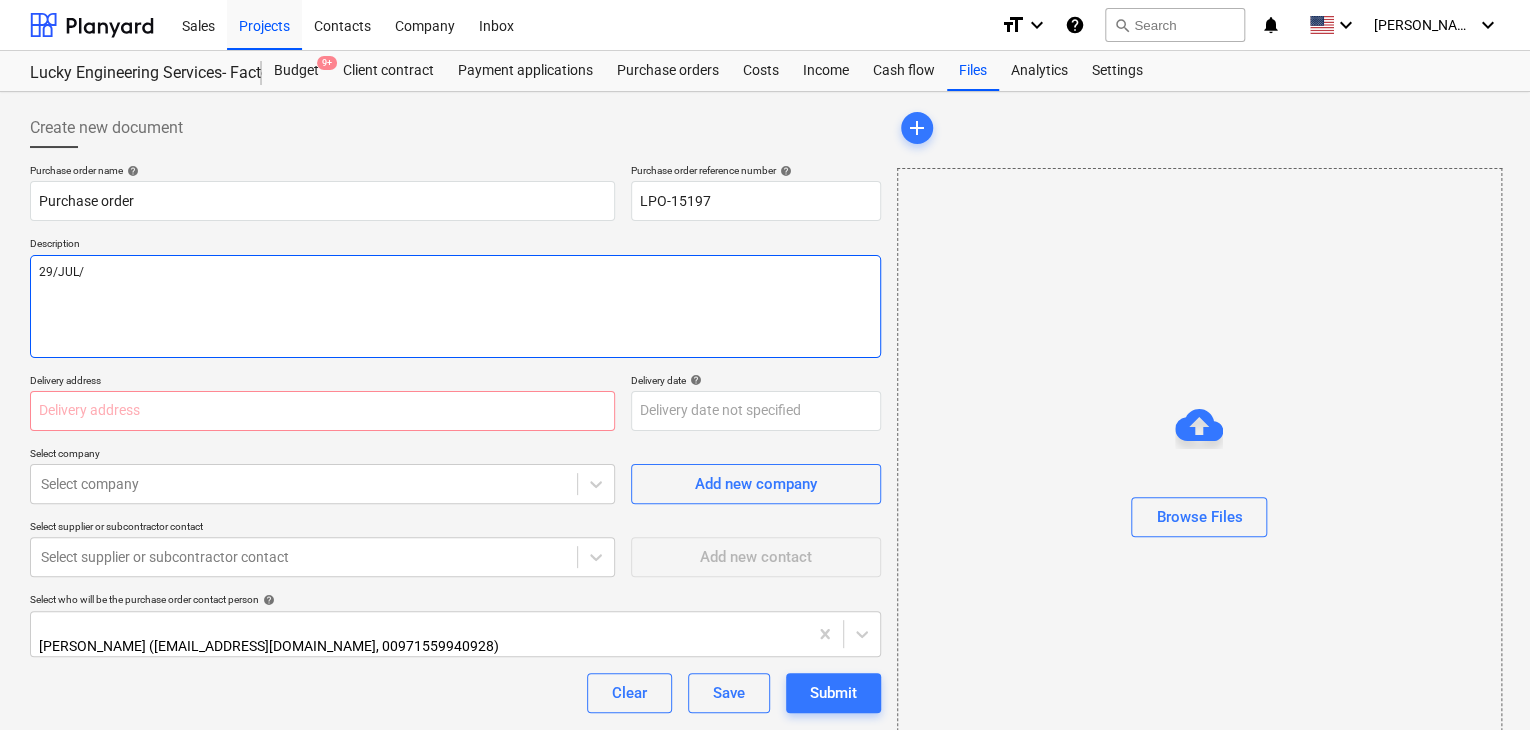 type on "x" 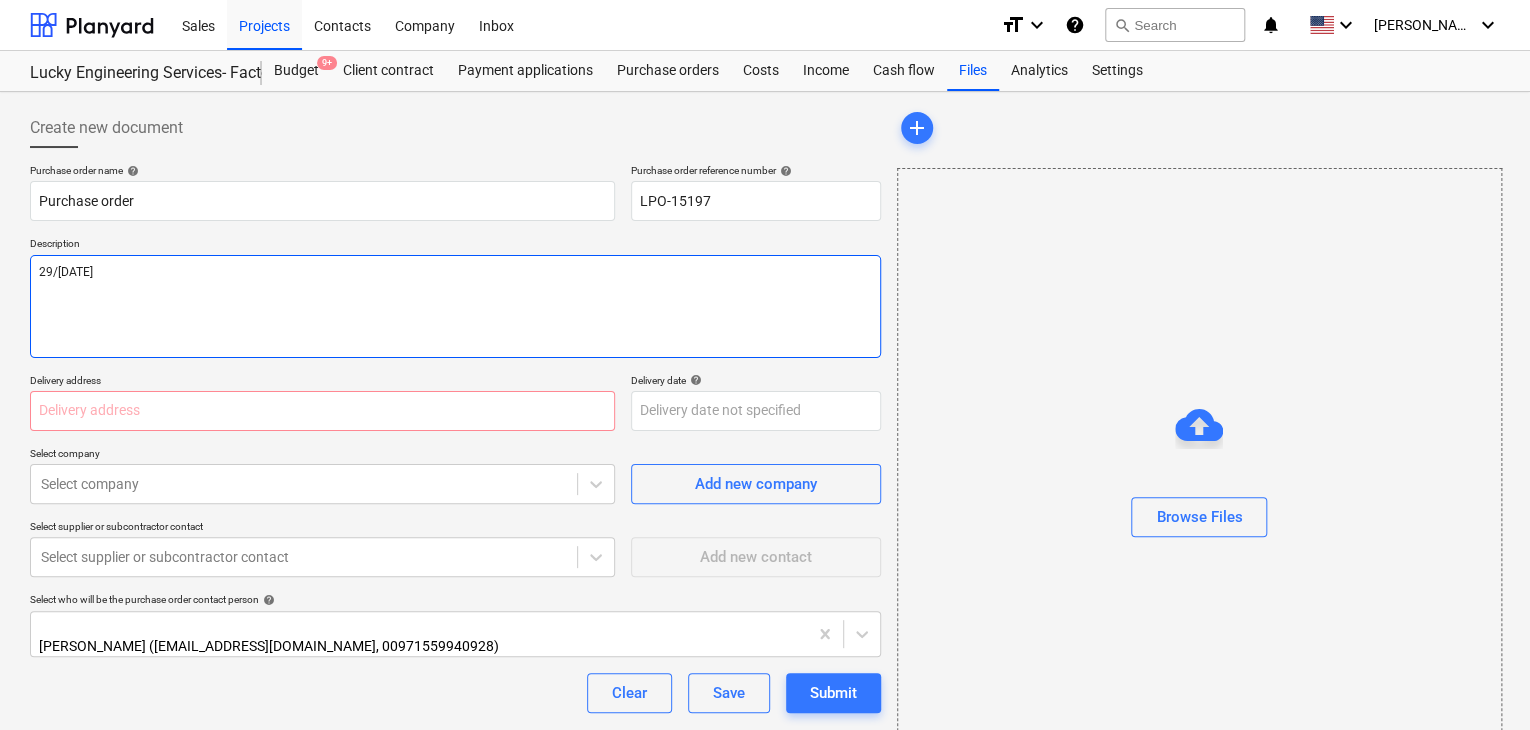 type on "x" 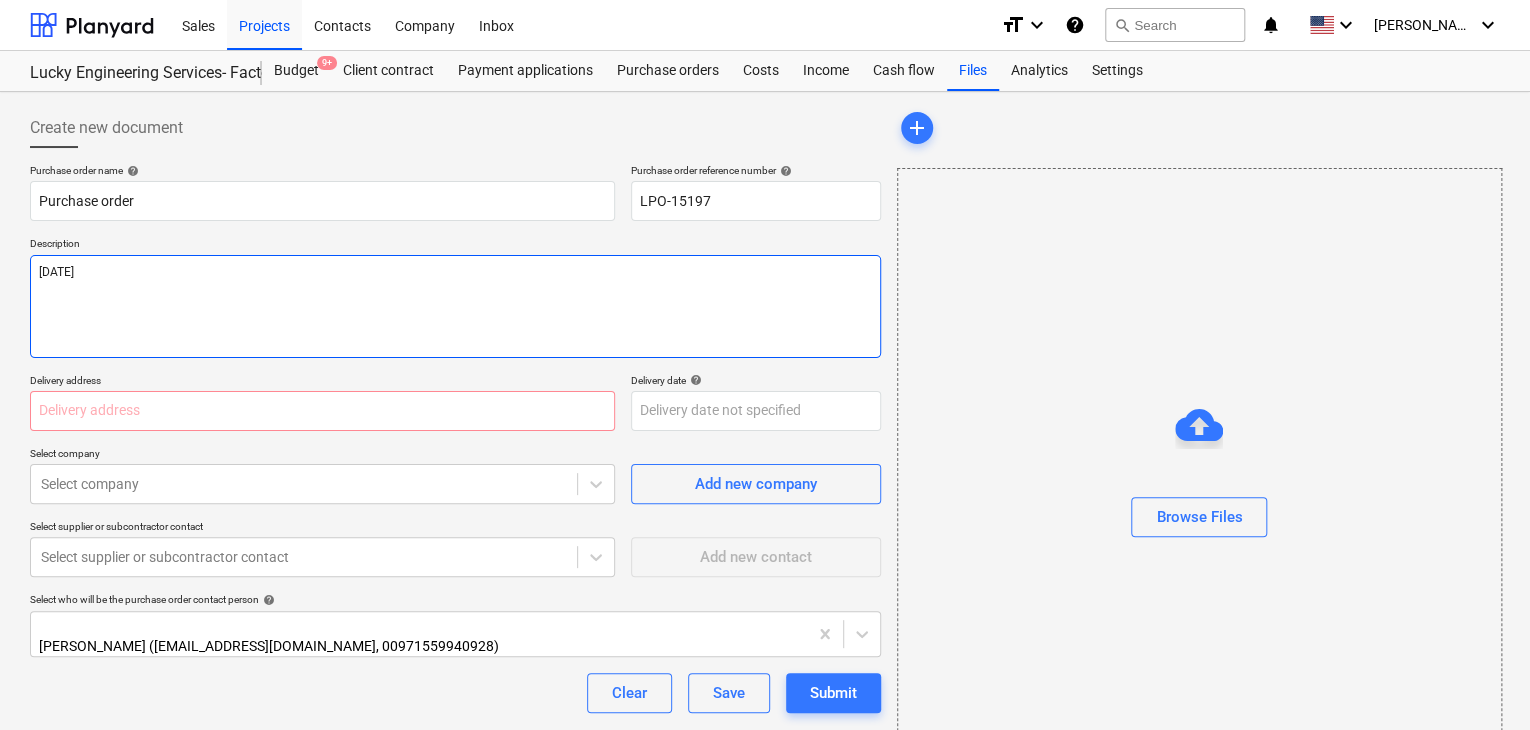 type on "x" 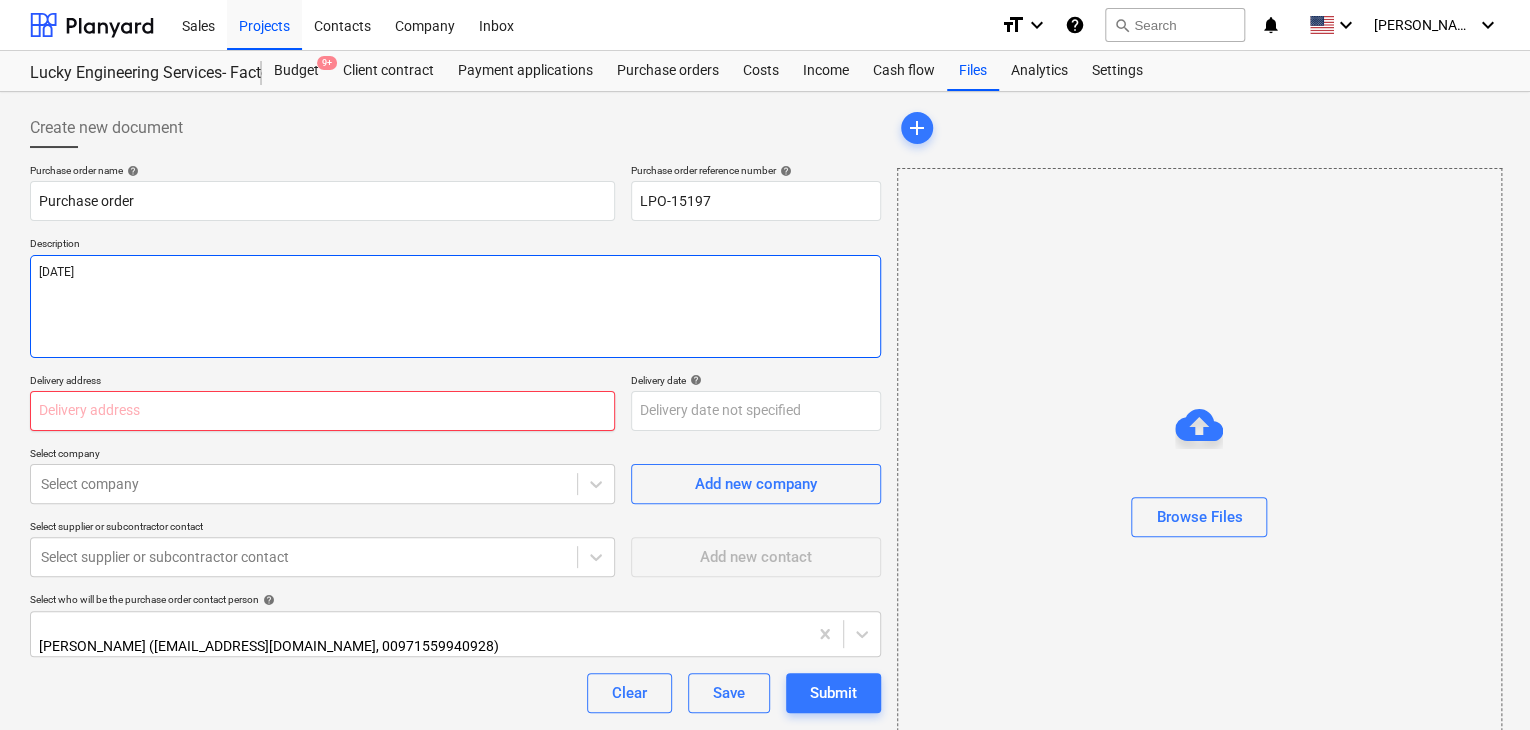 type on "[DATE]" 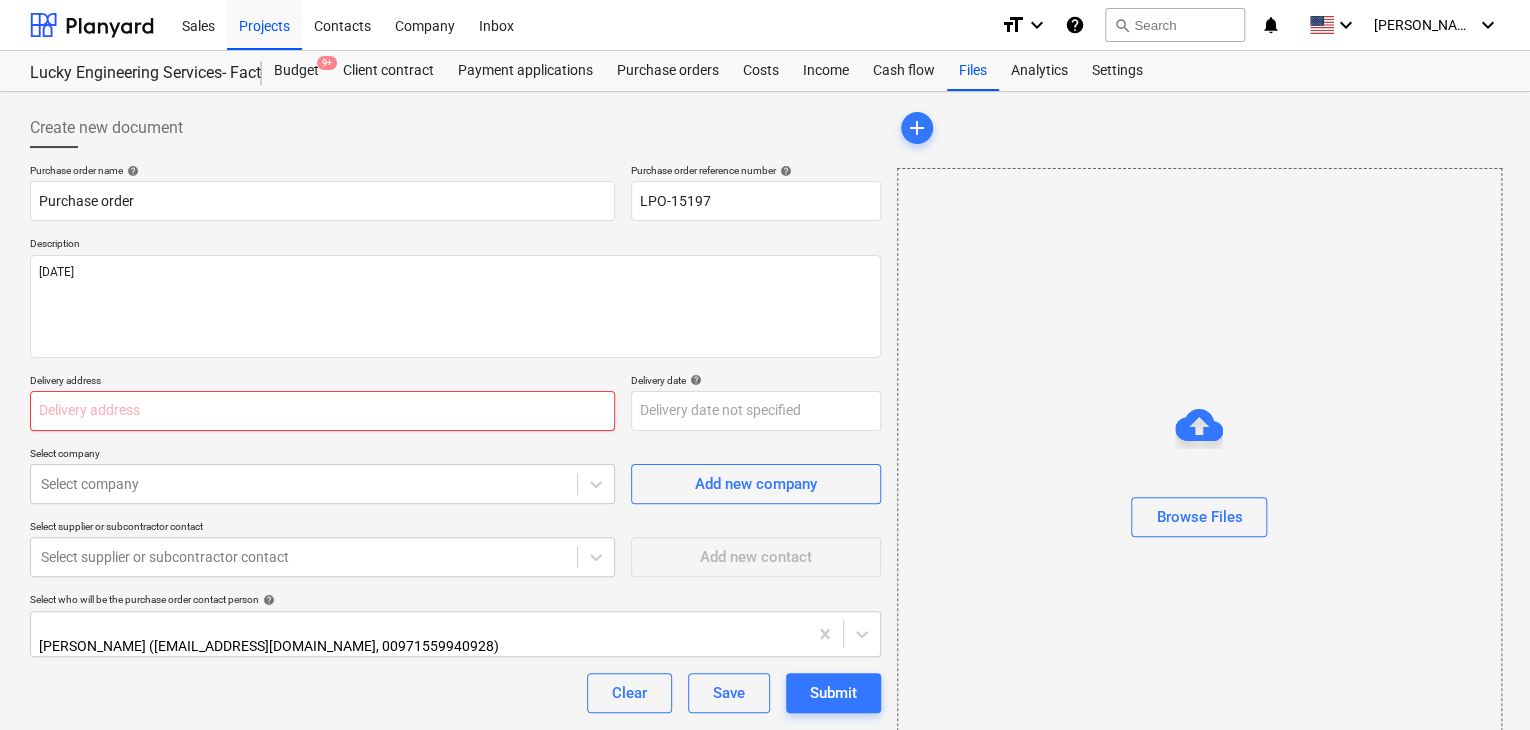 click at bounding box center [322, 411] 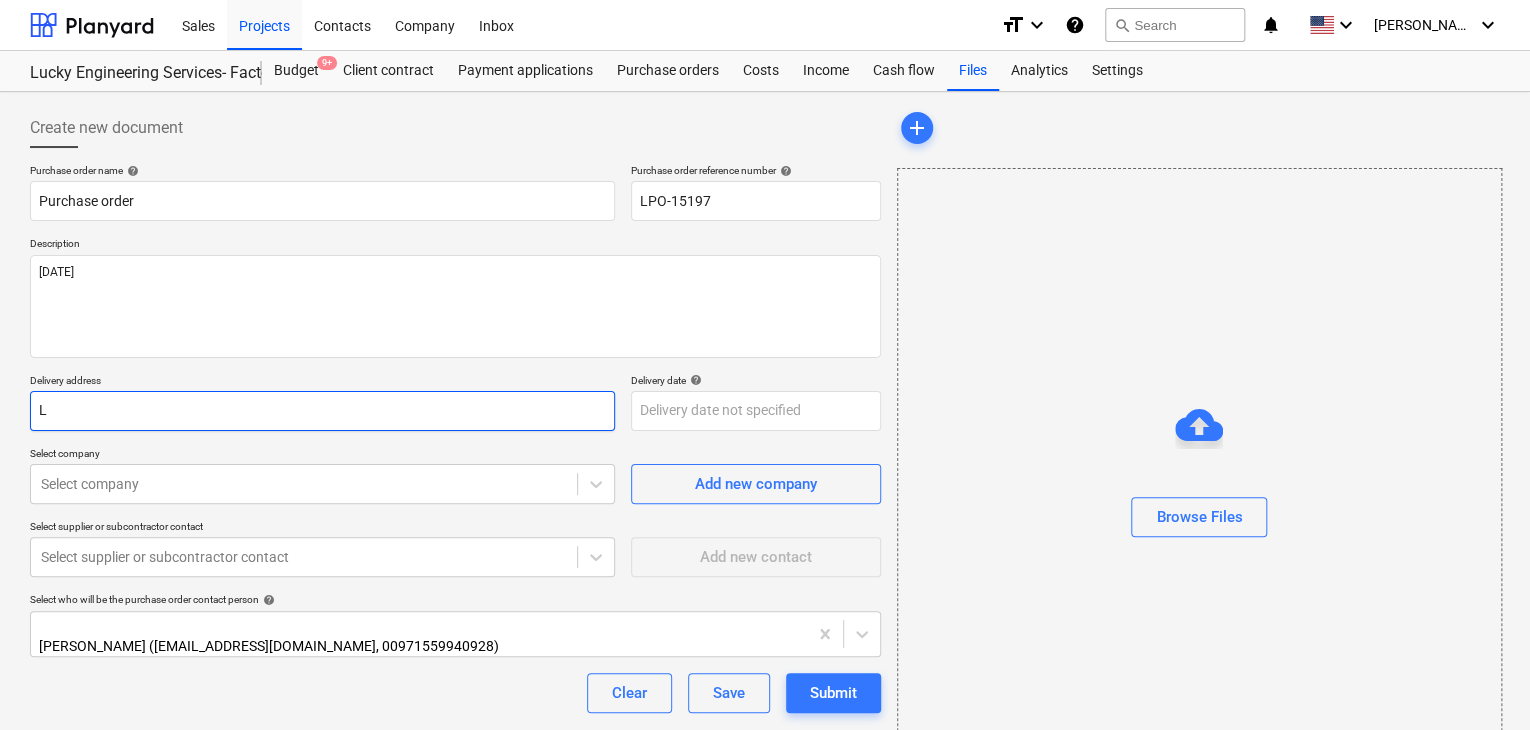 type on "x" 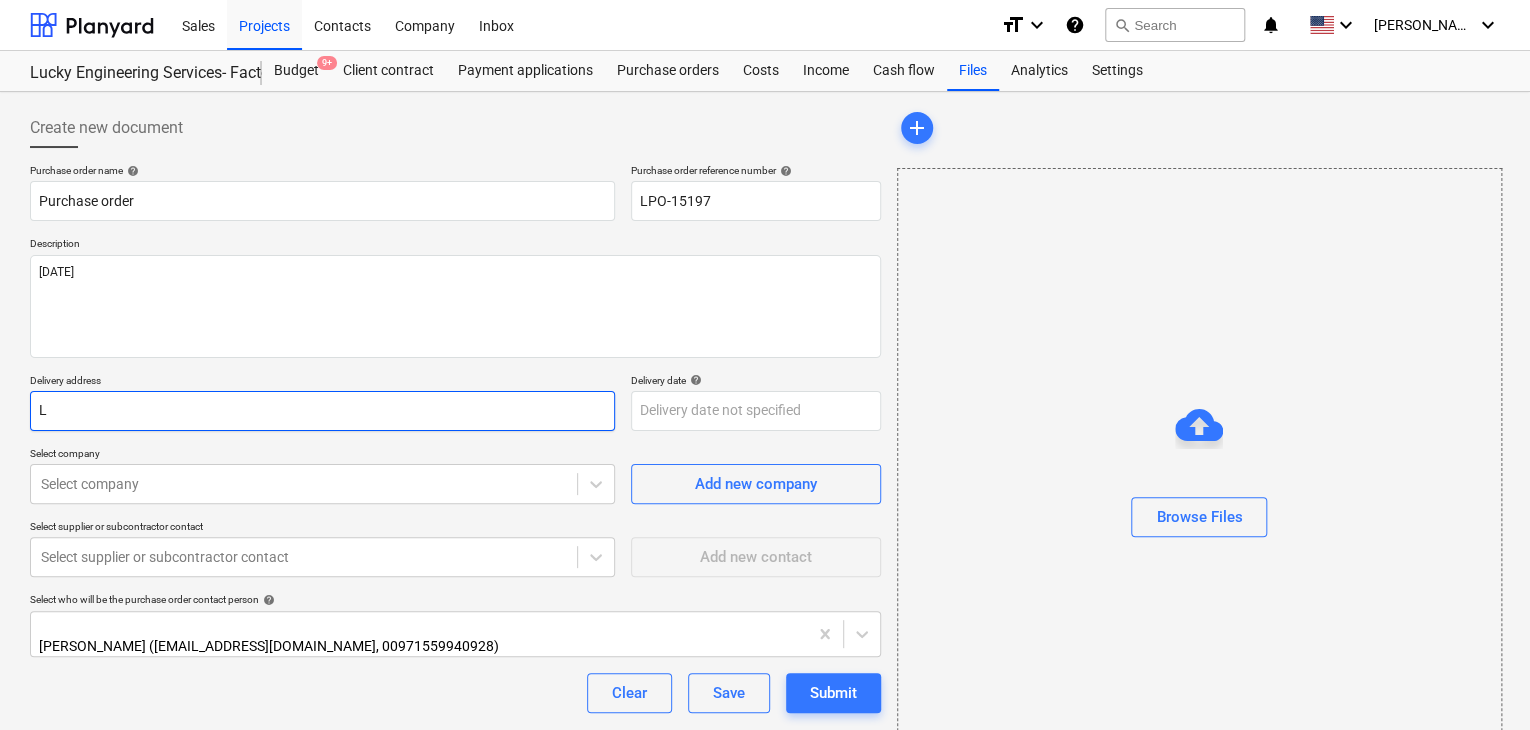 type on "LU" 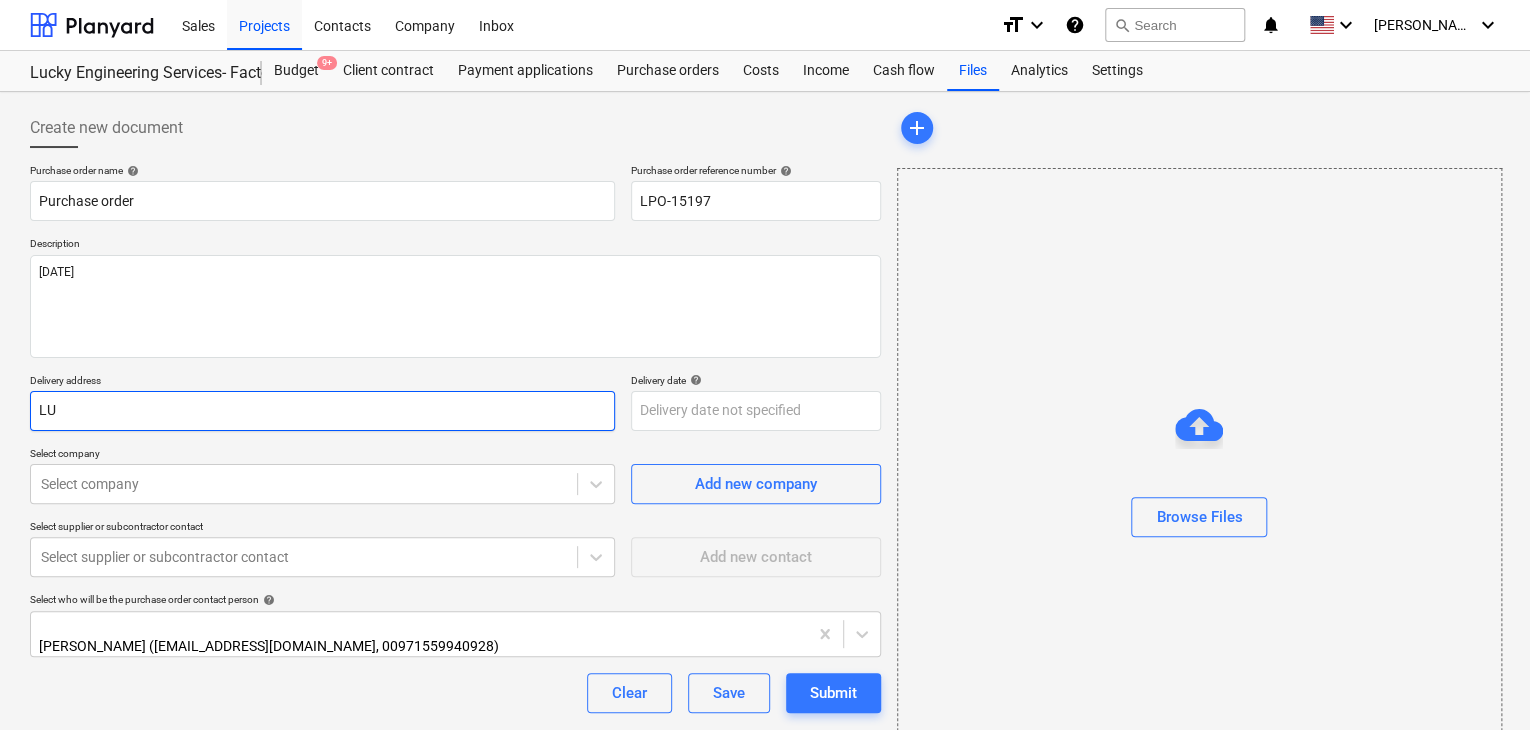 type on "x" 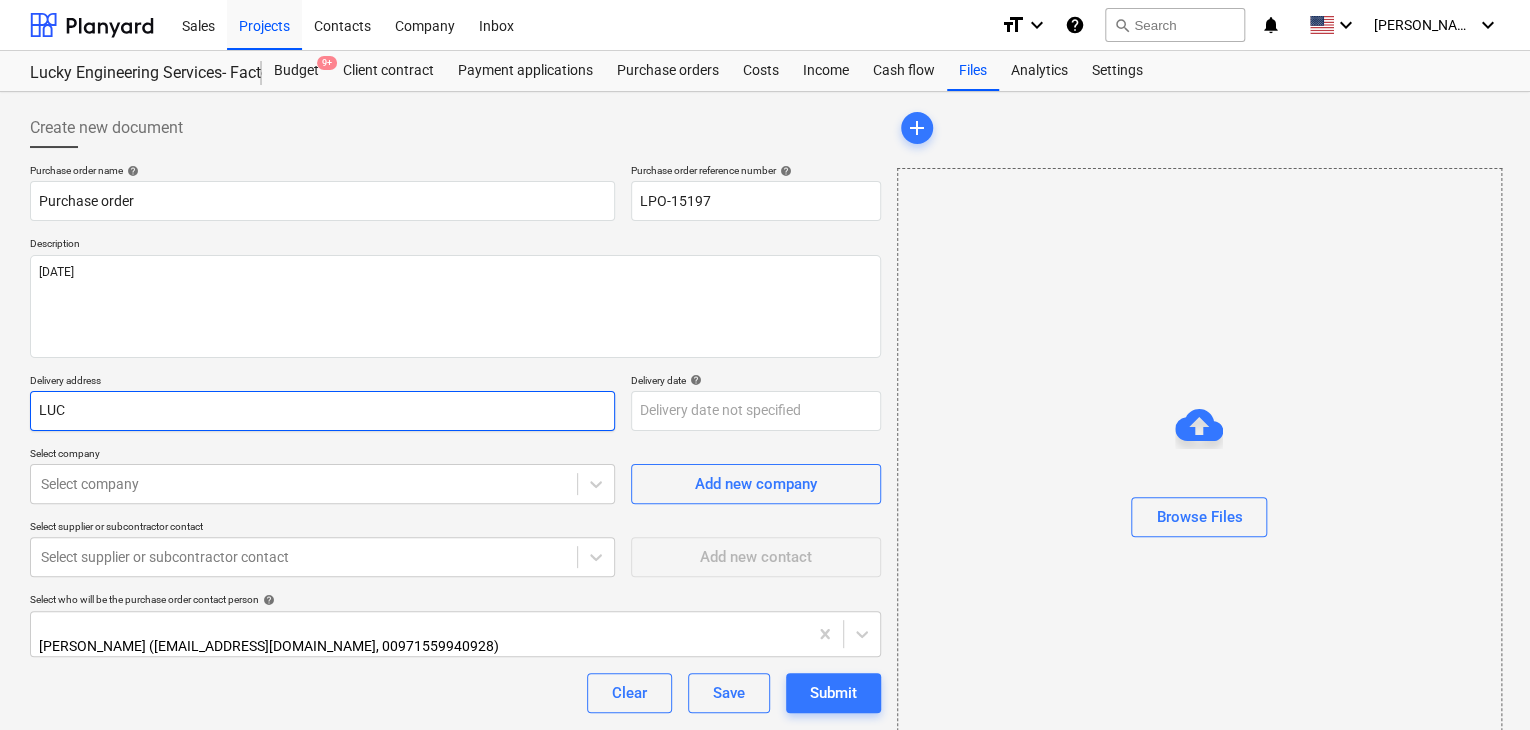 type on "x" 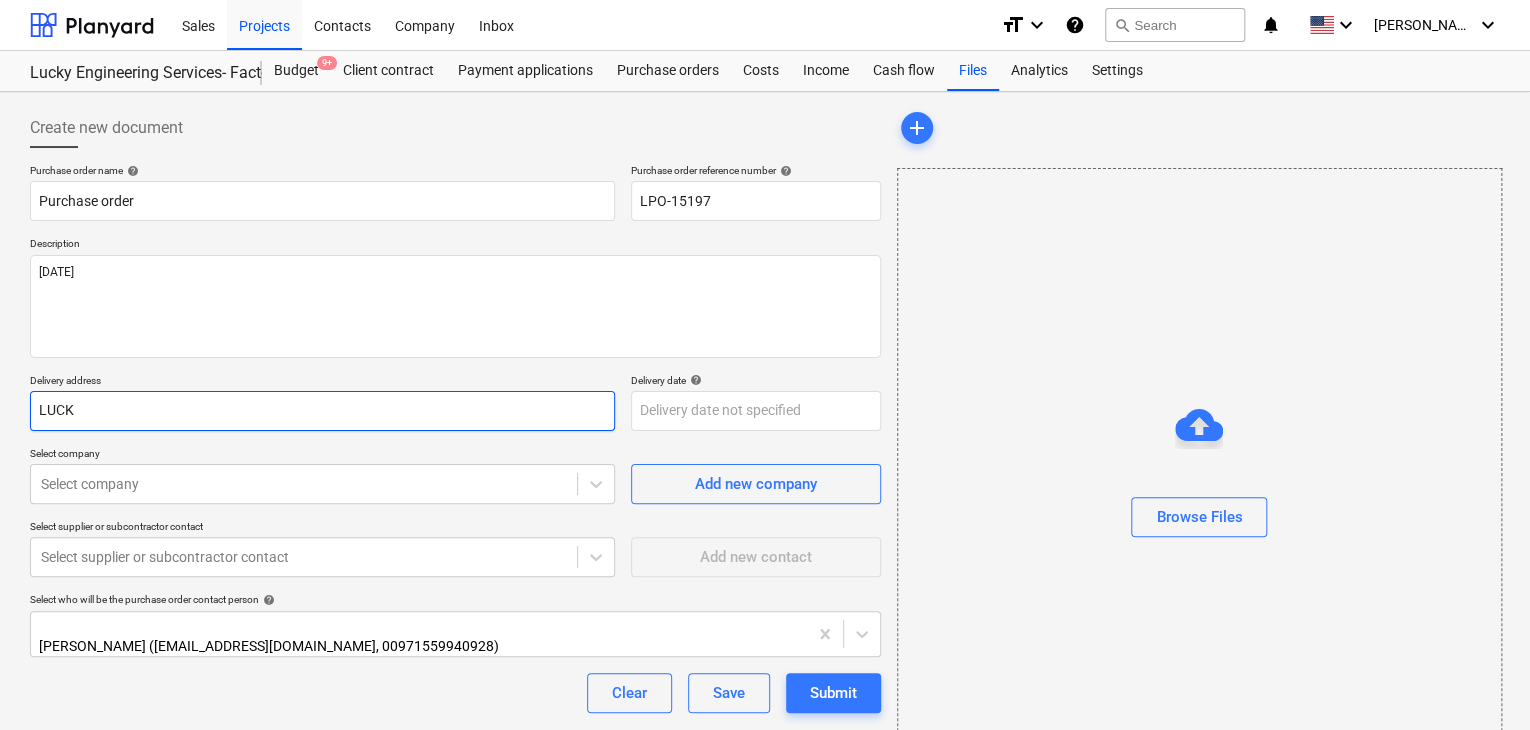 type on "x" 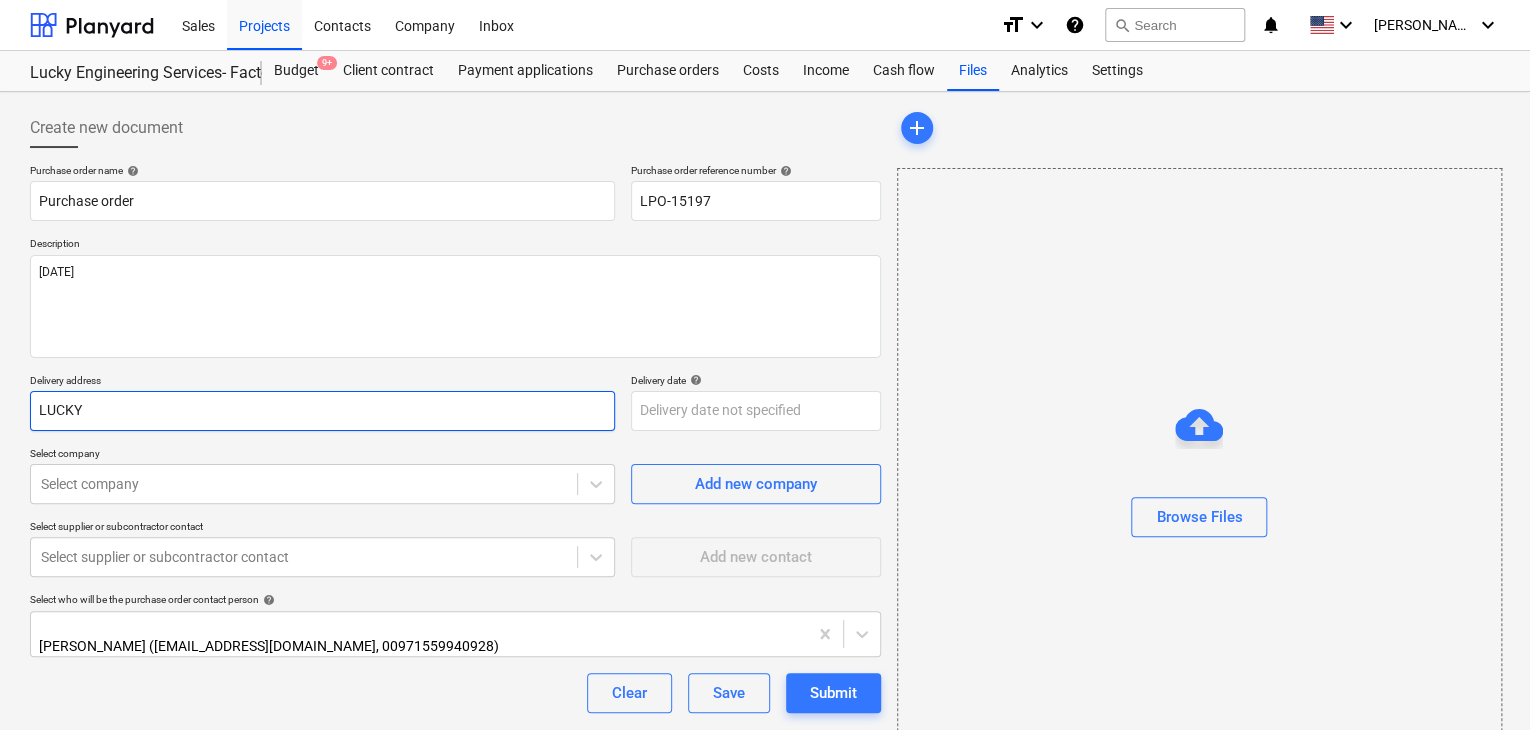 type on "x" 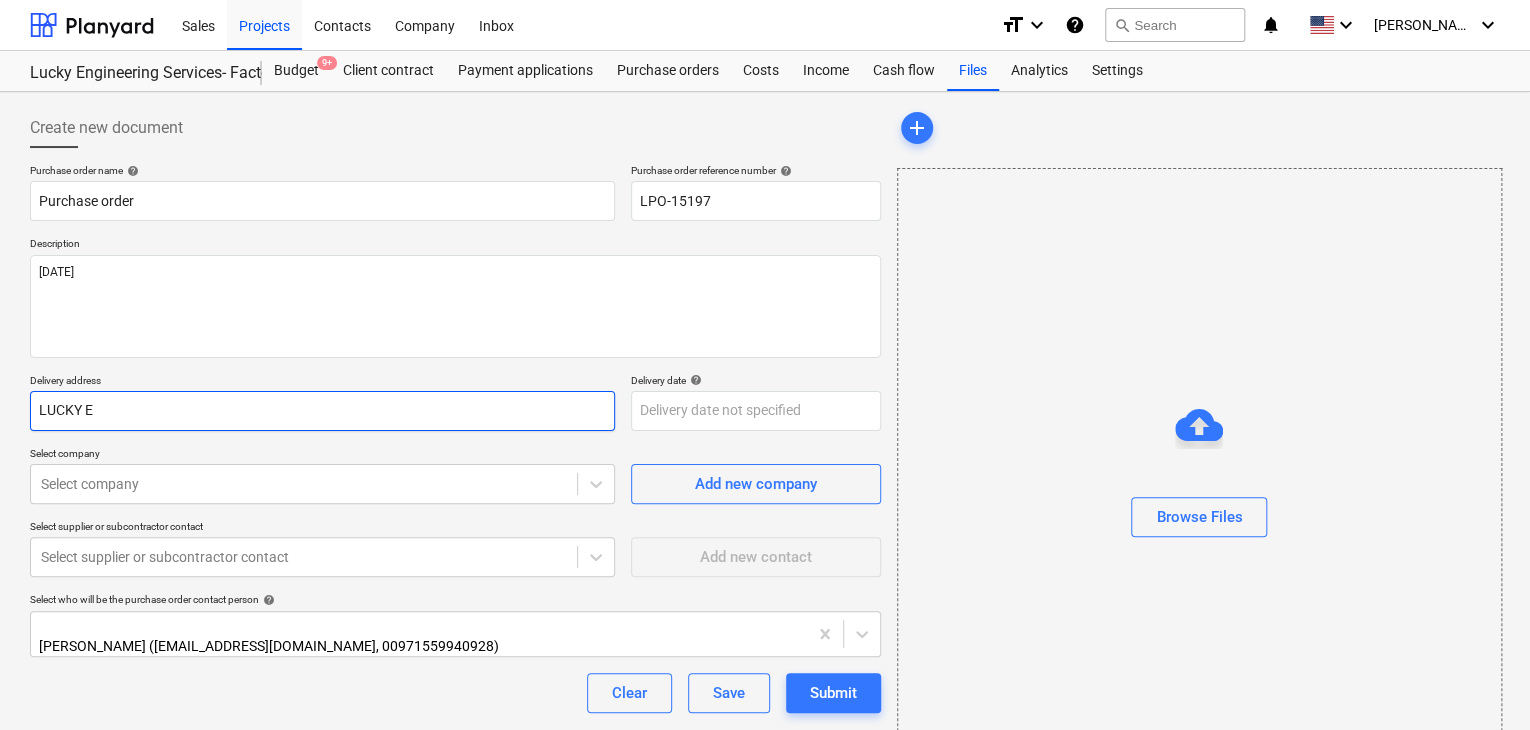 type on "x" 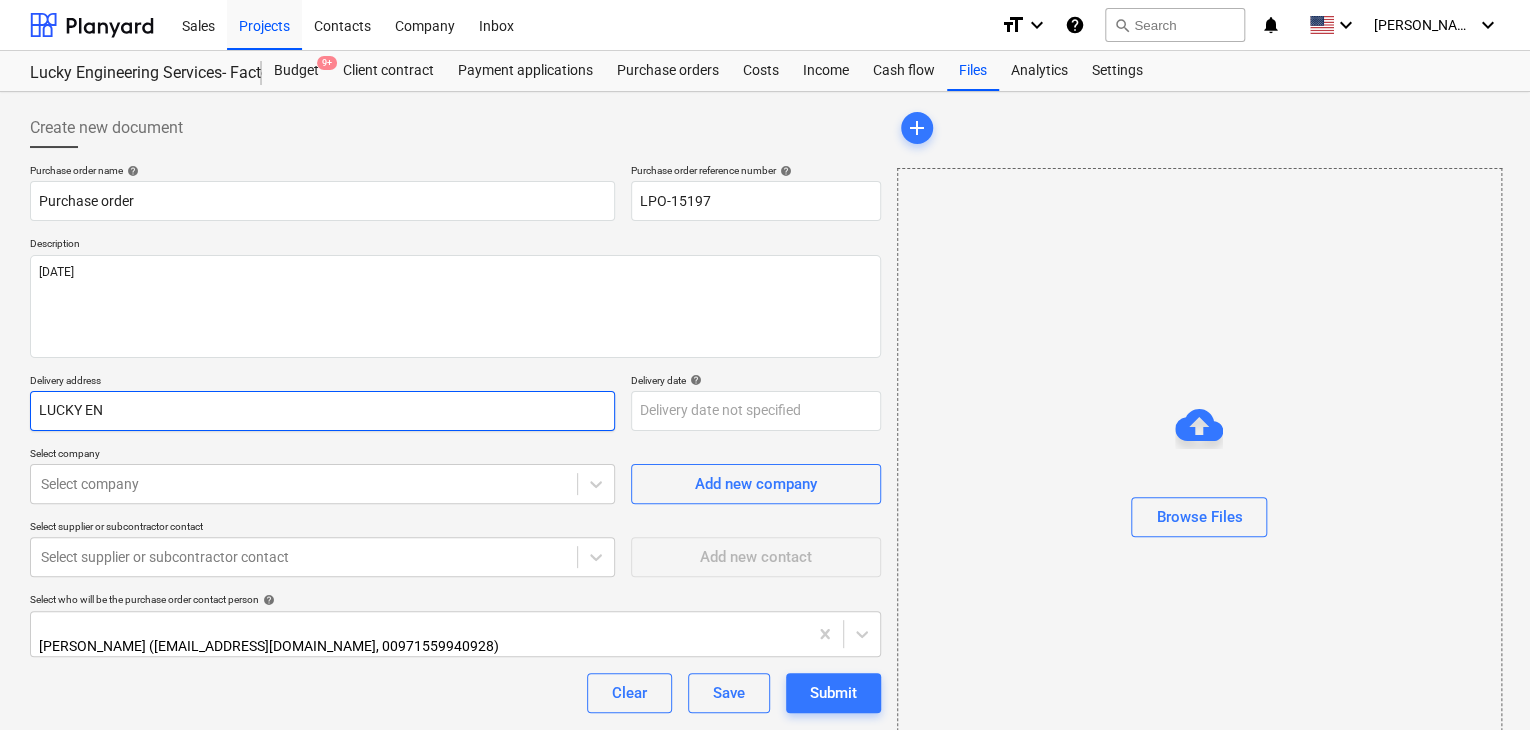 type 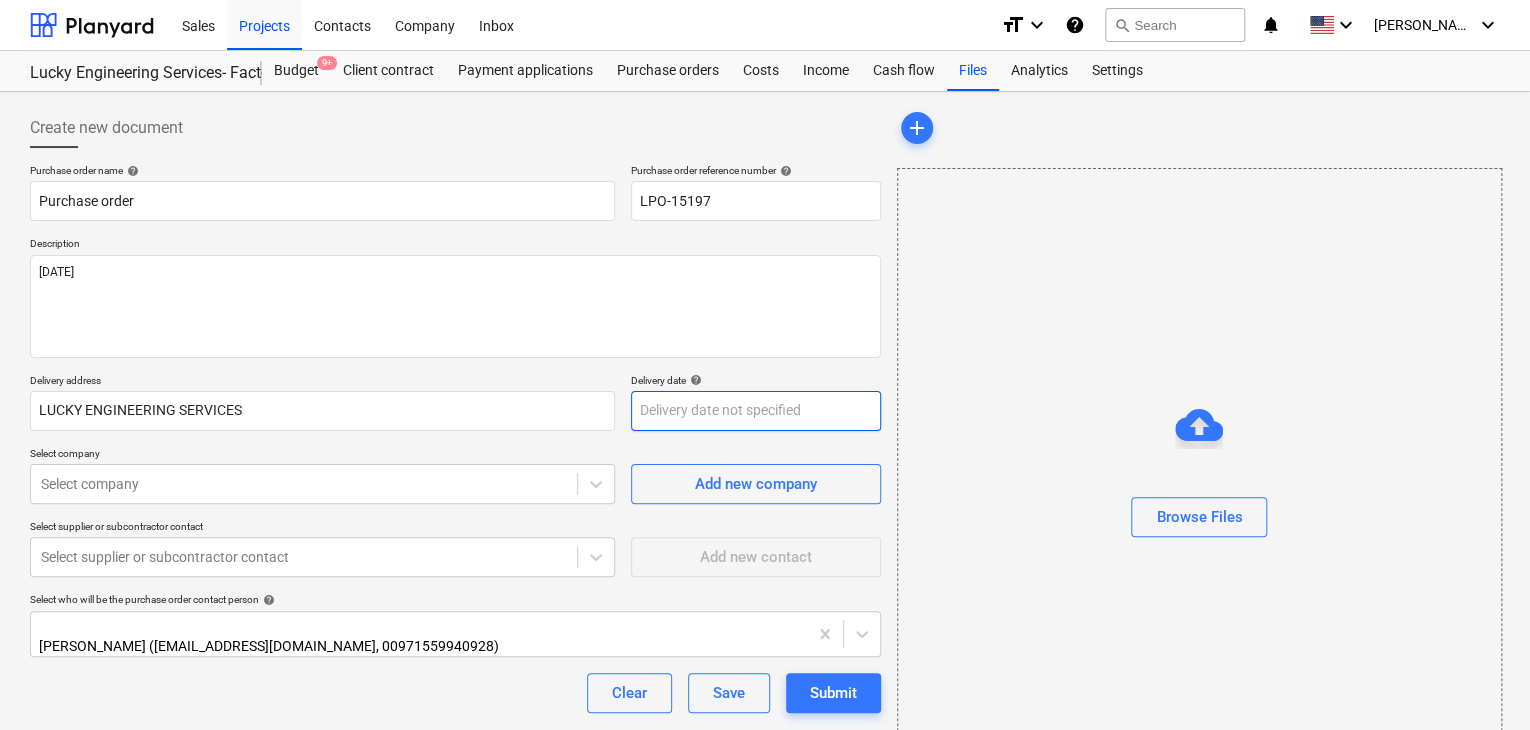 click on "Sales Projects Contacts Company Inbox format_size keyboard_arrow_down help search Search notifications 0 keyboard_arrow_down [PERSON_NAME] keyboard_arrow_down Lucky Engineering Services- Factory/Office Budget 9+ Client contract Payment applications Purchase orders Costs Income Cash flow Files Analytics Settings Create new document Purchase order name help Purchase order Purchase order reference number help LPO-15197 Description [DATE] Delivery address LUCKY ENGINEERING SERVICES Delivery date help Press the down arrow key to interact with the calendar and
select a date. Press the question mark key to get the keyboard shortcuts for changing dates. Select company Select company Add new company Select supplier or subcontractor contact Select supplier or subcontractor contact Add new contact Select who will be the purchase order contact person help [PERSON_NAME] ([EMAIL_ADDRESS][DOMAIN_NAME], 00971559940928) Clear Save Submit Total 0.00د.إ.‏ Select line-items to add help Search or select a line-item add" at bounding box center [765, 365] 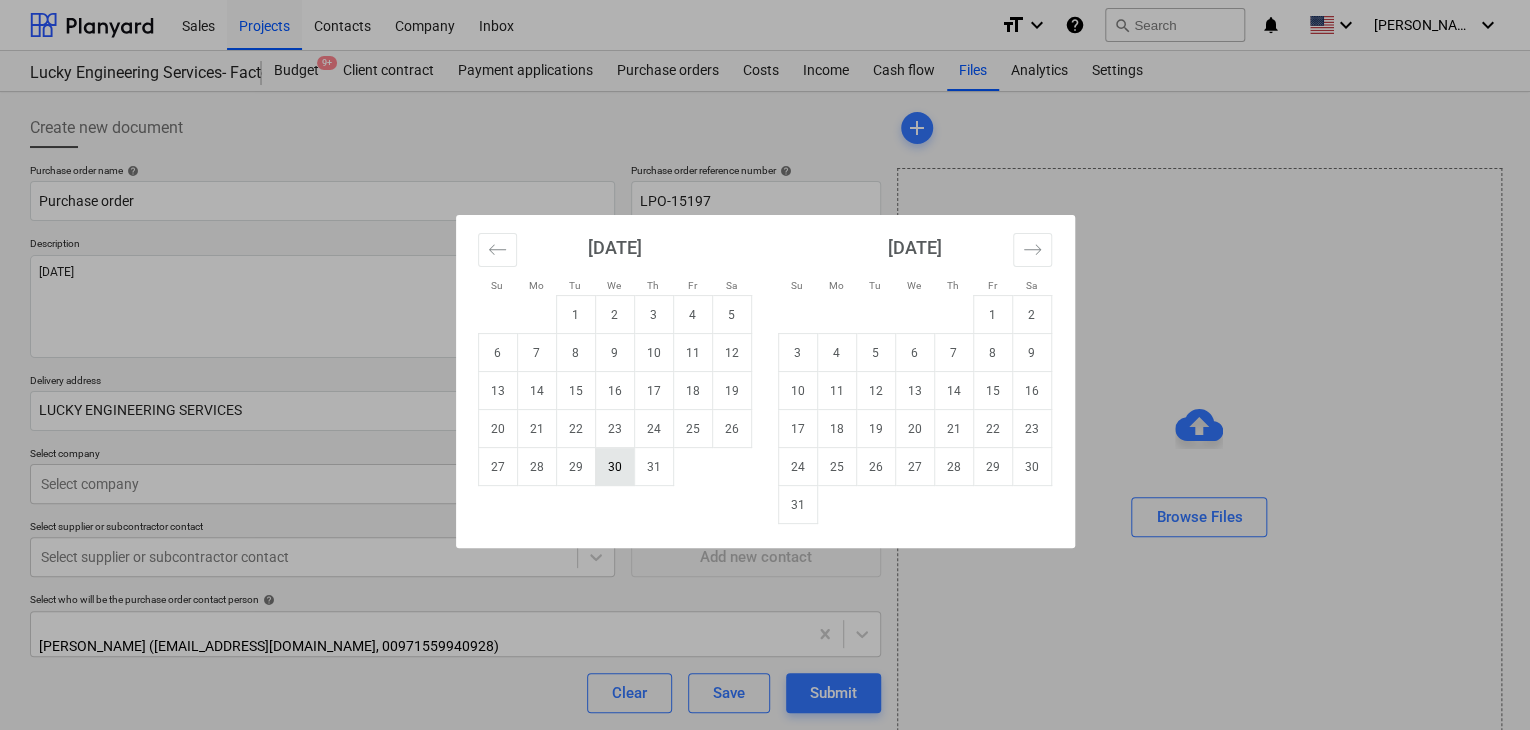 click on "30" at bounding box center (614, 467) 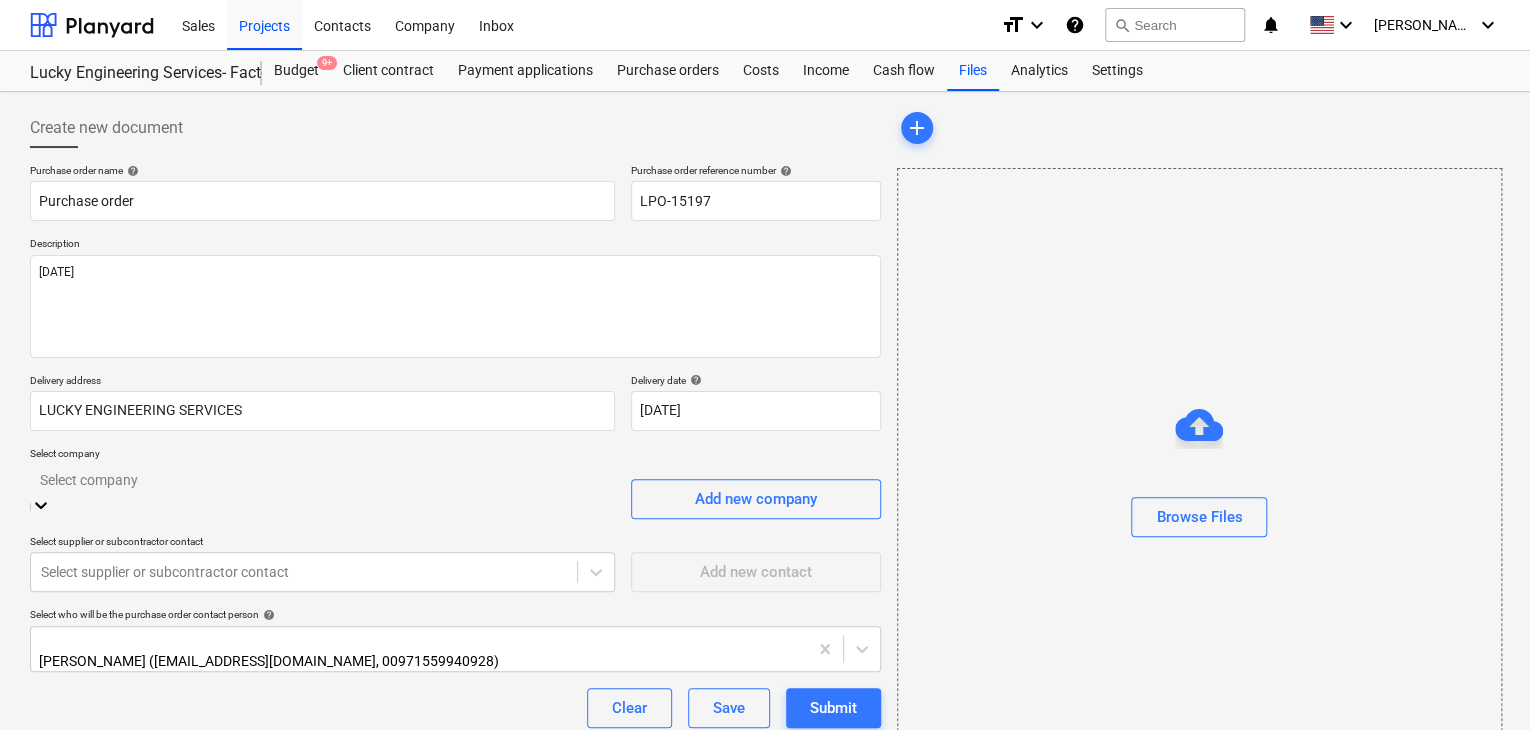 scroll, scrollTop: 93, scrollLeft: 0, axis: vertical 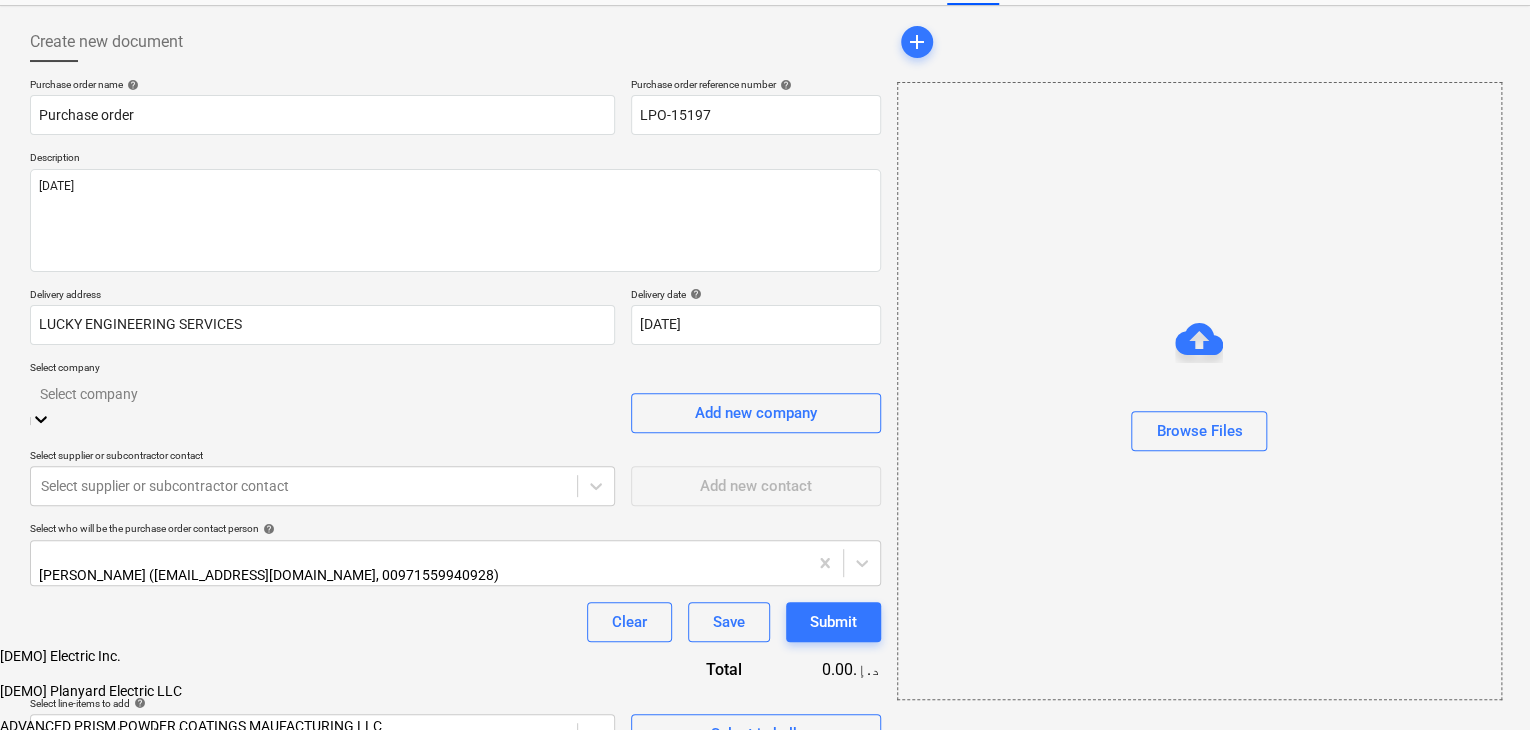 click on "Sales Projects Contacts Company Inbox format_size keyboard_arrow_down help search Search notifications 0 keyboard_arrow_down [PERSON_NAME] keyboard_arrow_down Lucky Engineering Services- Factory/Office Budget 9+ Client contract Payment applications Purchase orders Costs Income Cash flow Files Analytics Settings Create new document Purchase order name help Purchase order Purchase order reference number help LPO-15197 Description [DATE] Delivery address LUCKY ENGINEERING SERVICES Delivery date help [DATE] [DATE] Press the down arrow key to interact with the calendar and
select a date. Press the question mark key to get the keyboard shortcuts for changing dates. Select company option [DEMO] Electric Inc.   focused, 1 of 204. 204 results available. Use Up and Down to choose options, press Enter to select the currently focused option, press Escape to exit the menu, press Tab to select the option and exit the menu. Select company Add new company Select supplier or subcontractor contact help Clear x" at bounding box center (765, 386) 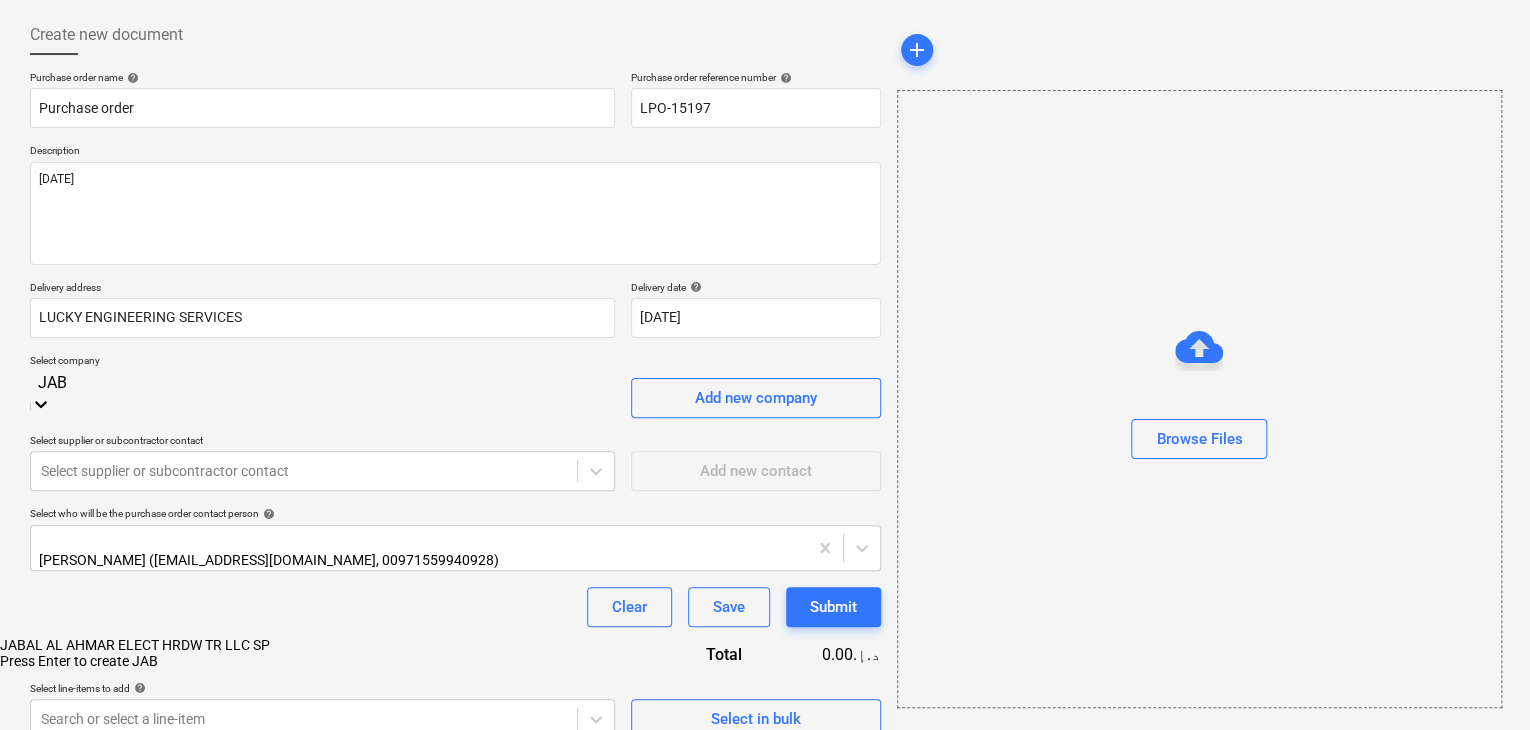 click on "JABAL AL AHMAR ELECT HRDW TR LLC SP" at bounding box center [765, 645] 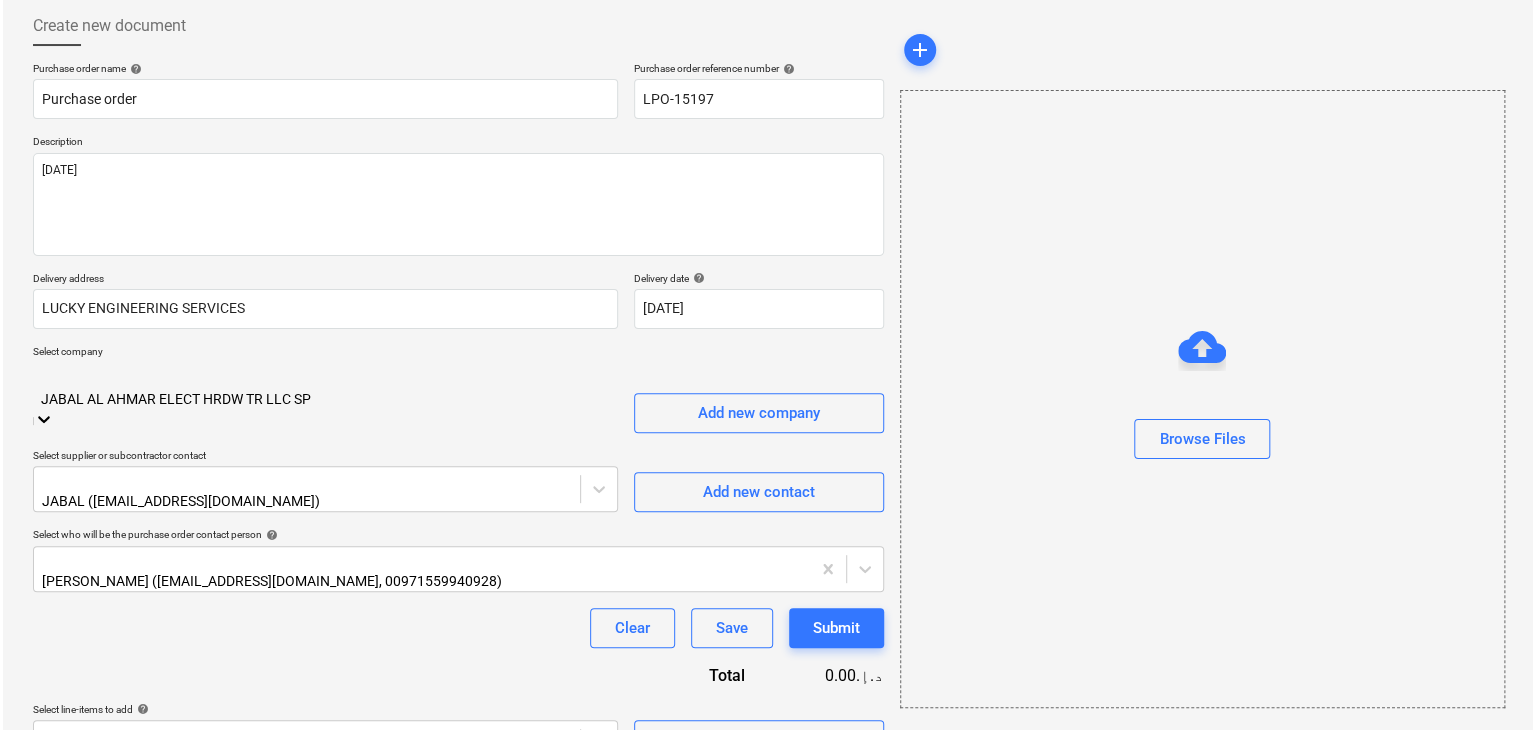 scroll, scrollTop: 104, scrollLeft: 0, axis: vertical 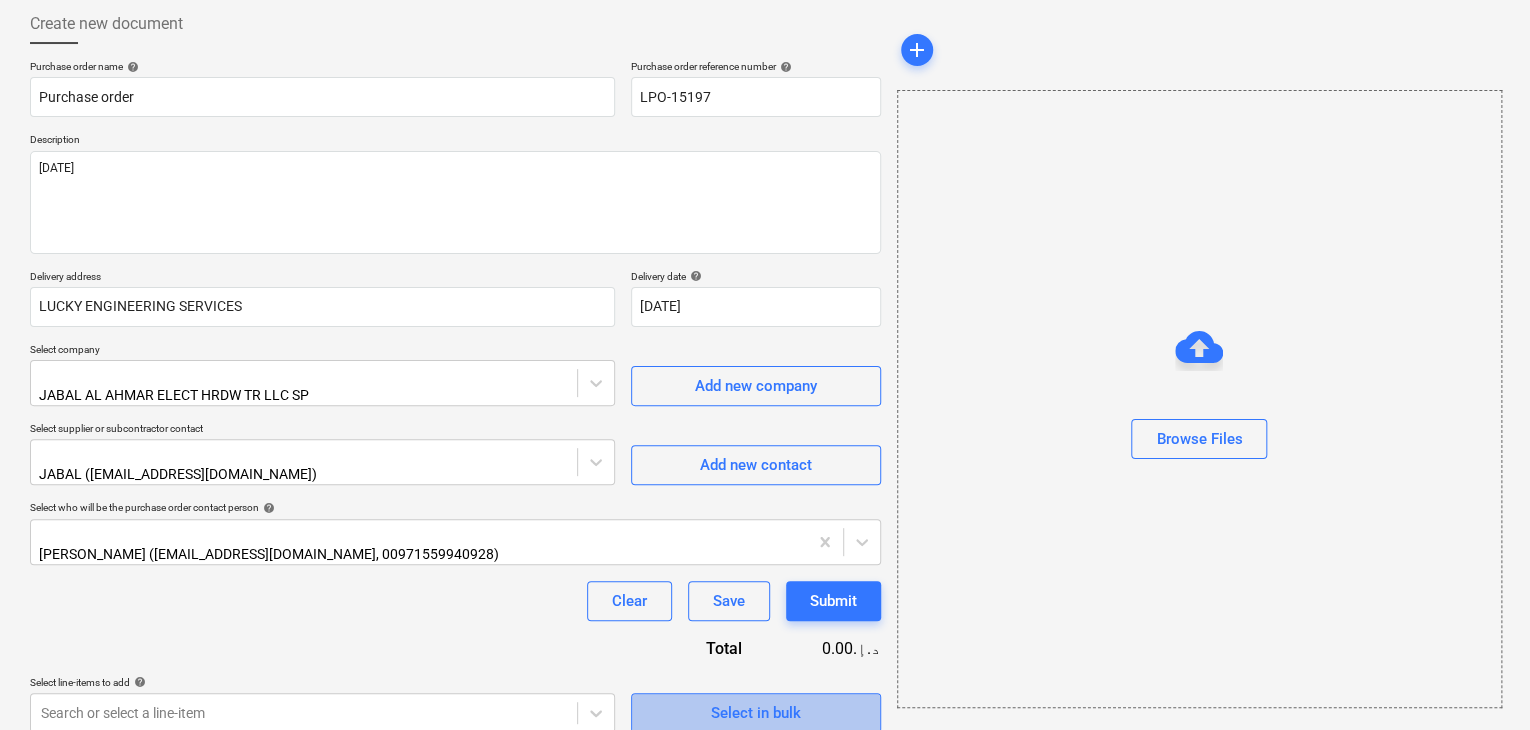 click on "Select in bulk" at bounding box center [756, 713] 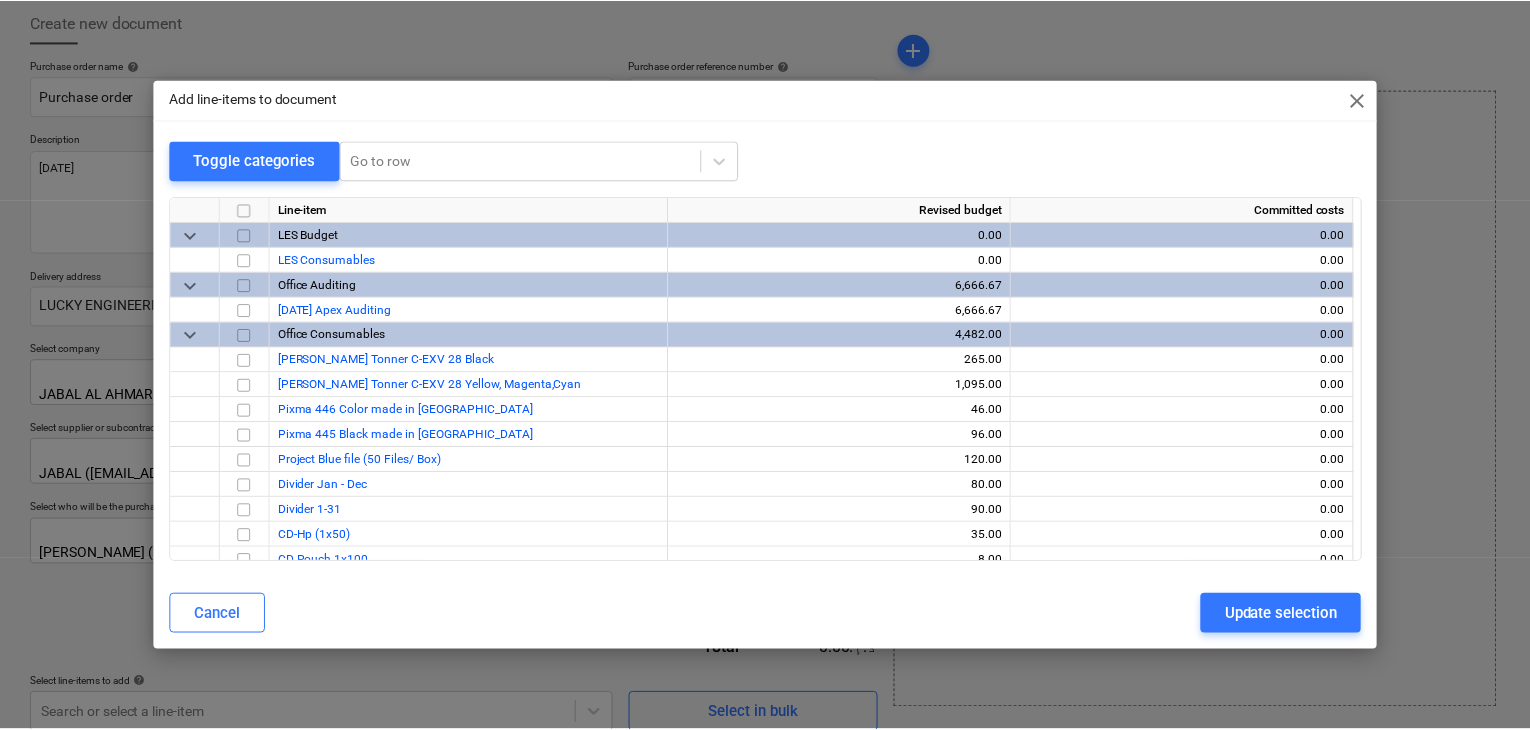 scroll, scrollTop: 38212, scrollLeft: 0, axis: vertical 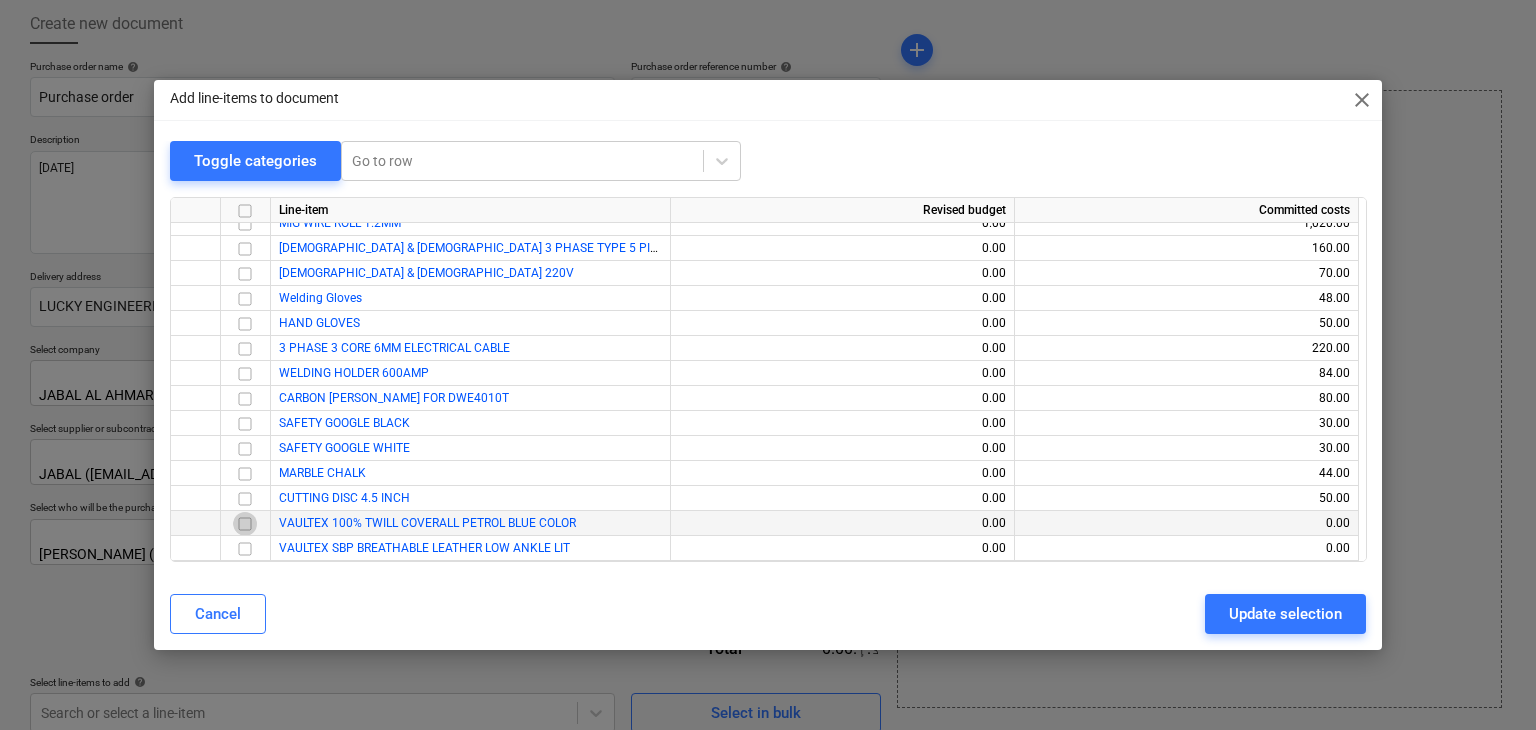 click at bounding box center [245, 524] 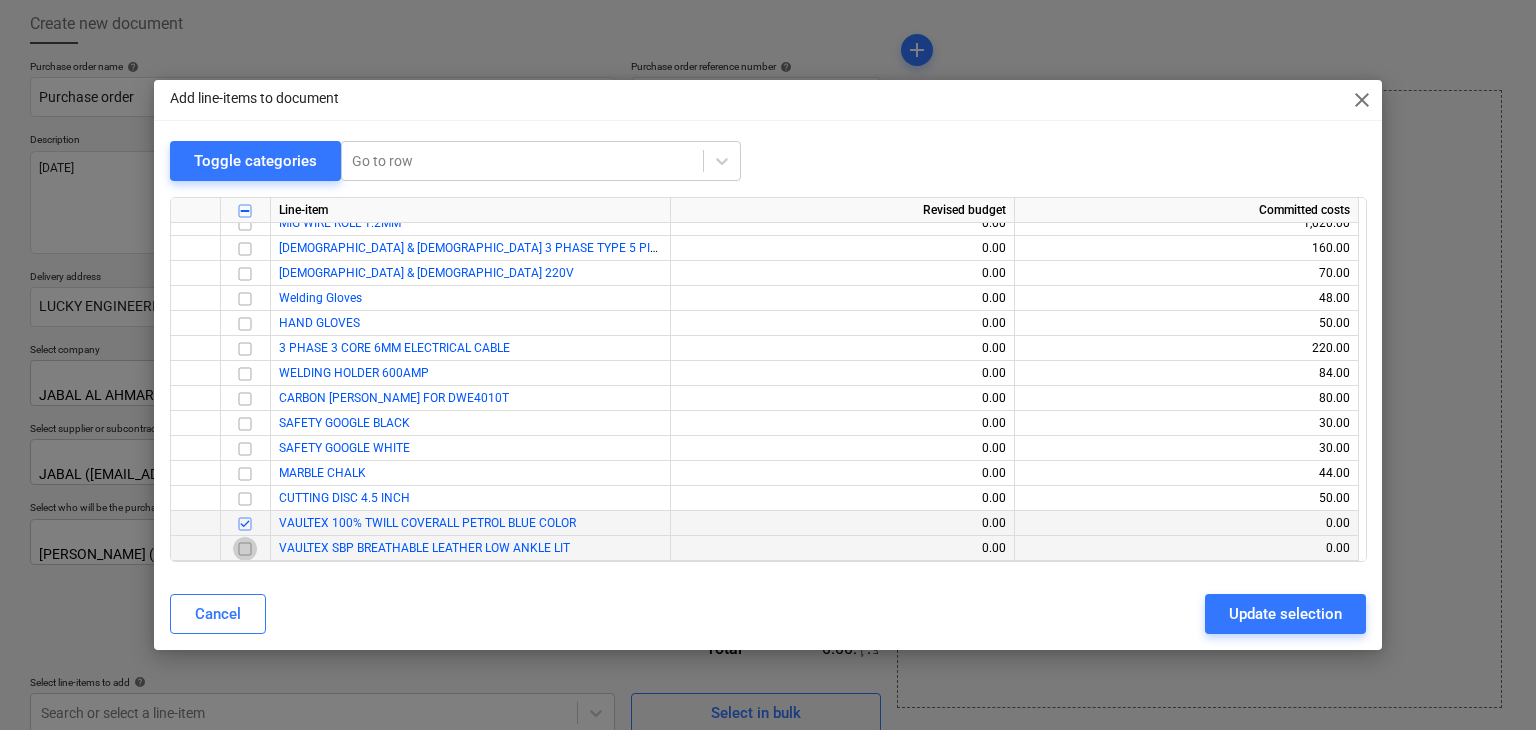 click at bounding box center (245, 549) 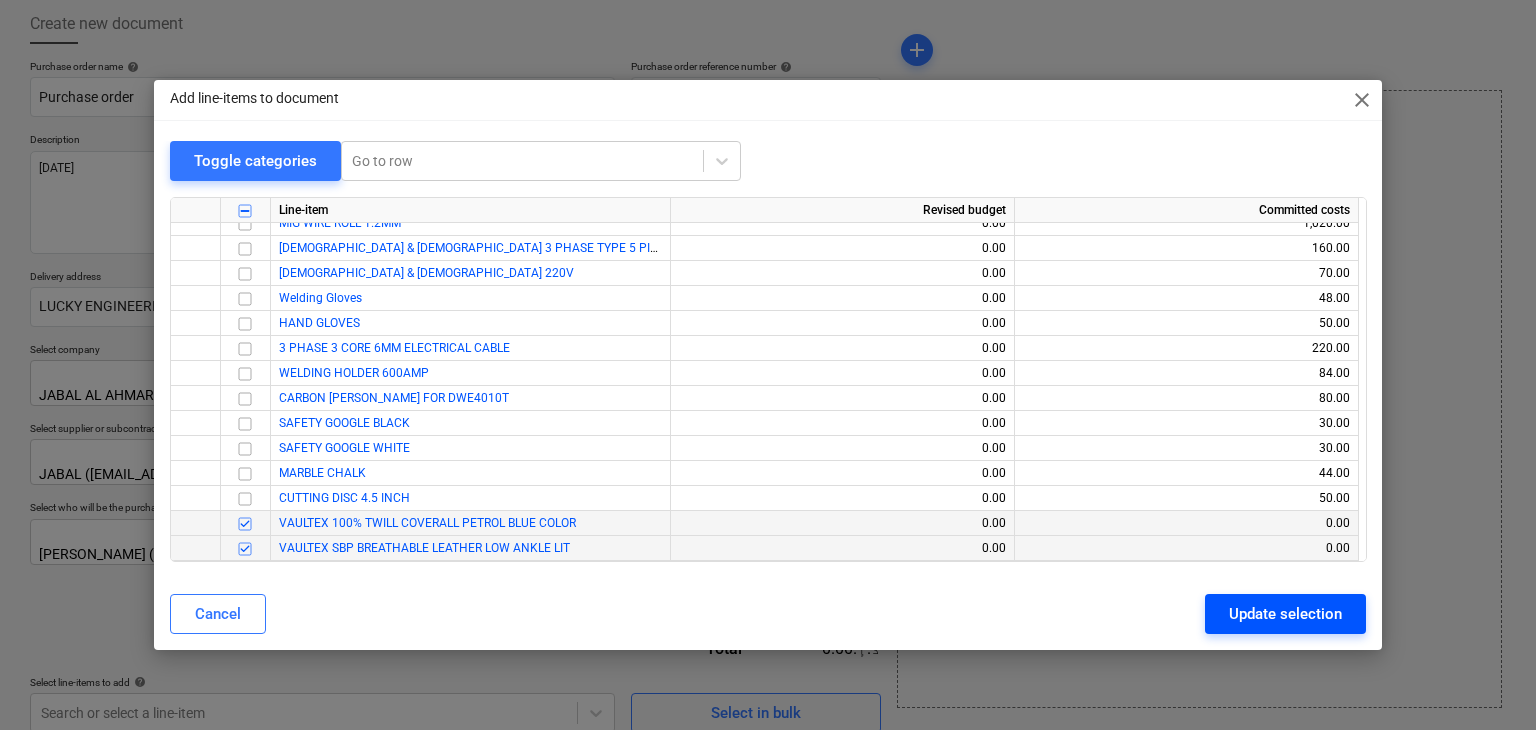 click on "Update selection" at bounding box center (1285, 614) 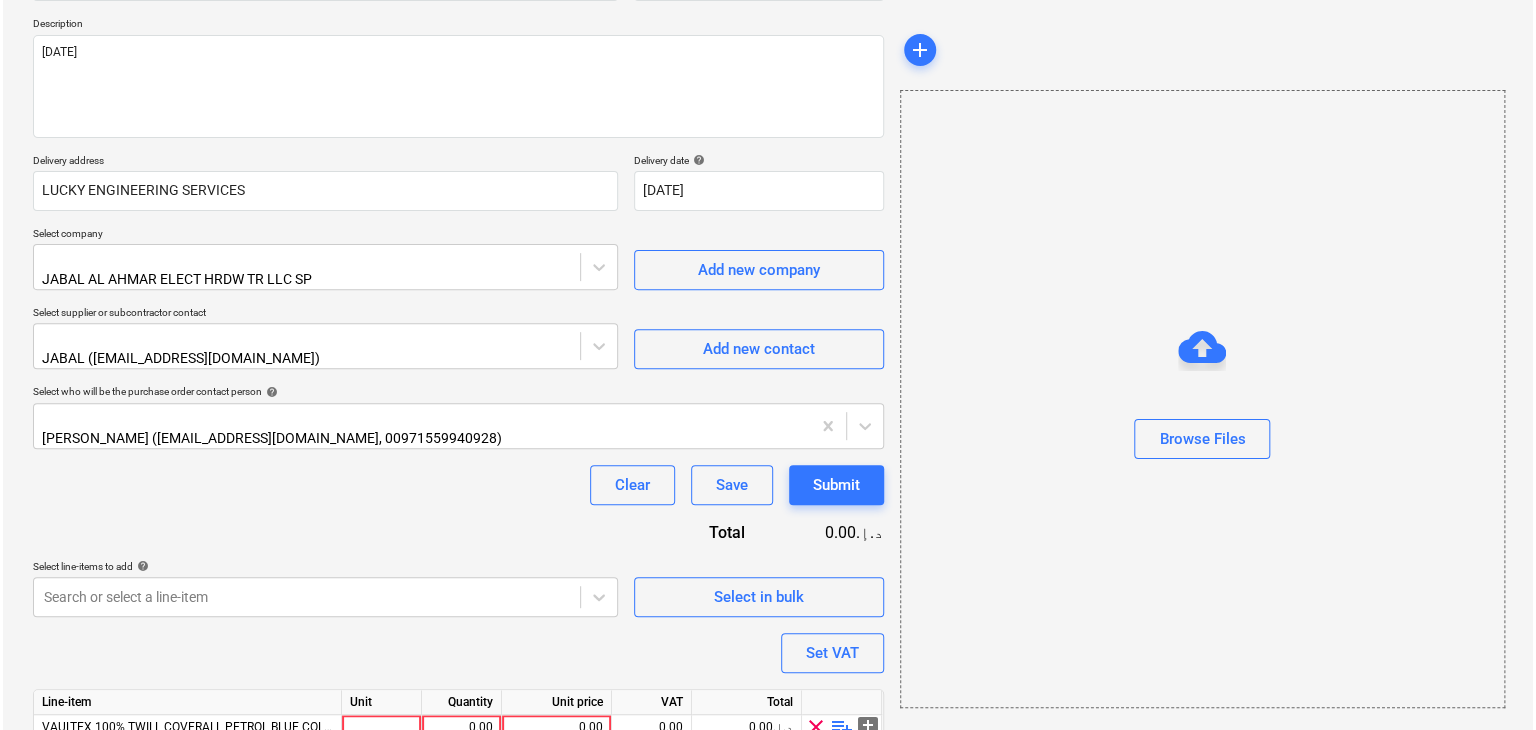 scroll, scrollTop: 317, scrollLeft: 0, axis: vertical 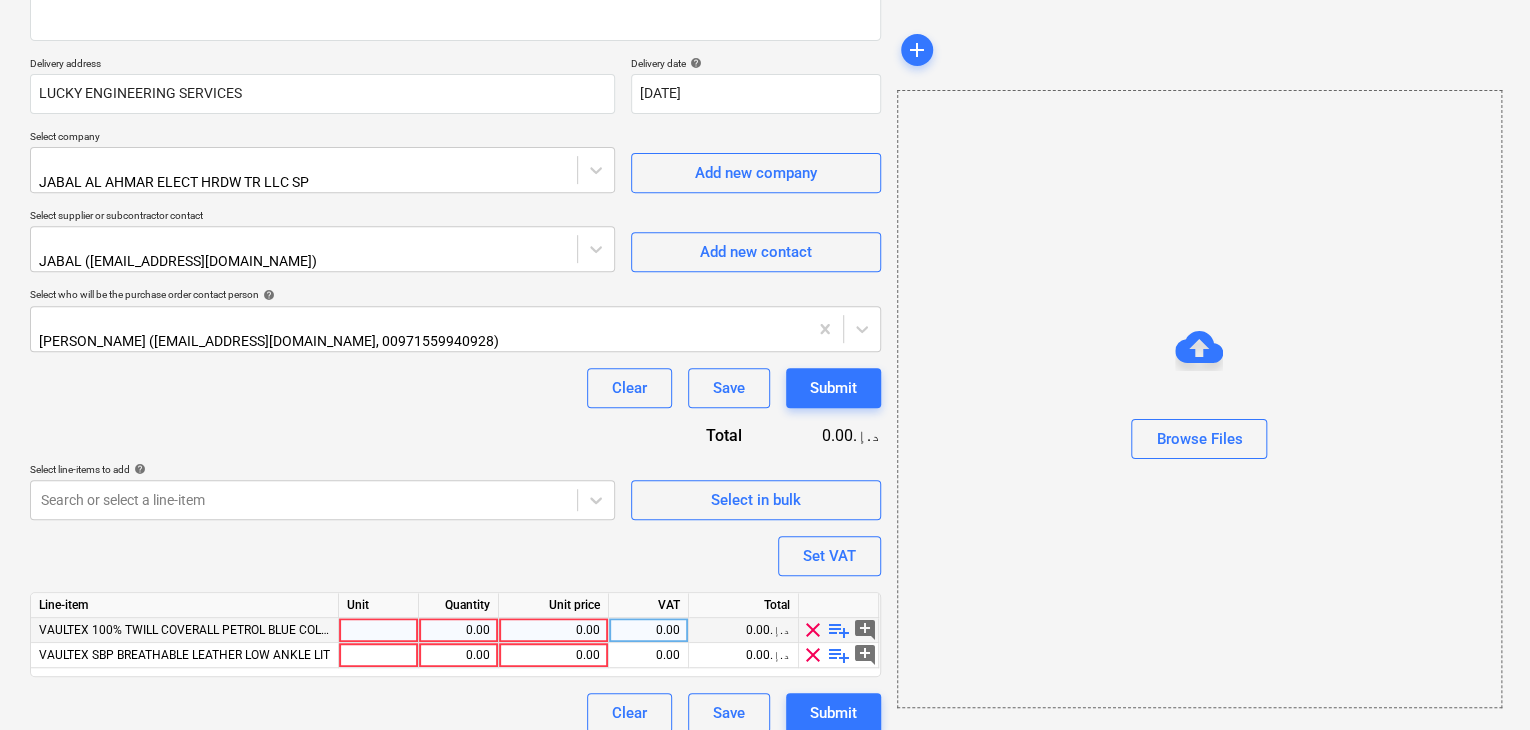 click at bounding box center [379, 630] 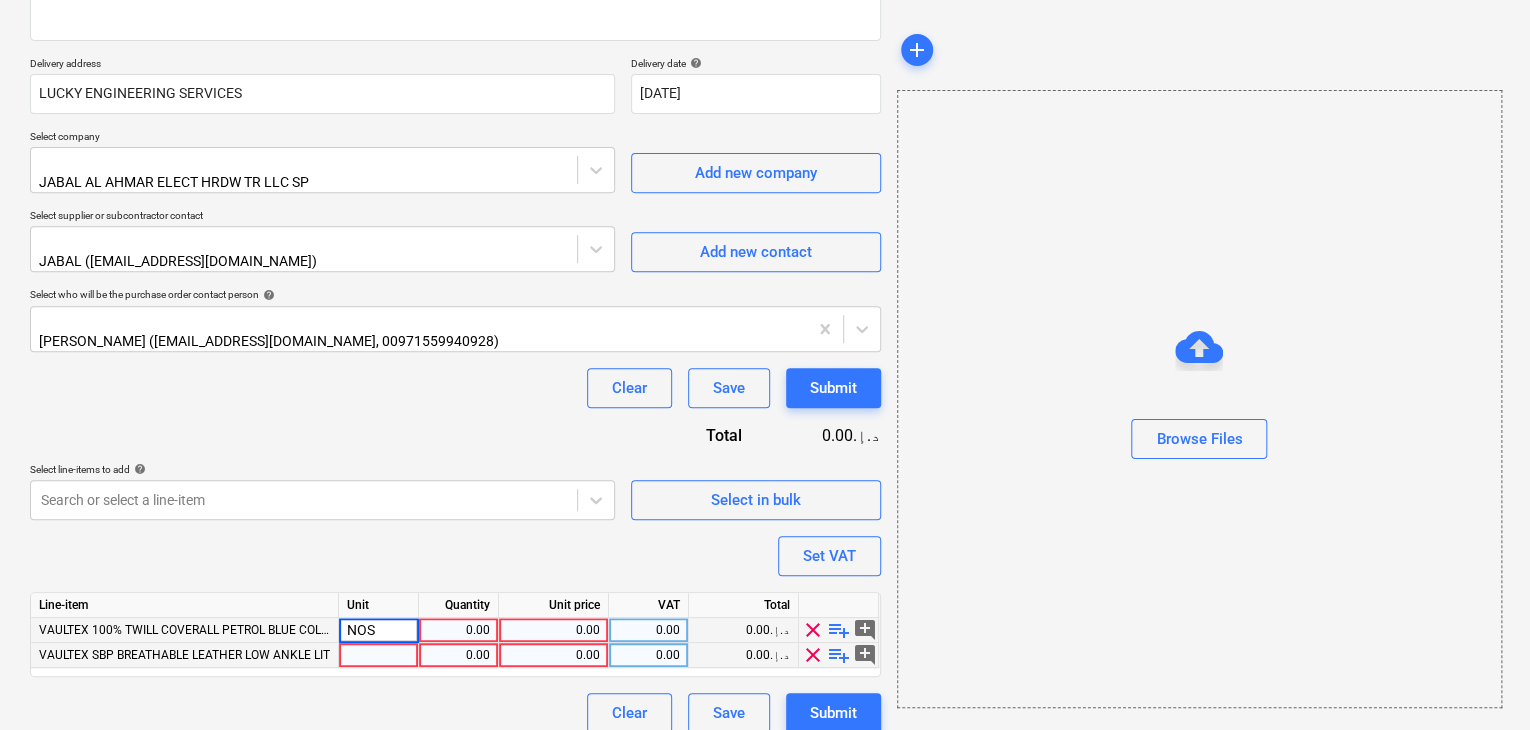 click at bounding box center (379, 655) 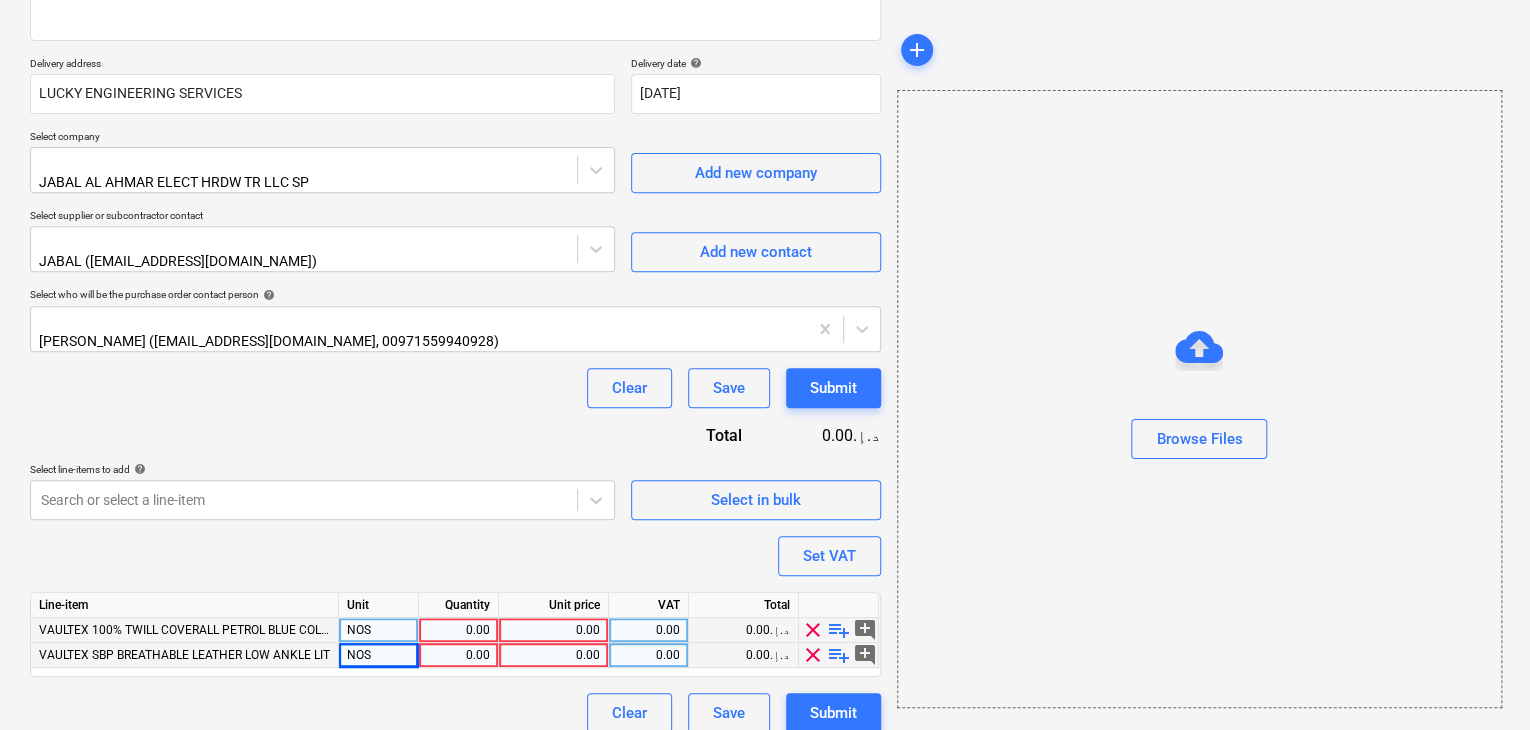 click on "0.00" at bounding box center [458, 630] 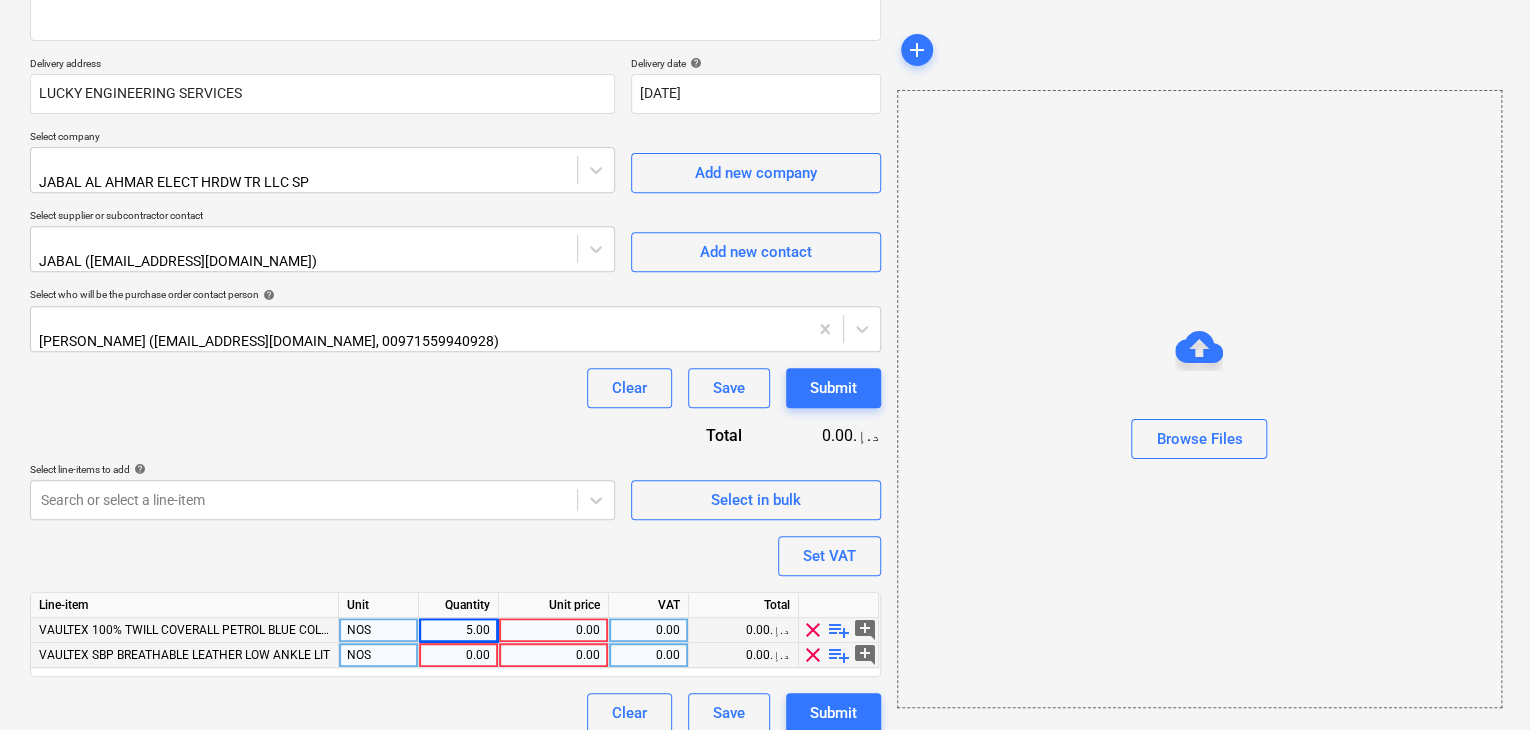click on "0.00" at bounding box center (458, 655) 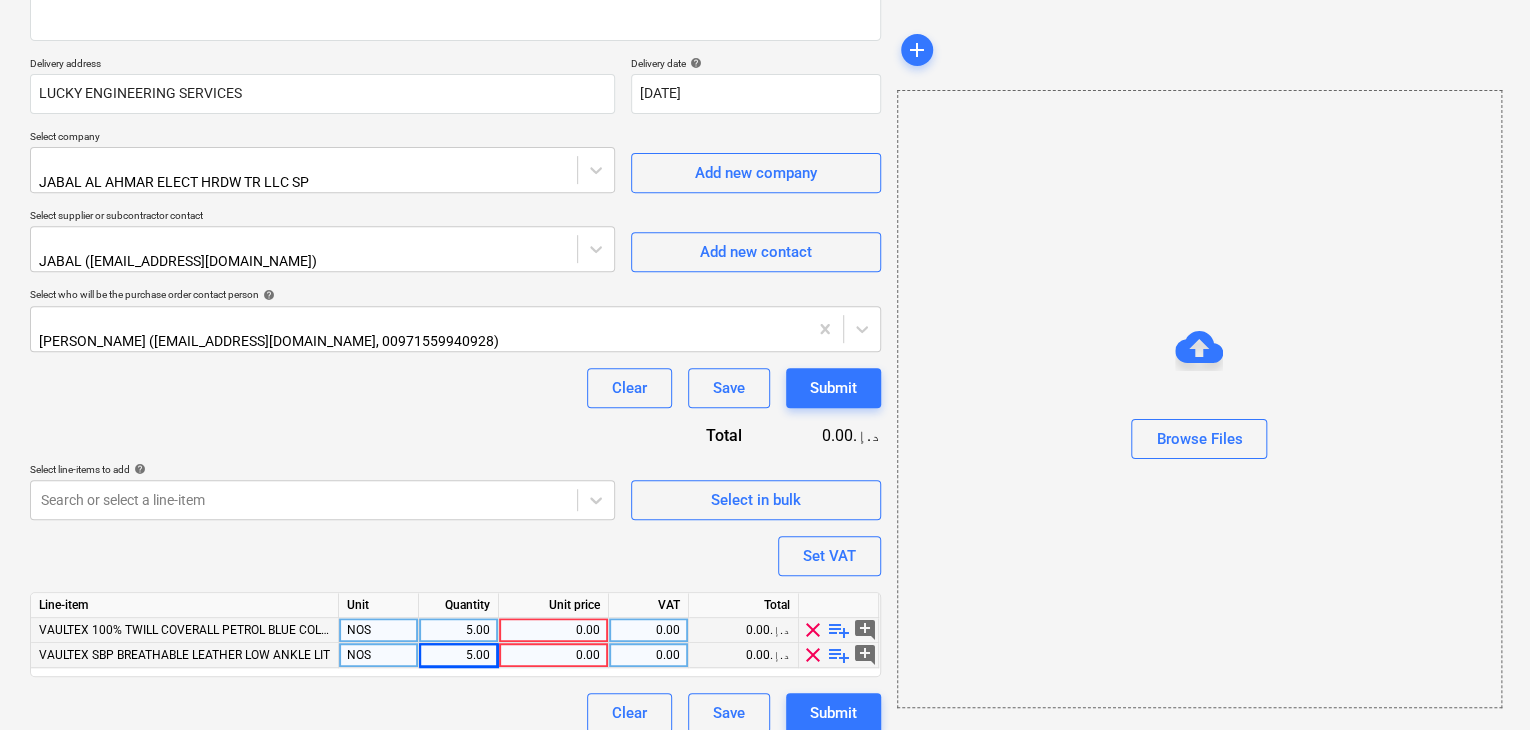click on "0.00" at bounding box center (553, 630) 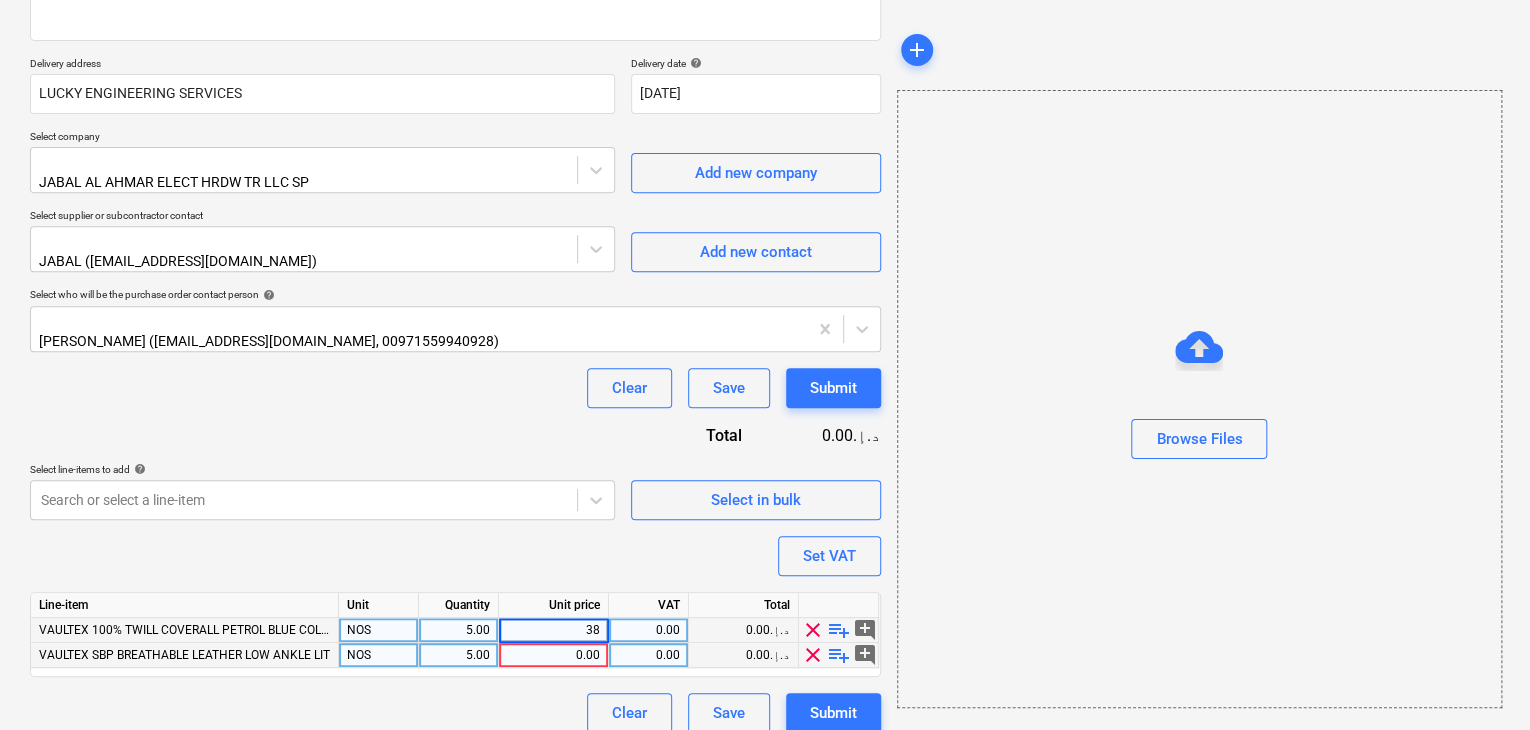 click on "0.00" at bounding box center [553, 655] 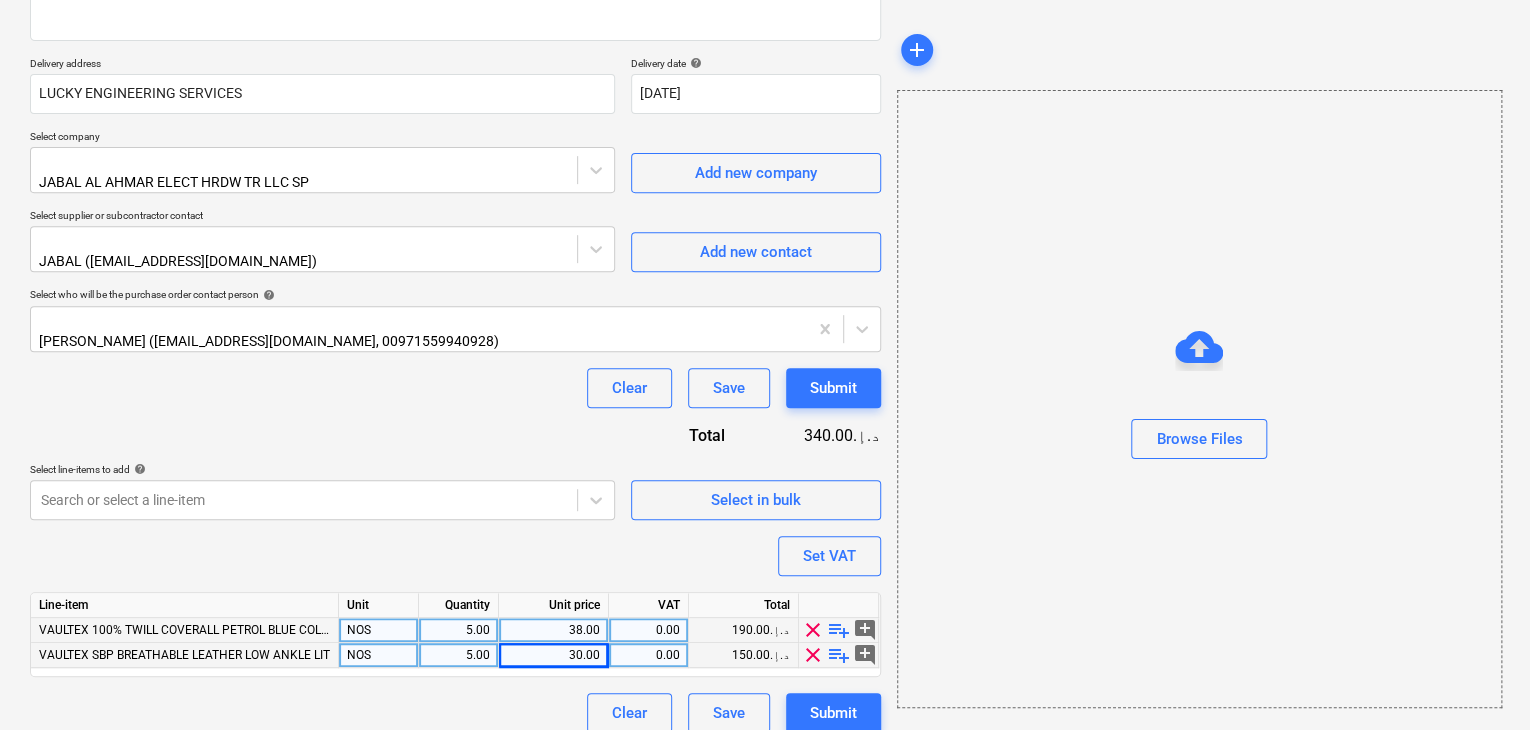 click on "Browse Files" at bounding box center [1199, 399] 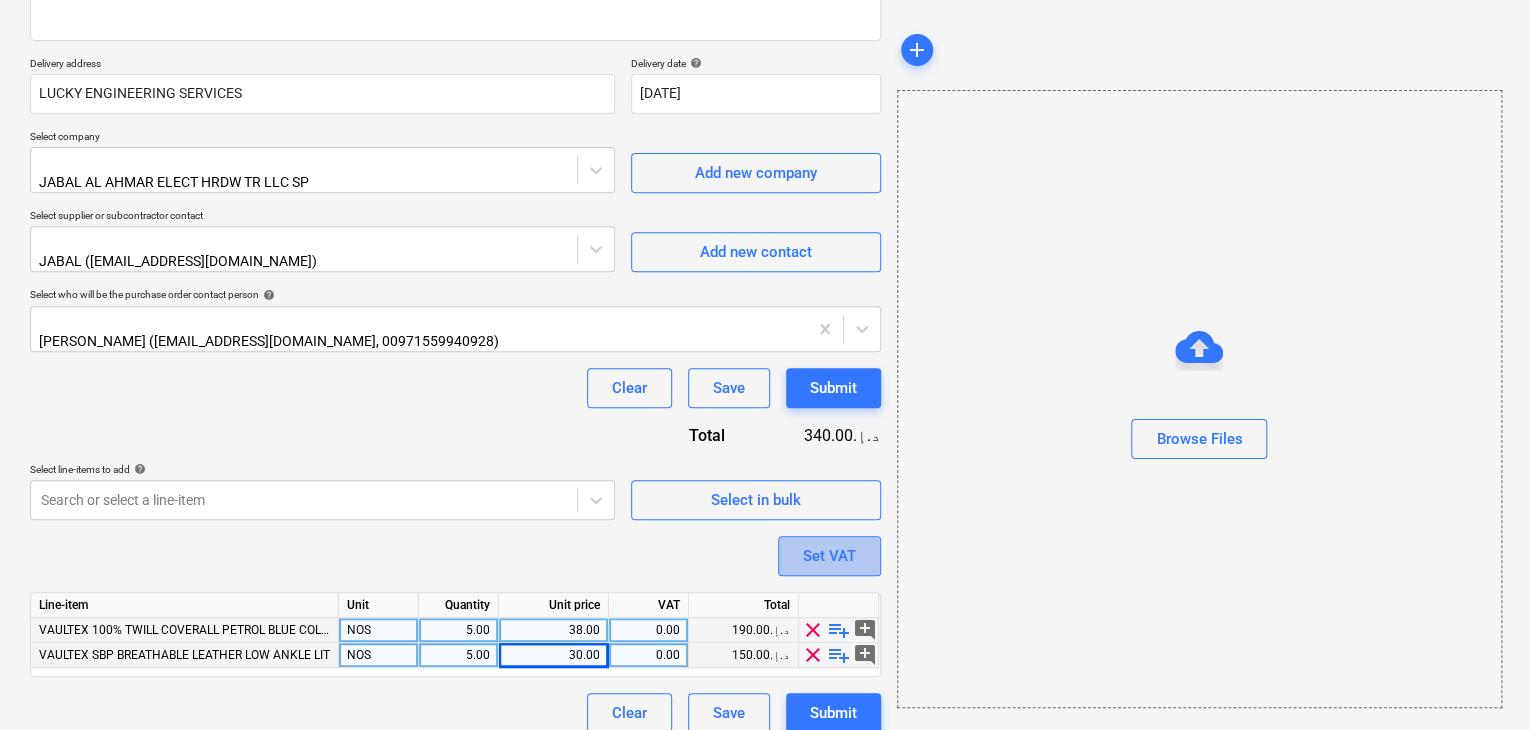 click on "Set VAT" at bounding box center [829, 556] 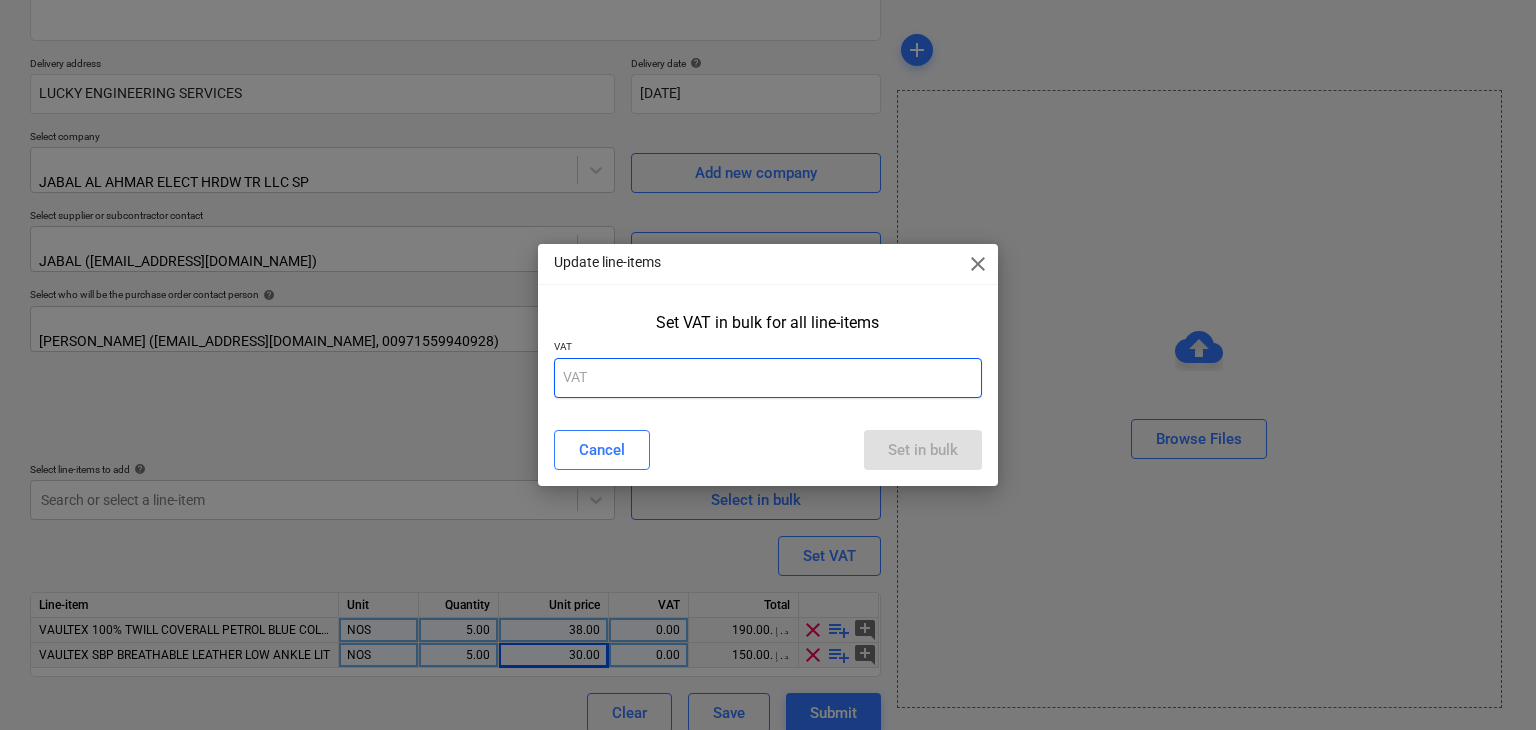 click at bounding box center (768, 378) 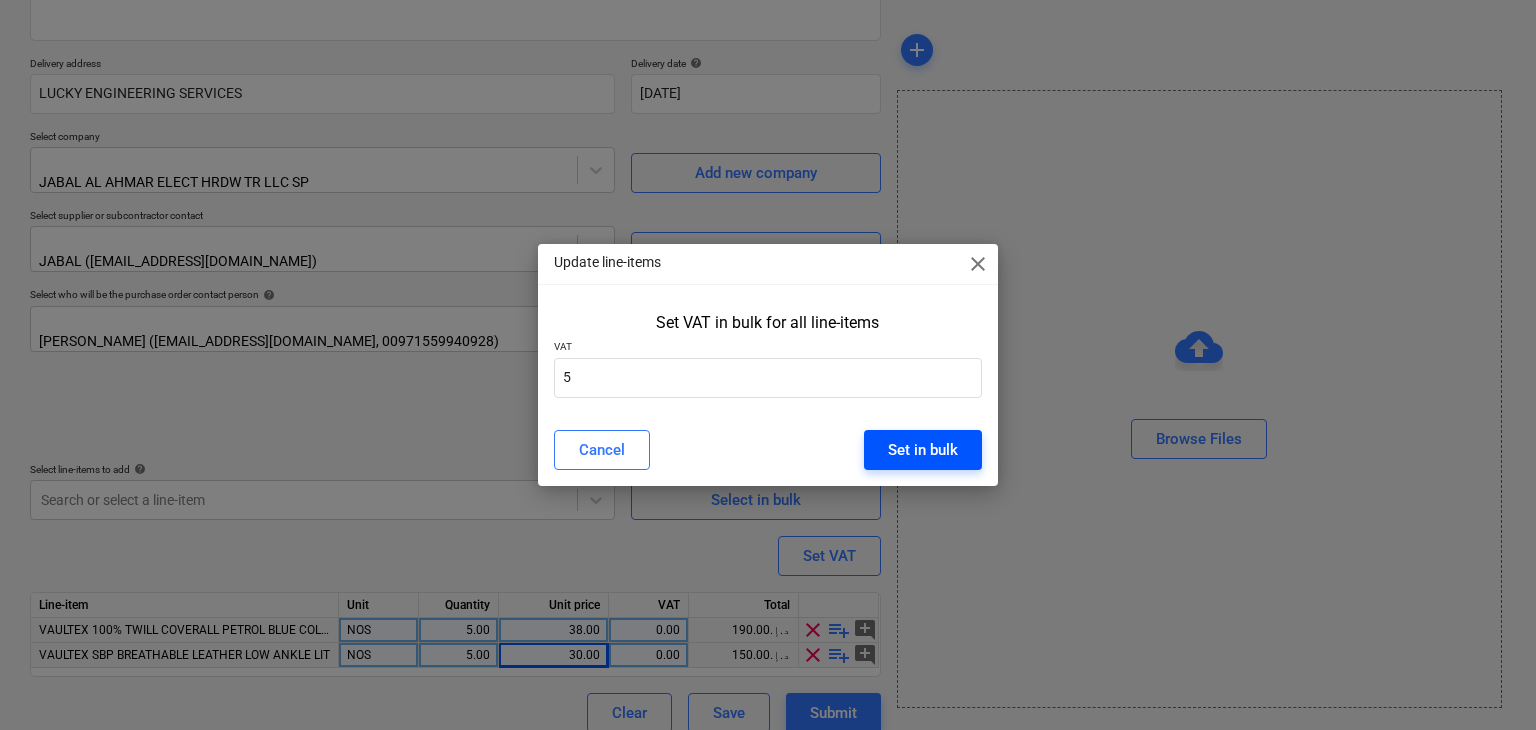 click on "Set in bulk" at bounding box center [923, 450] 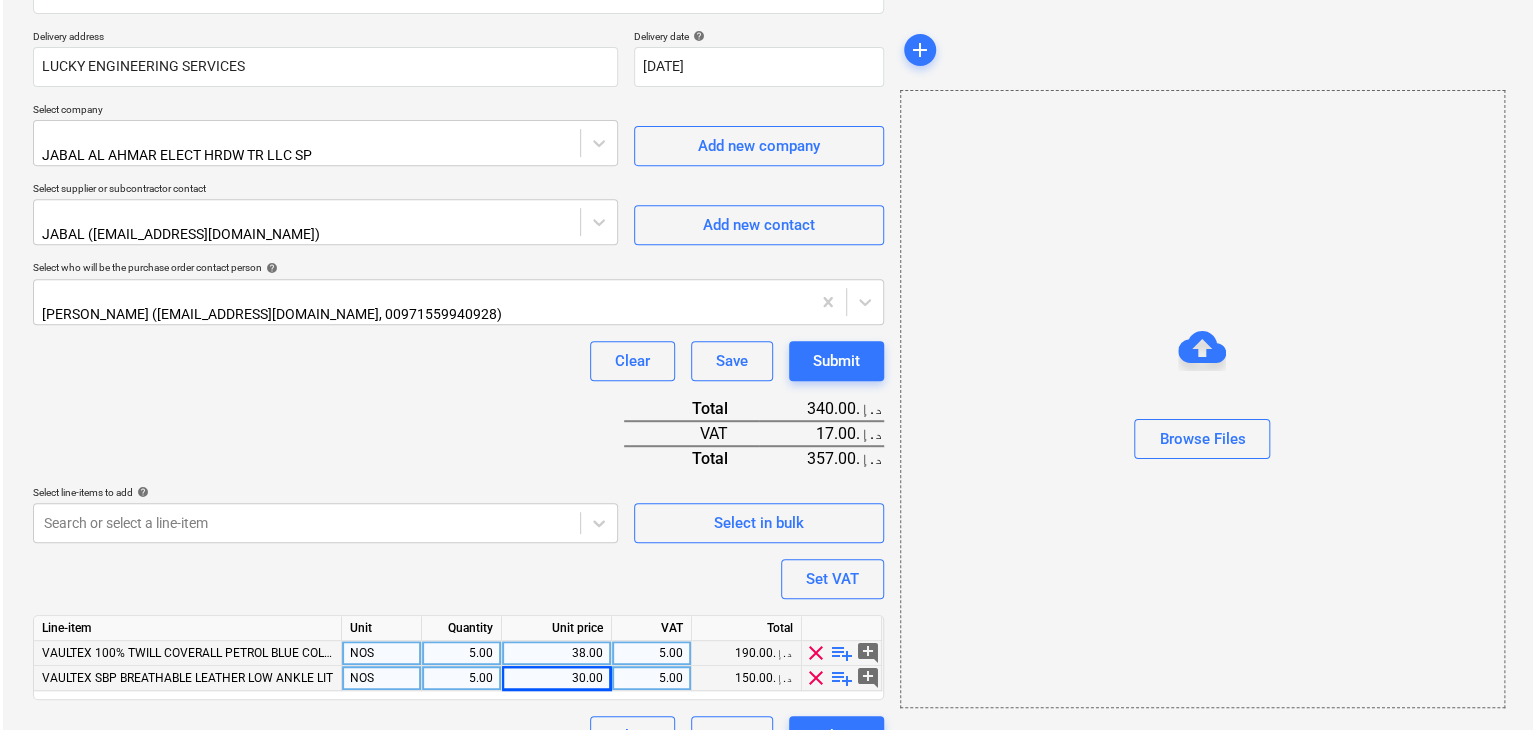 scroll, scrollTop: 367, scrollLeft: 0, axis: vertical 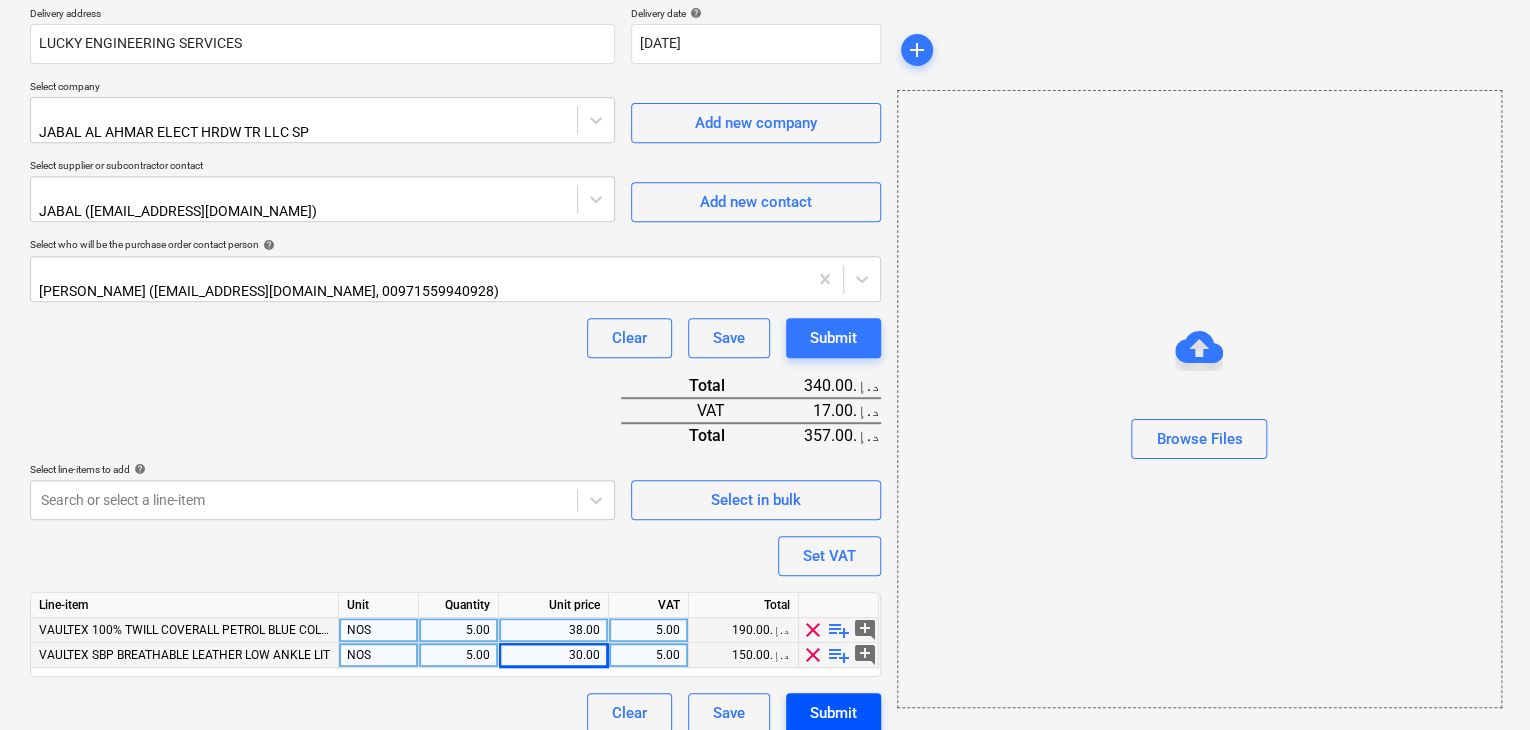click on "Submit" at bounding box center (833, 713) 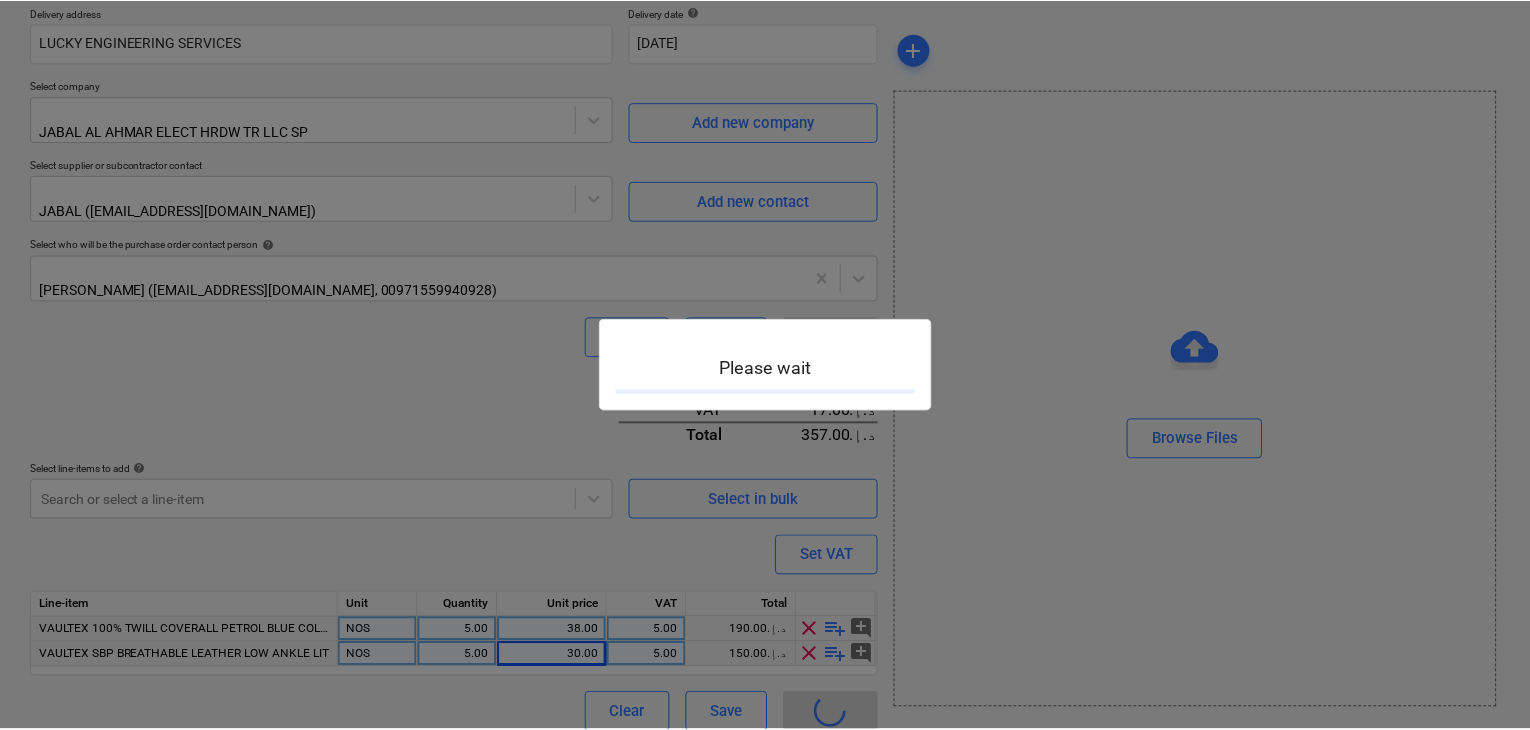 scroll, scrollTop: 0, scrollLeft: 0, axis: both 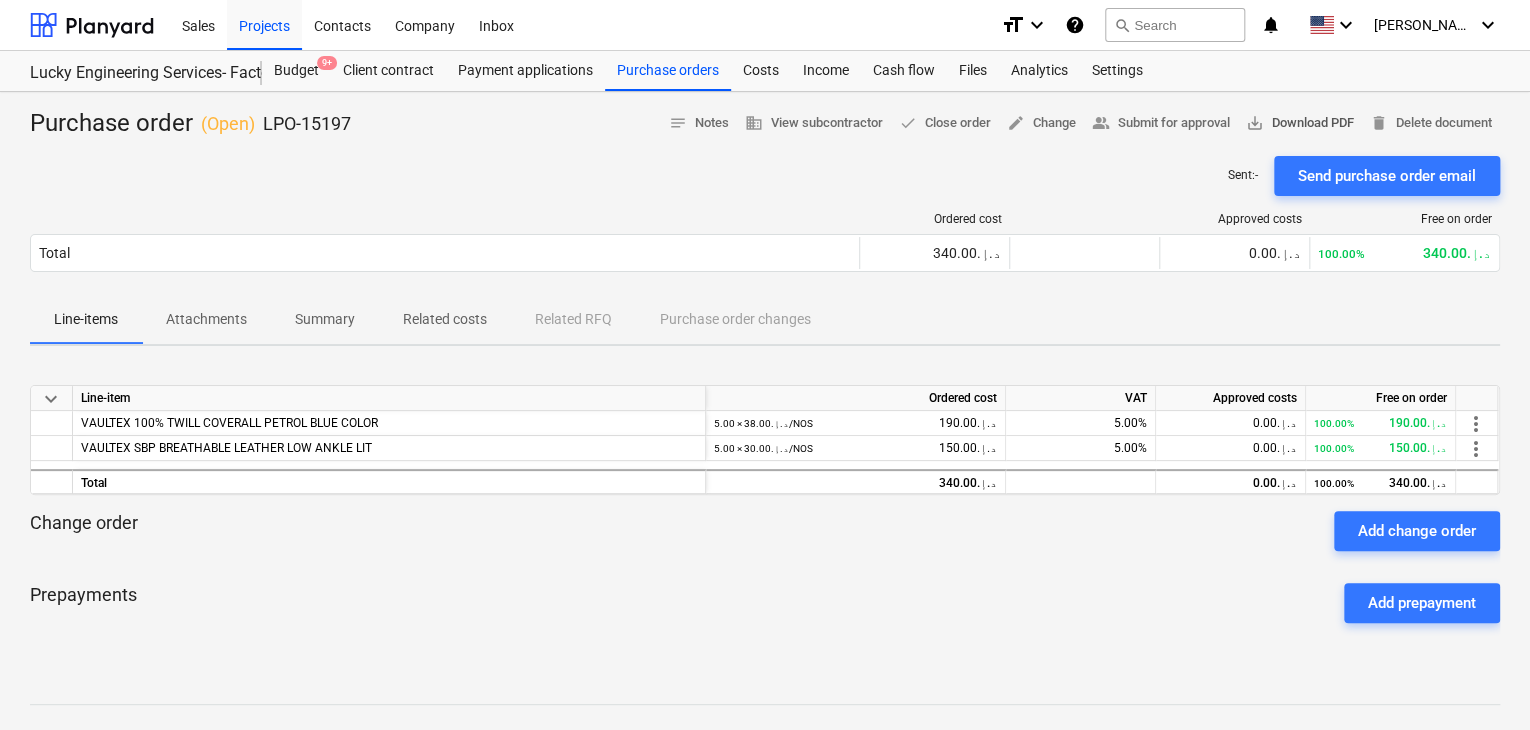 click on "save_alt Download PDF" at bounding box center (1300, 123) 